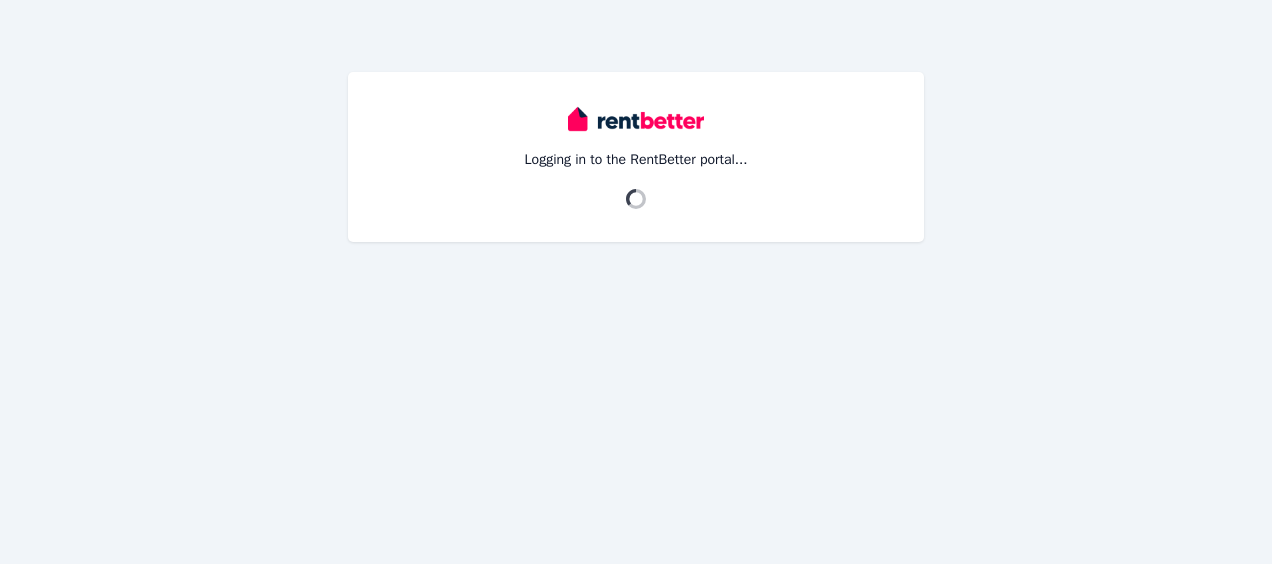 scroll, scrollTop: 0, scrollLeft: 0, axis: both 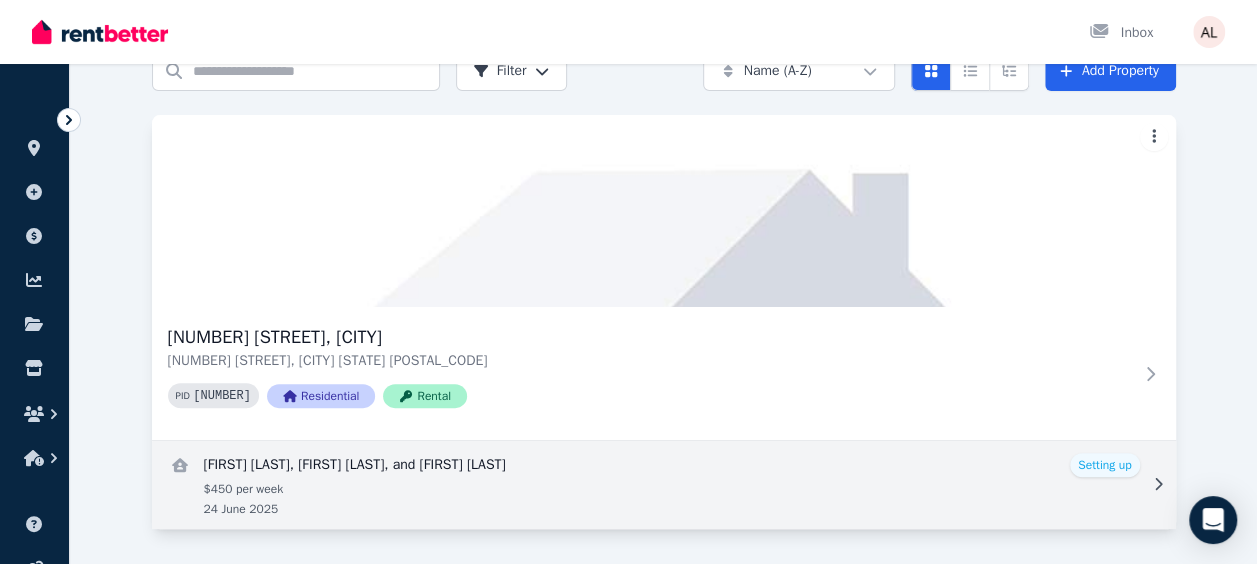 click at bounding box center (664, 485) 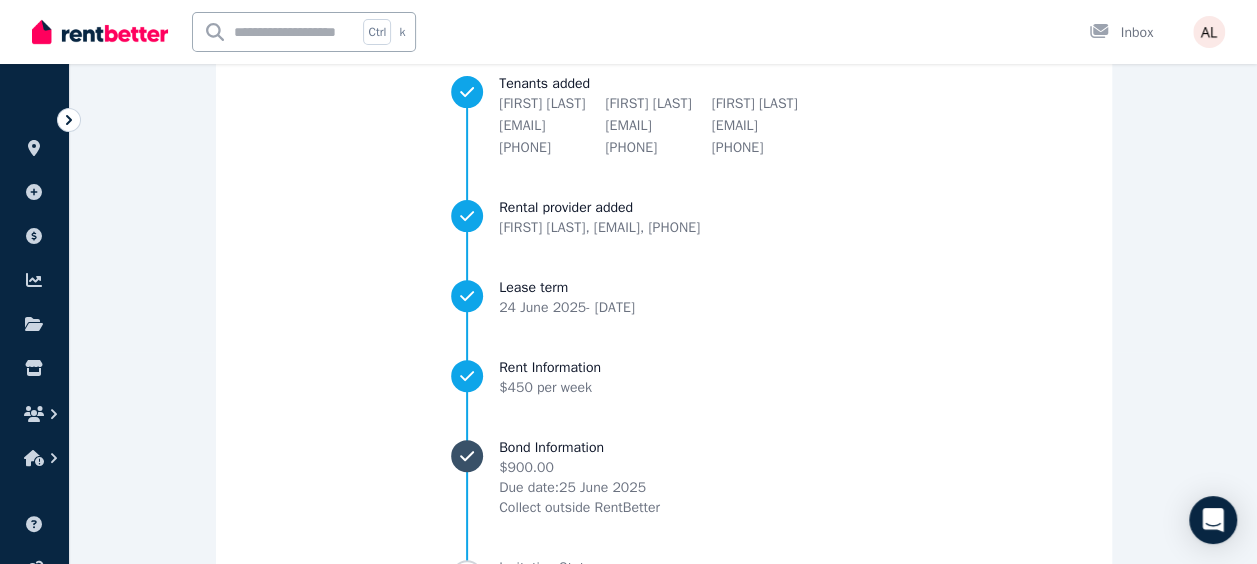 scroll, scrollTop: 375, scrollLeft: 0, axis: vertical 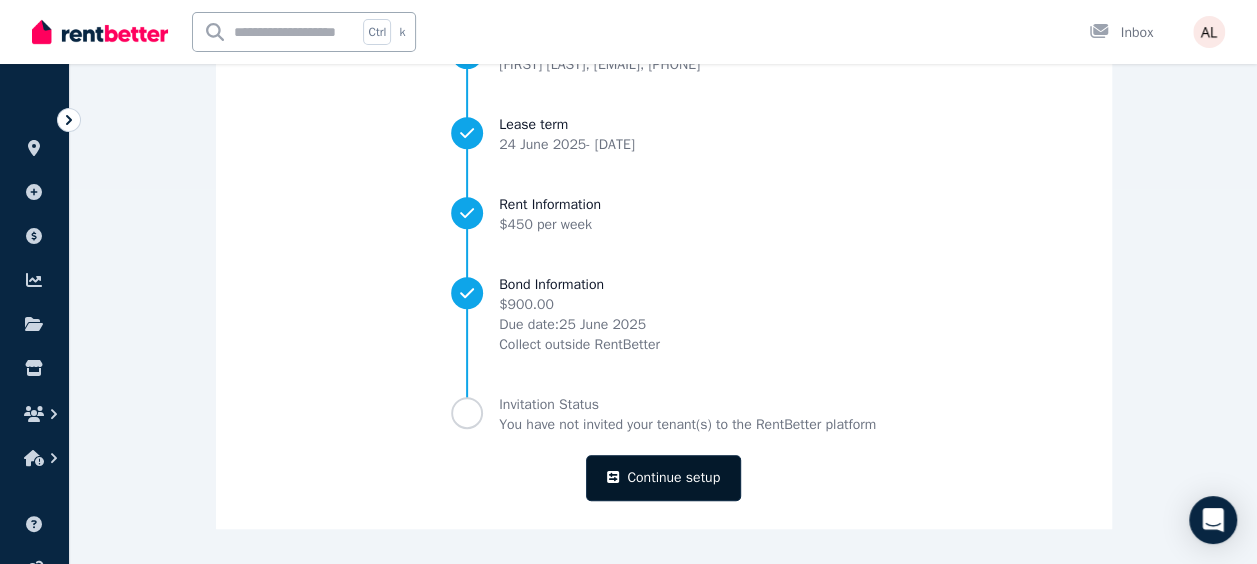 click on "Continue setup" at bounding box center (663, 478) 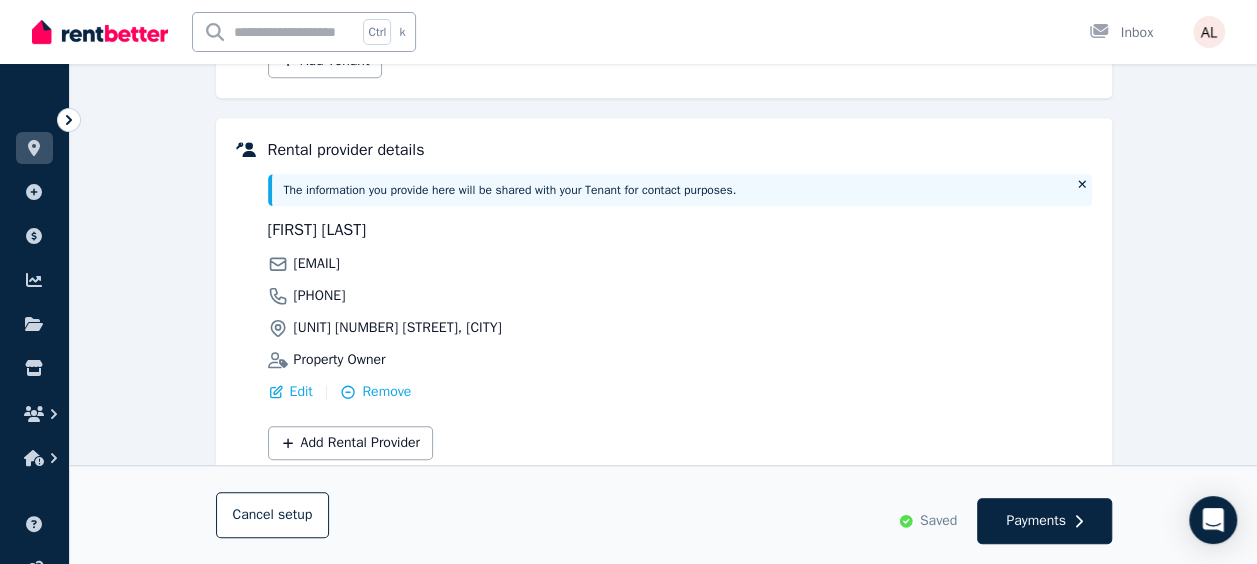 scroll, scrollTop: 680, scrollLeft: 0, axis: vertical 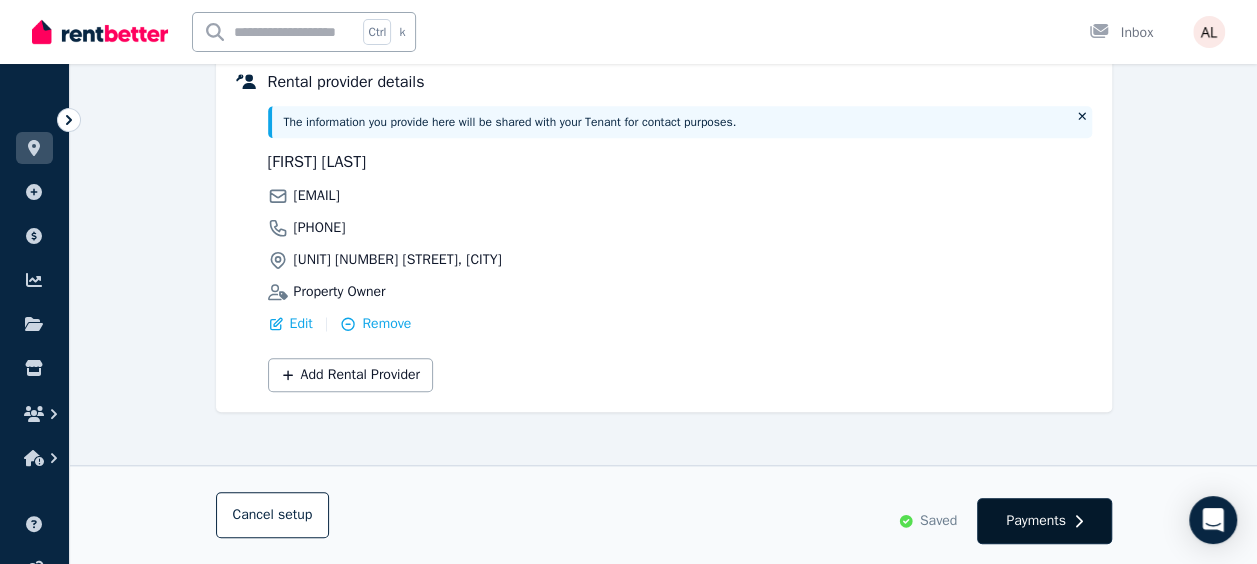 click on "Payments" at bounding box center (1036, 521) 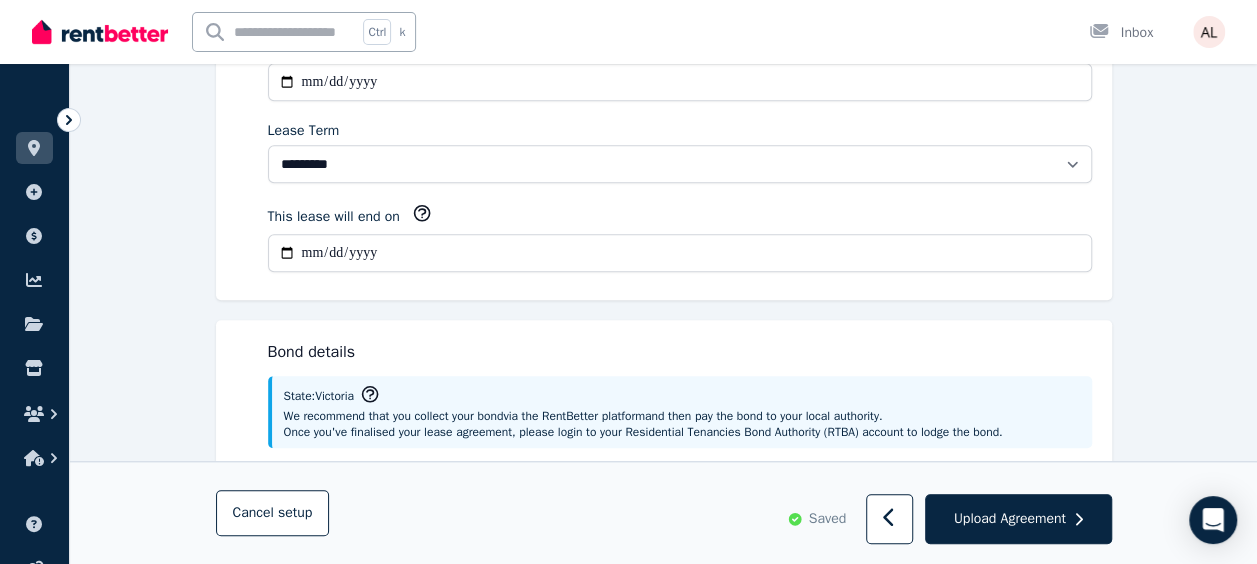 scroll, scrollTop: 0, scrollLeft: 0, axis: both 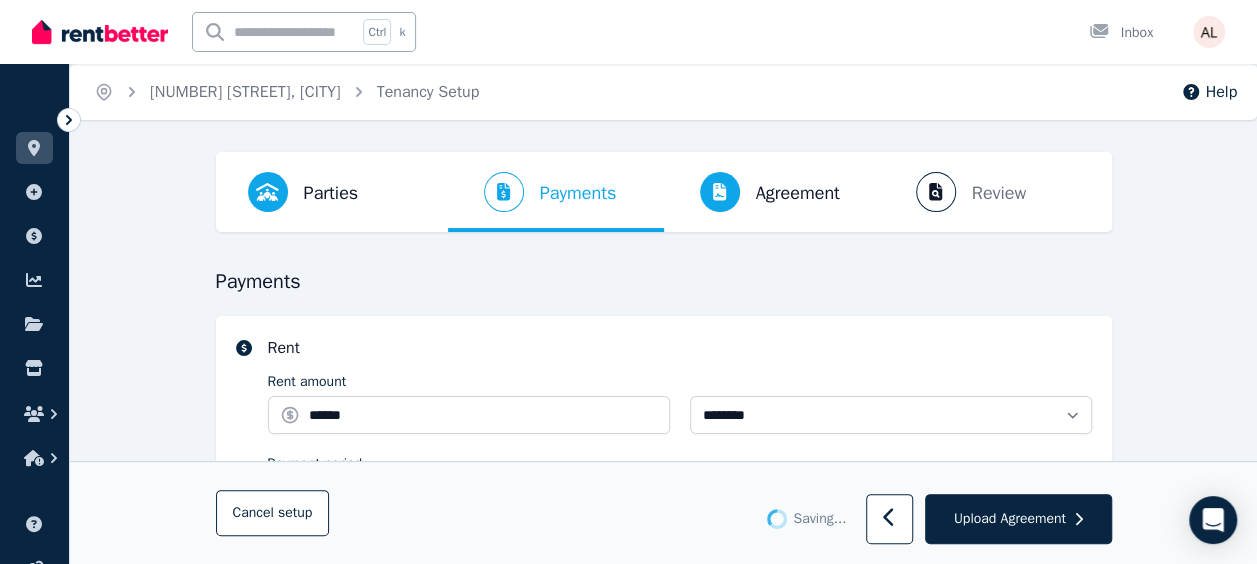 select on "**********" 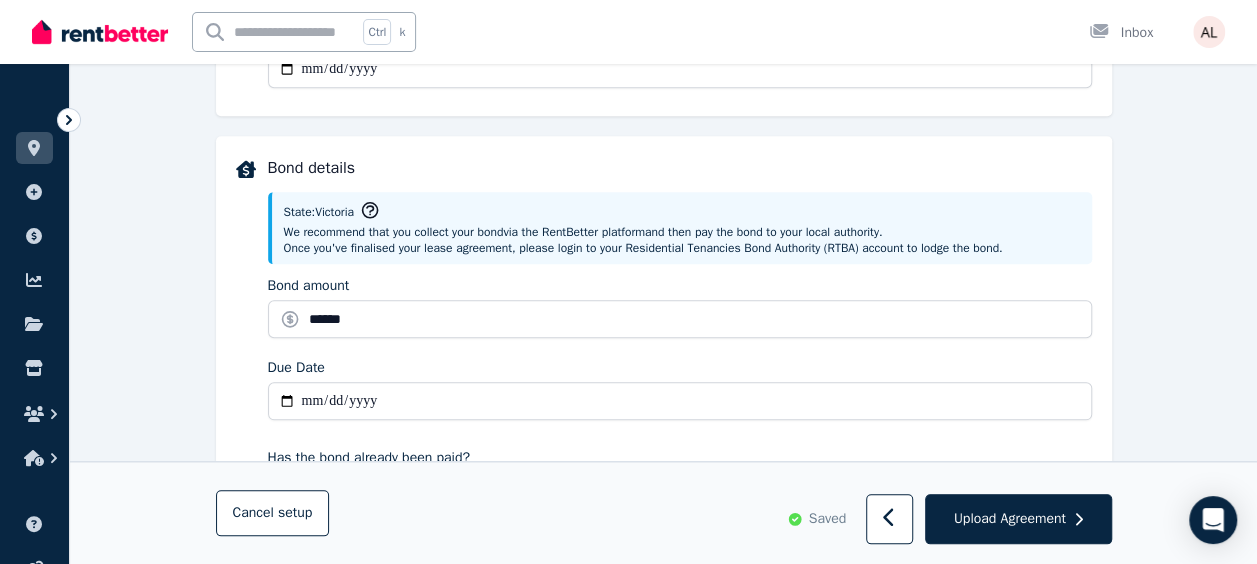 scroll, scrollTop: 700, scrollLeft: 0, axis: vertical 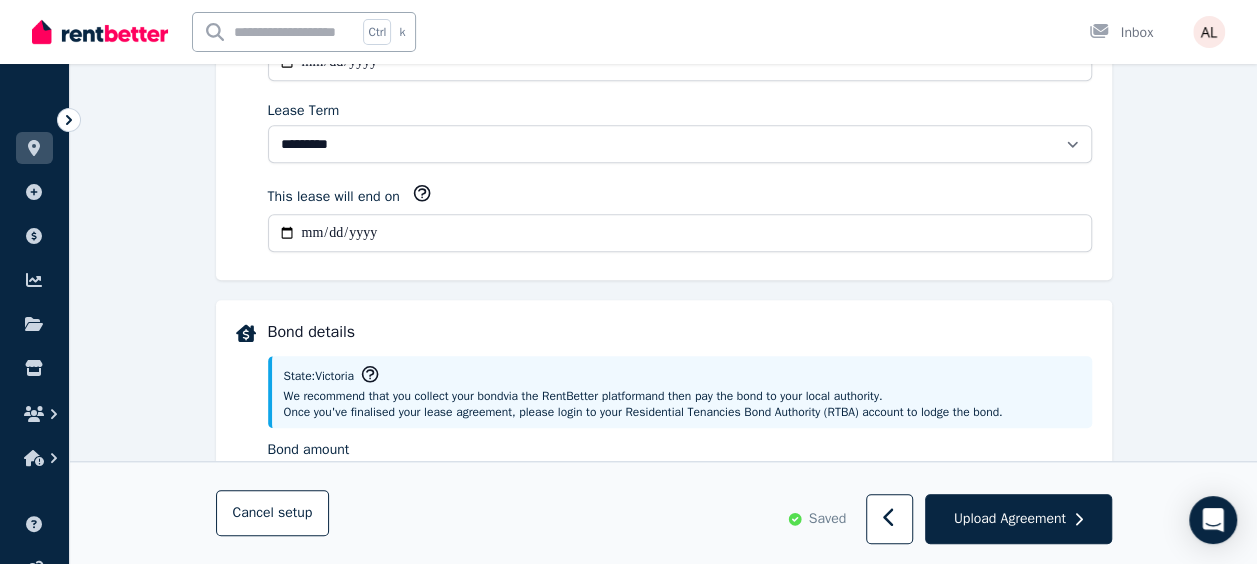 click on "**********" at bounding box center (680, 233) 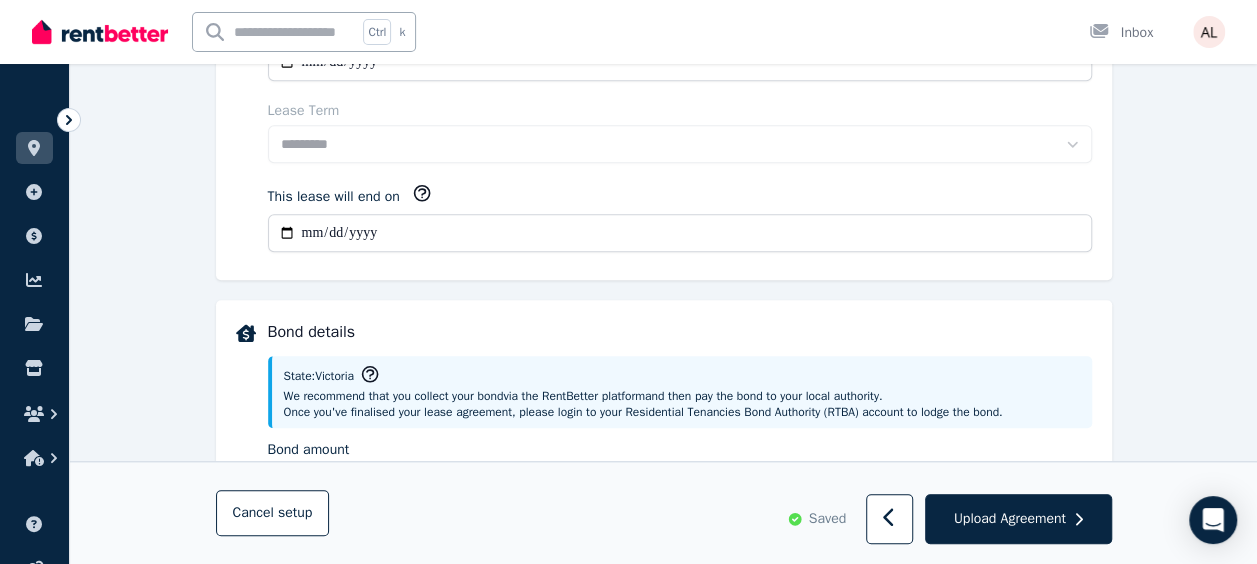 type on "**********" 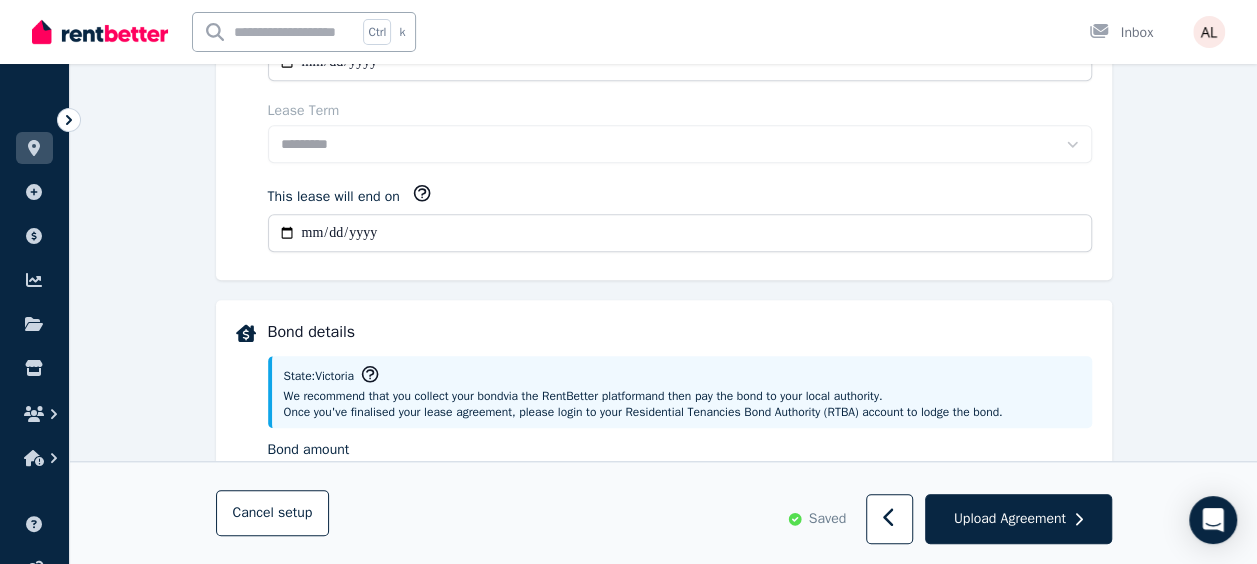 click on "**********" at bounding box center [663, 555] 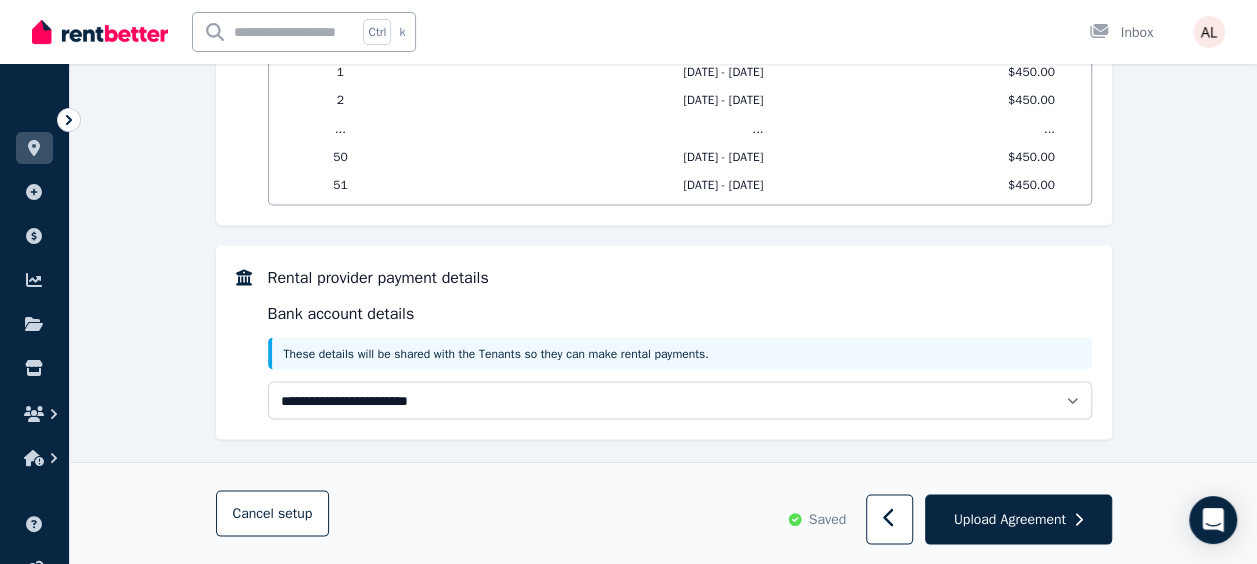 scroll, scrollTop: 1778, scrollLeft: 0, axis: vertical 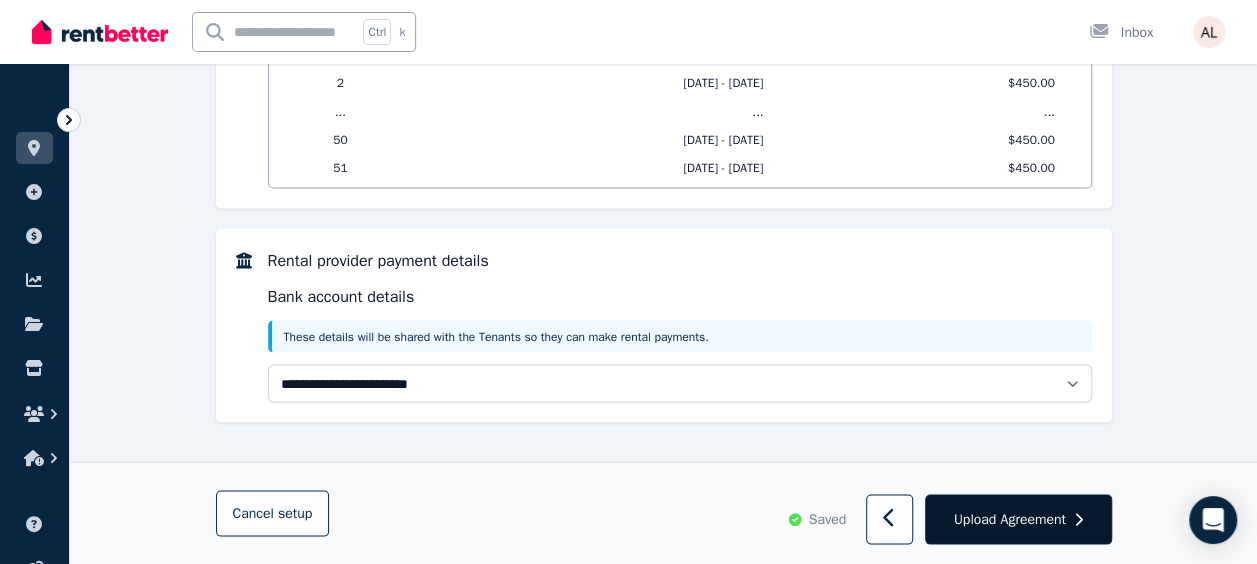 click on "Upload Agreement" at bounding box center [1010, 519] 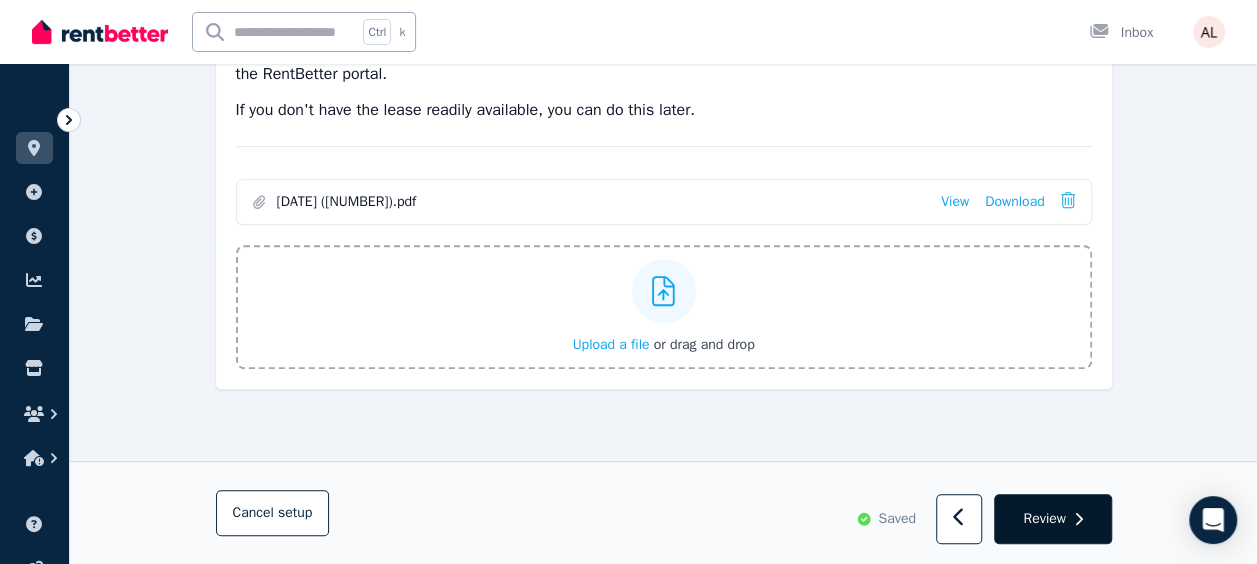 scroll, scrollTop: 399, scrollLeft: 0, axis: vertical 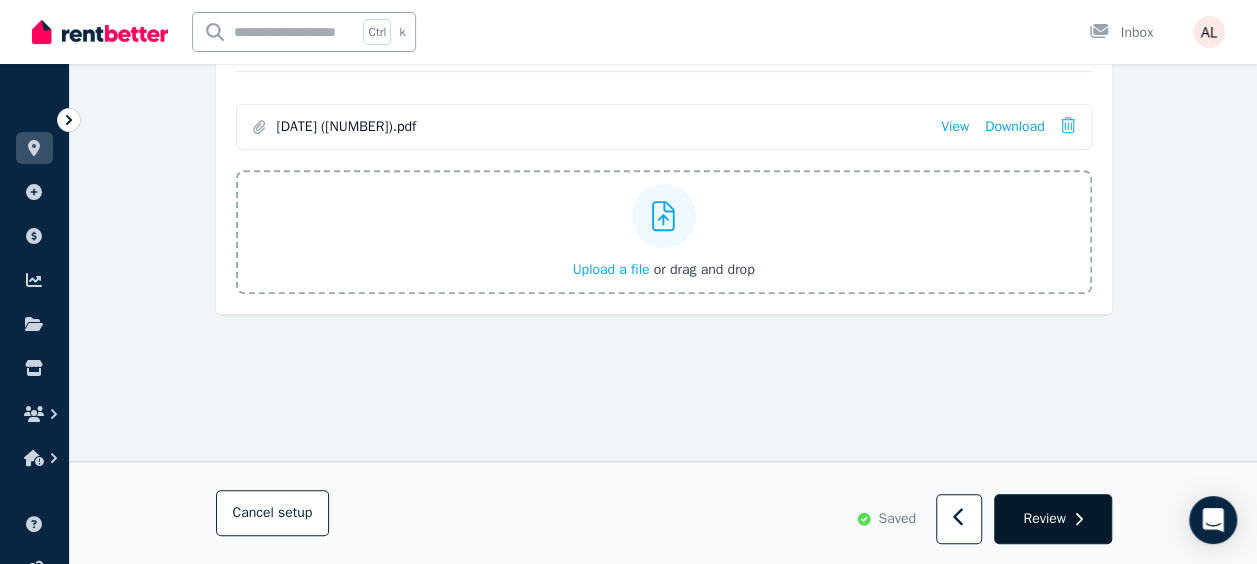 click on "Review" at bounding box center (1052, 520) 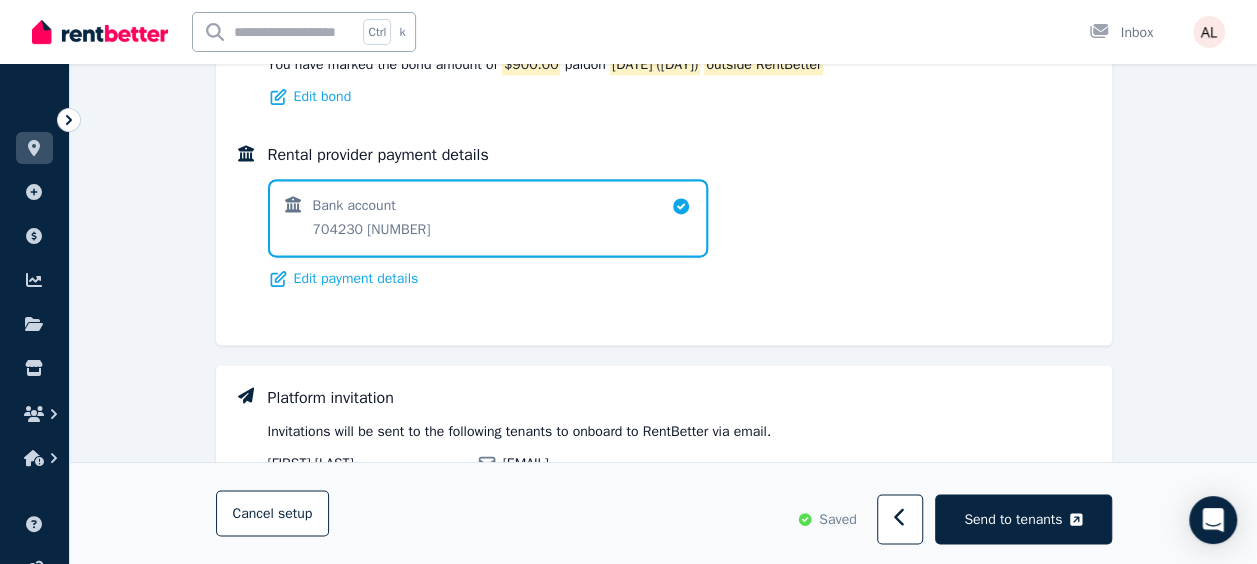 scroll, scrollTop: 1682, scrollLeft: 0, axis: vertical 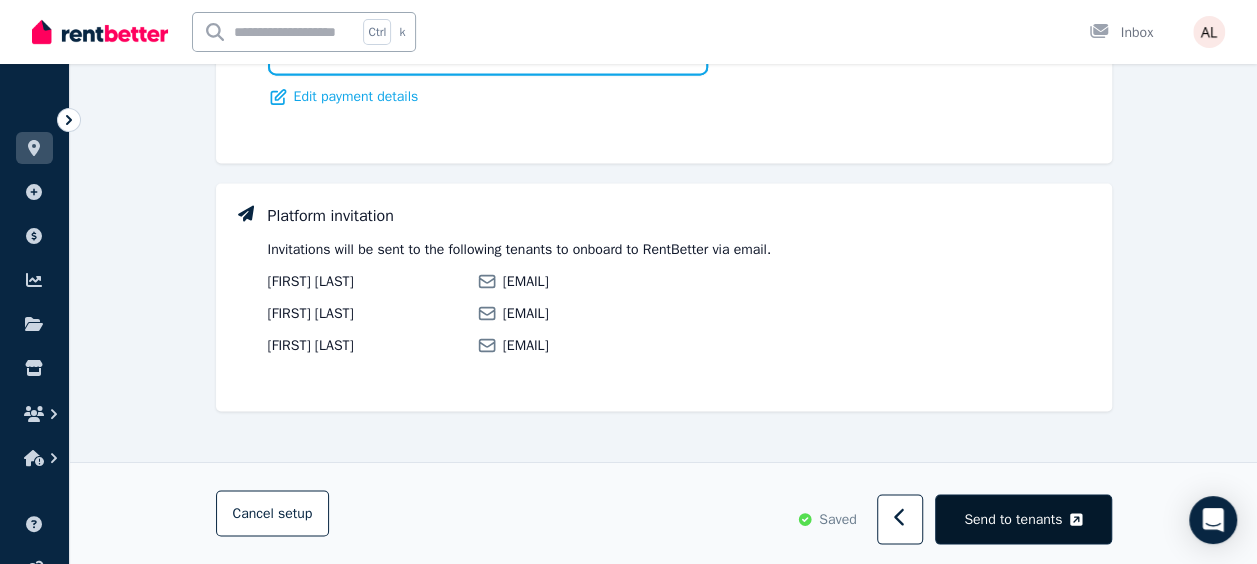 click on "Send to tenants" at bounding box center (1013, 519) 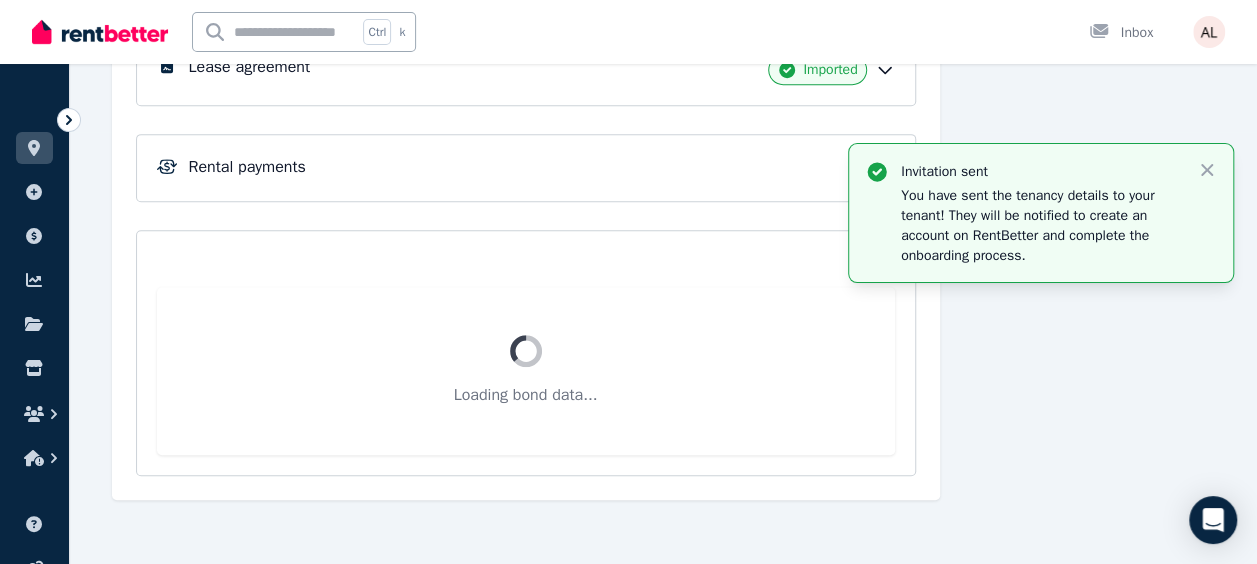 scroll, scrollTop: 257, scrollLeft: 0, axis: vertical 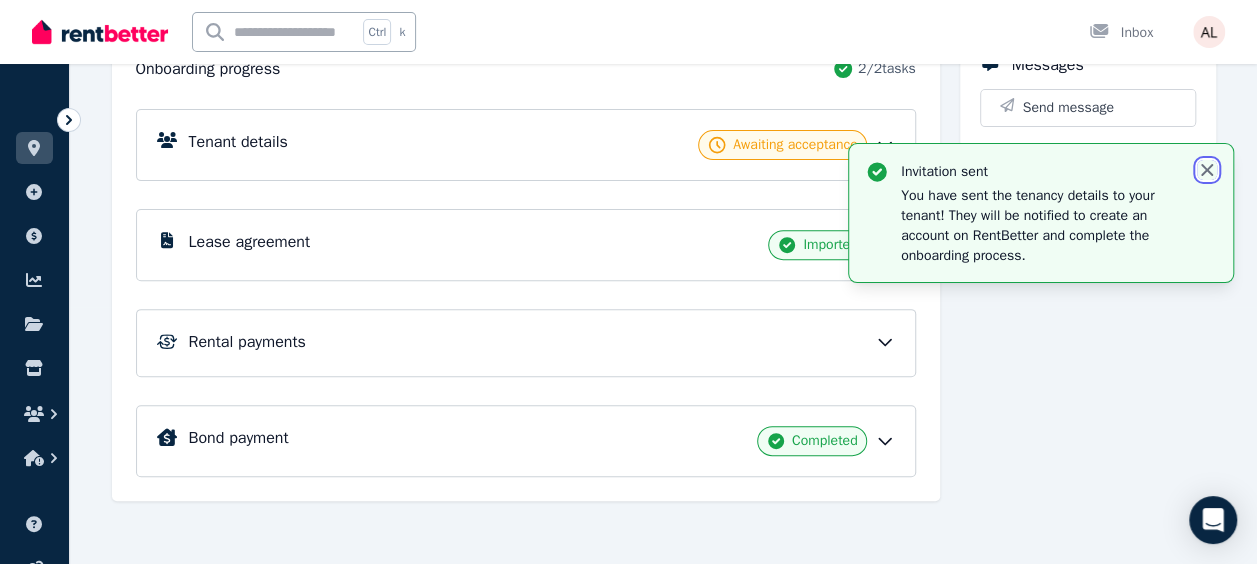 click 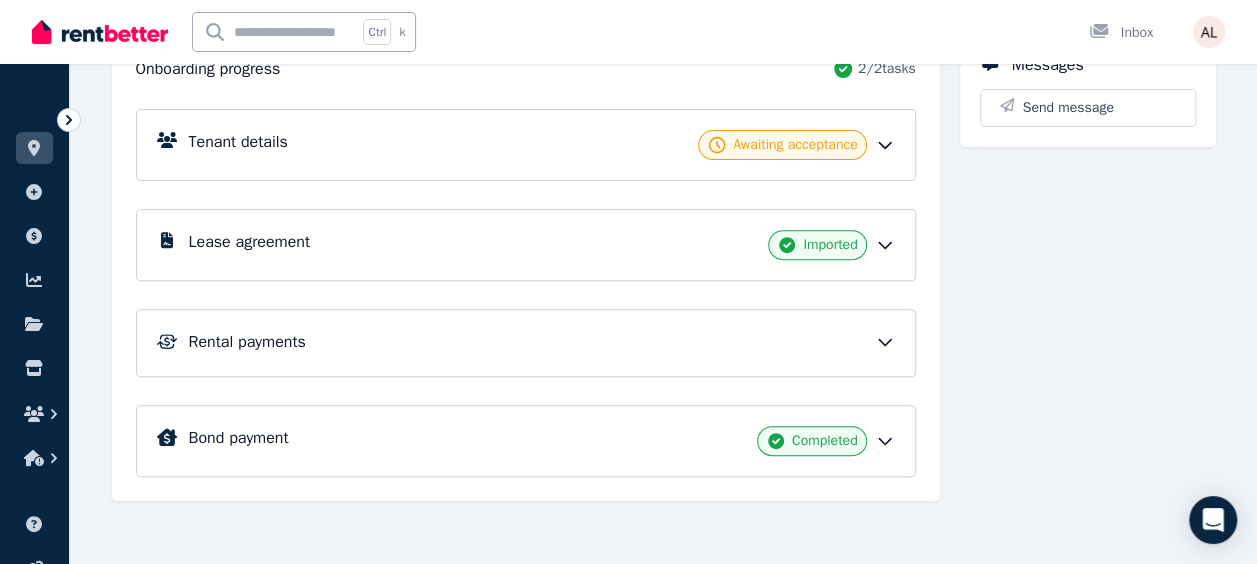 click 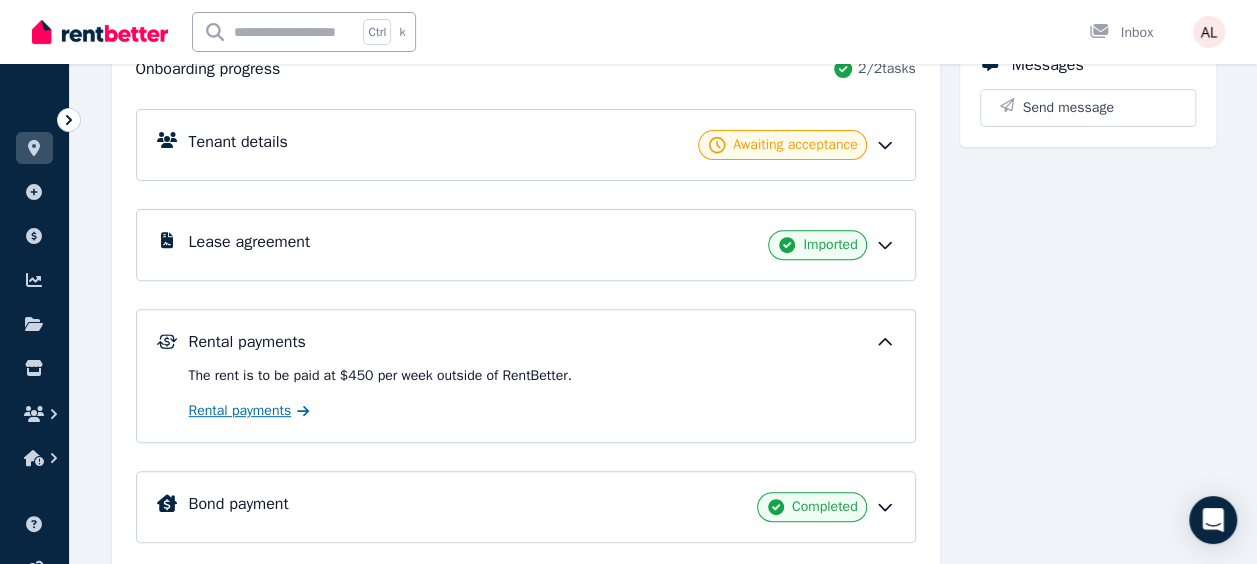 click on "Rental payments" at bounding box center [240, 411] 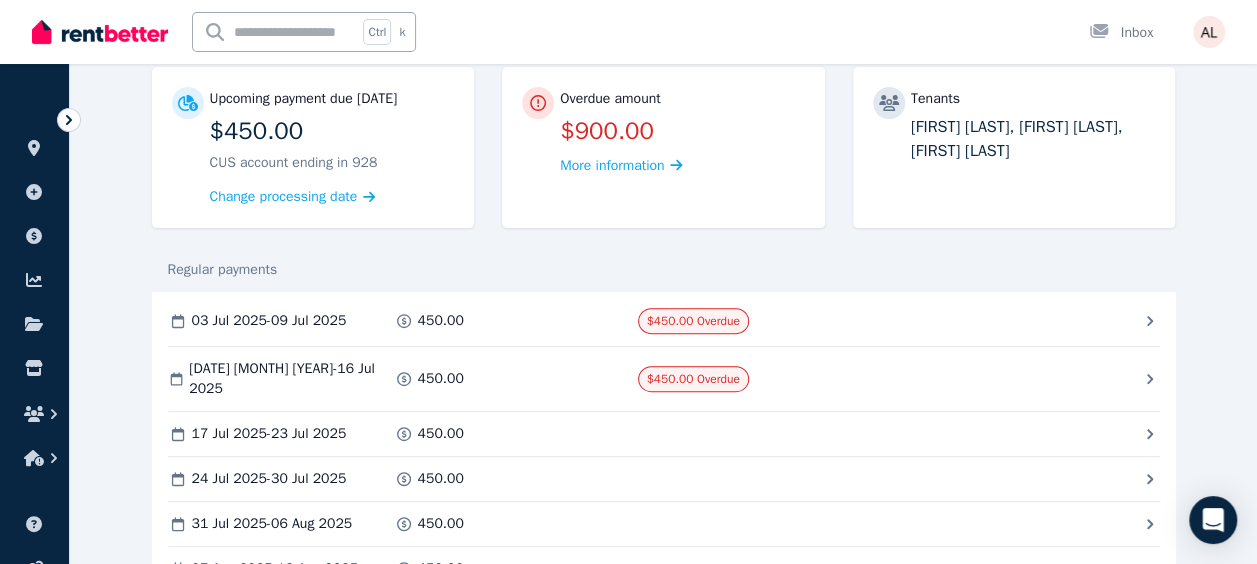 scroll, scrollTop: 200, scrollLeft: 0, axis: vertical 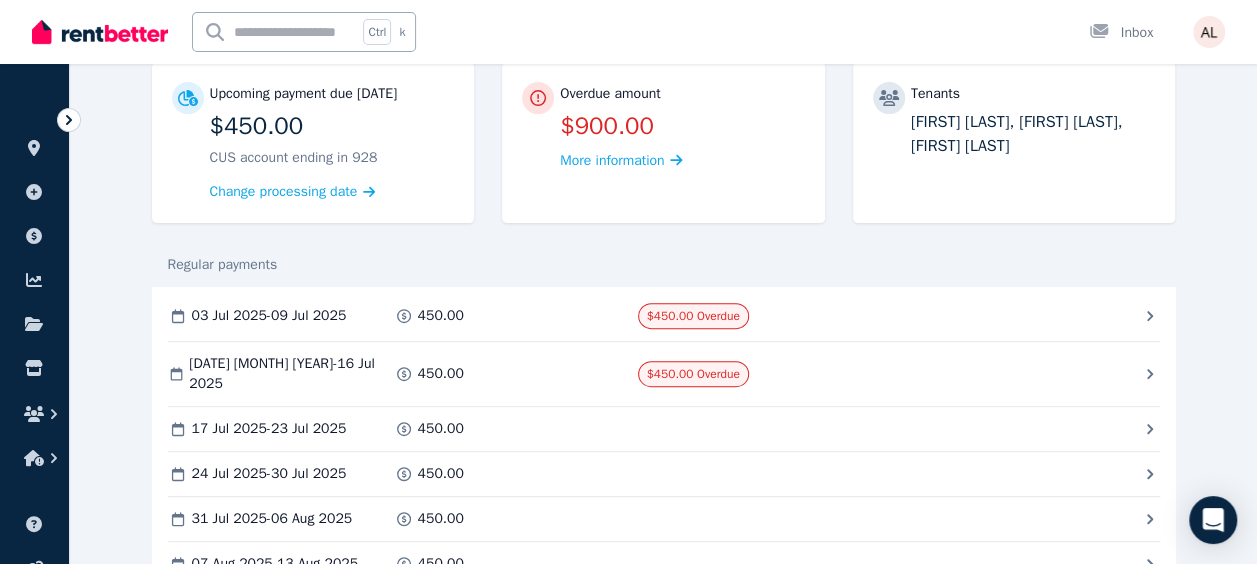 click 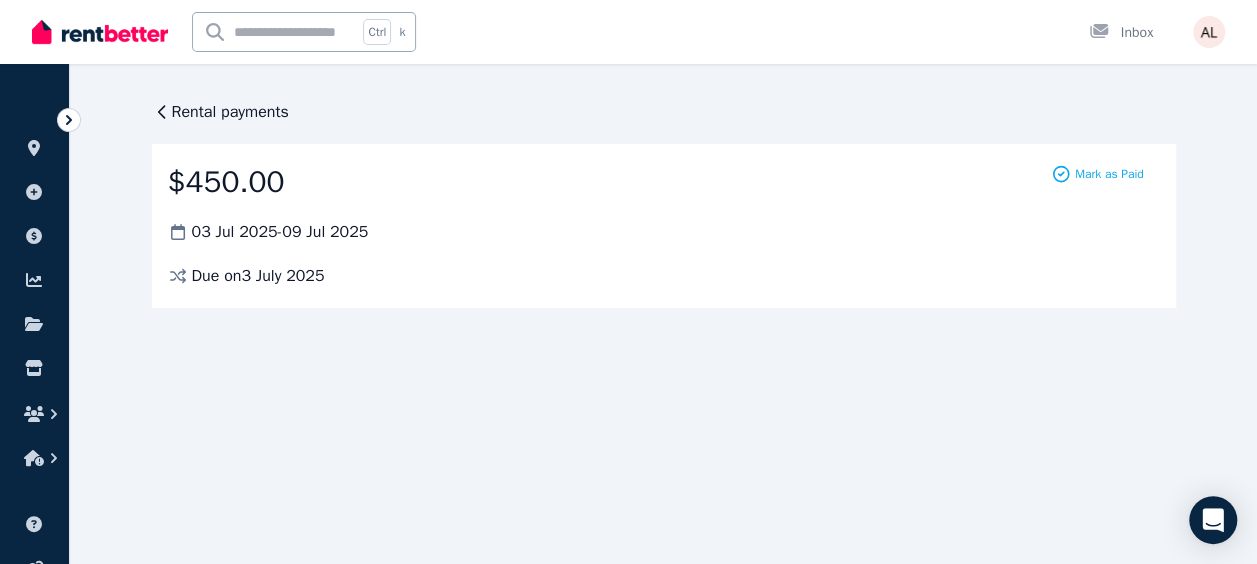scroll, scrollTop: 0, scrollLeft: 0, axis: both 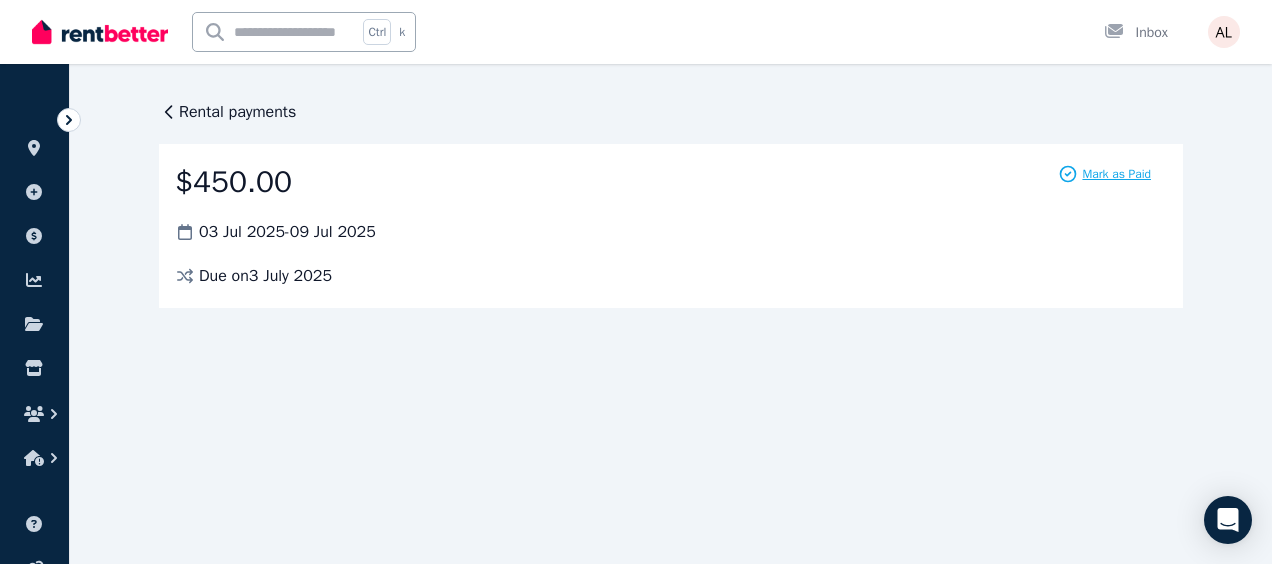 click on "Mark as Paid" at bounding box center [1116, 174] 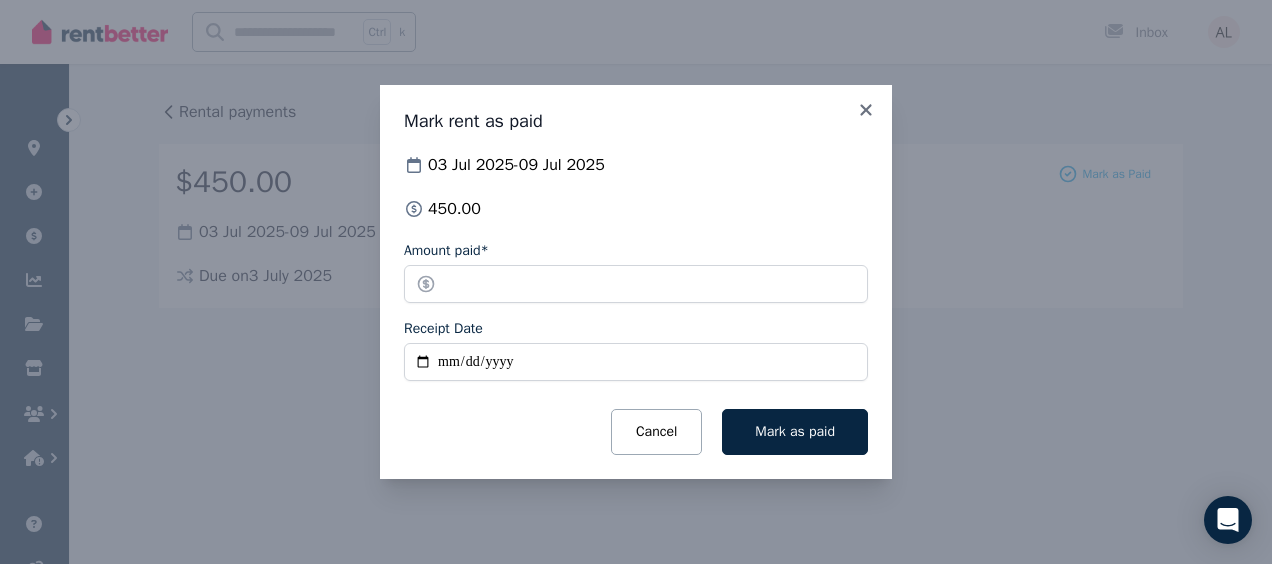 click on "Receipt Date" at bounding box center (636, 362) 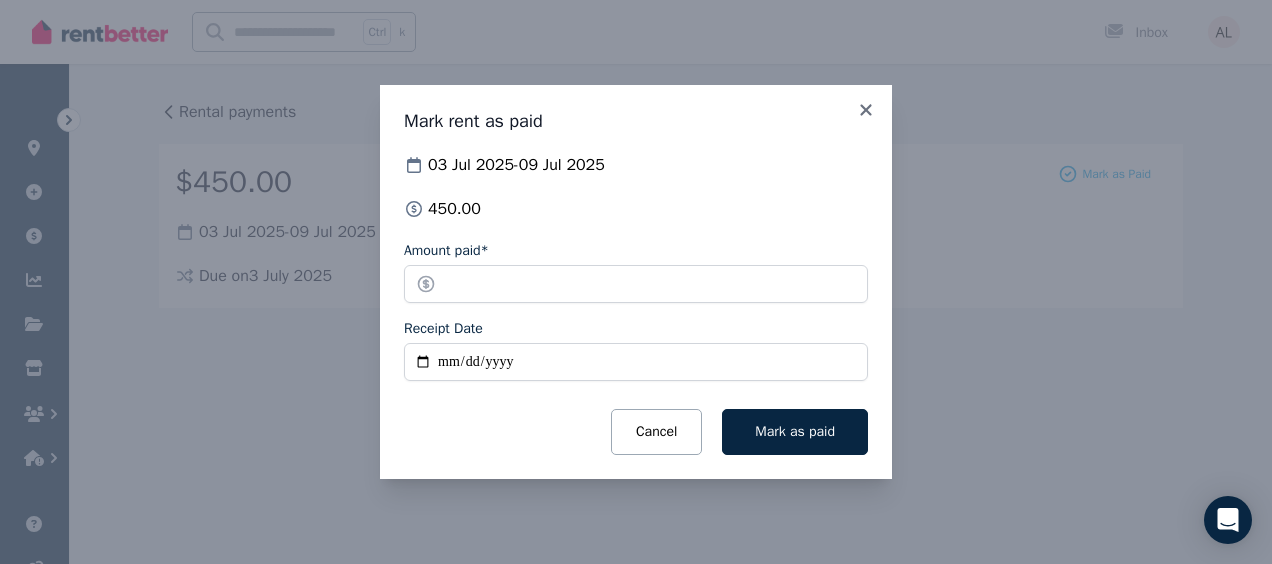 type on "**********" 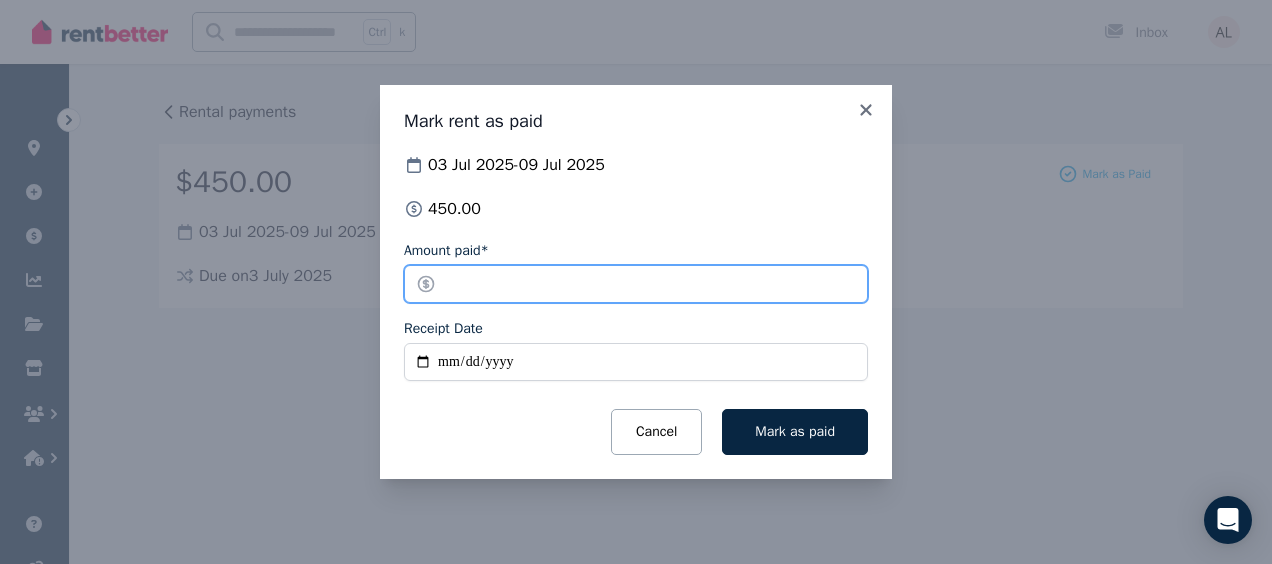 click on "******" at bounding box center [636, 284] 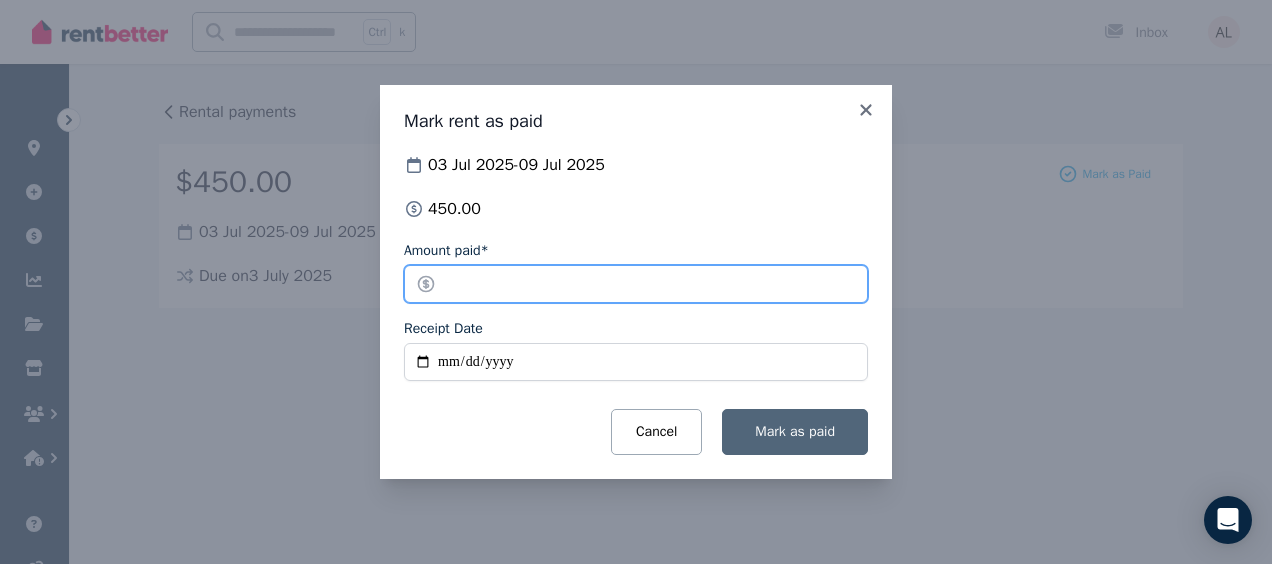 type on "******" 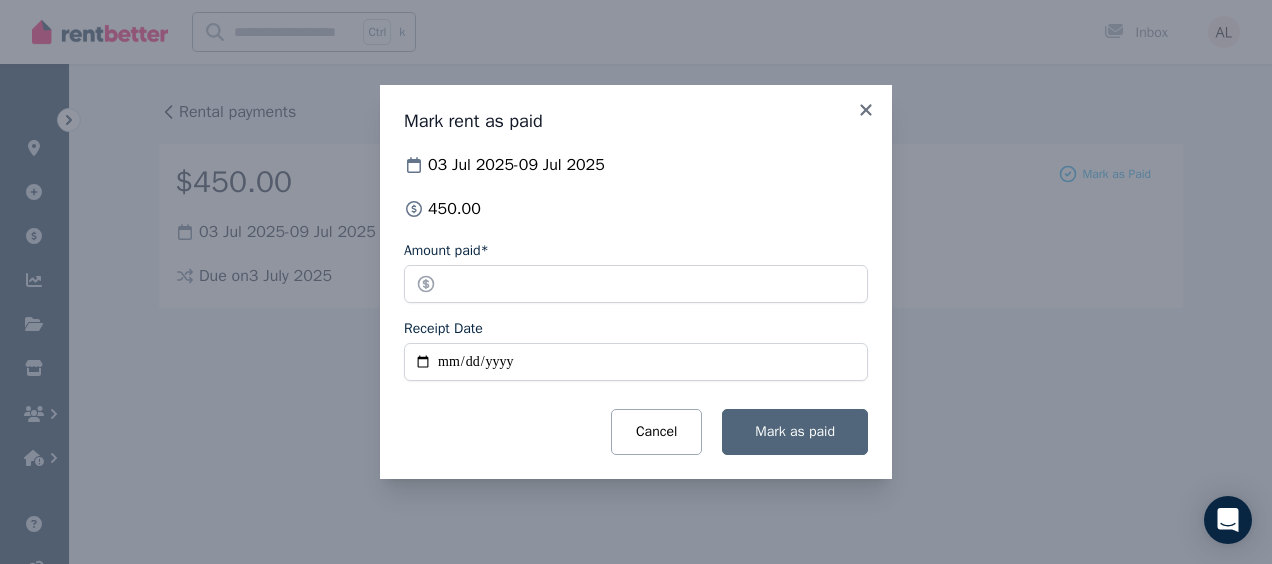 click on "Mark as paid" at bounding box center [795, 431] 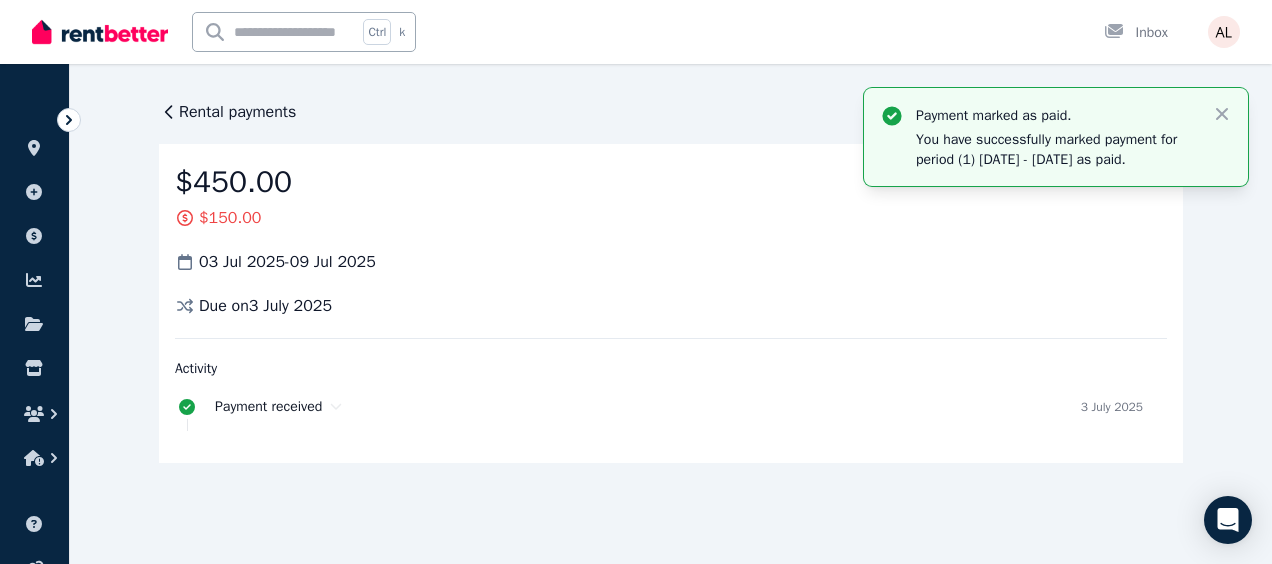click on "Payment marked as paid. You have successfully marked payment for period (1) [DATE] - [DATE] as paid. Close" at bounding box center [1056, 137] 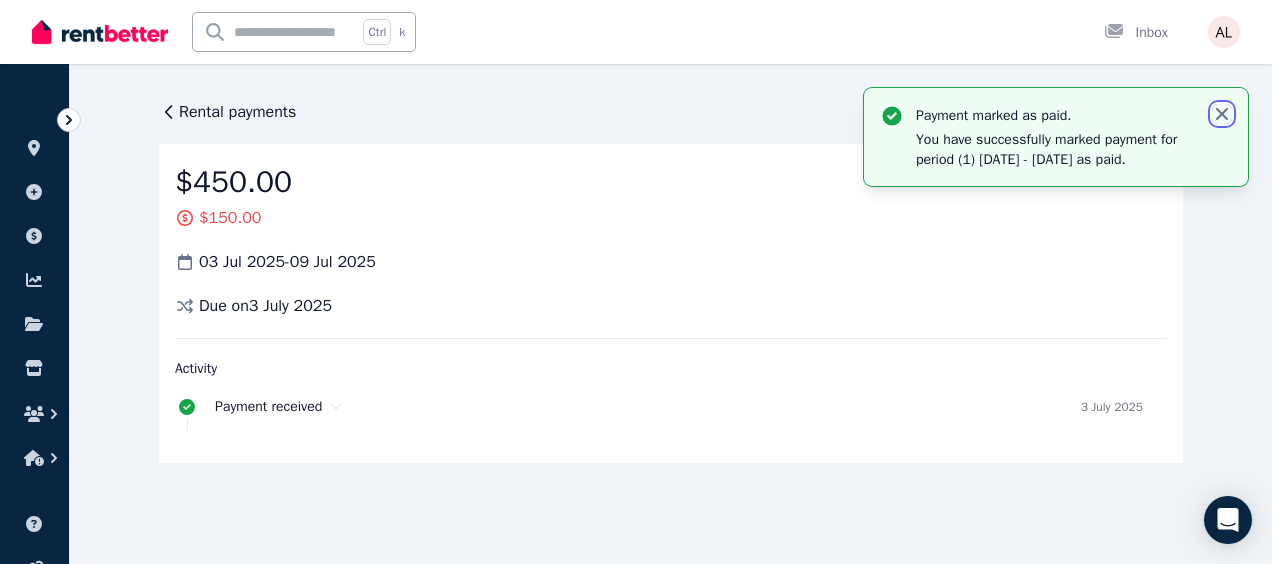 click 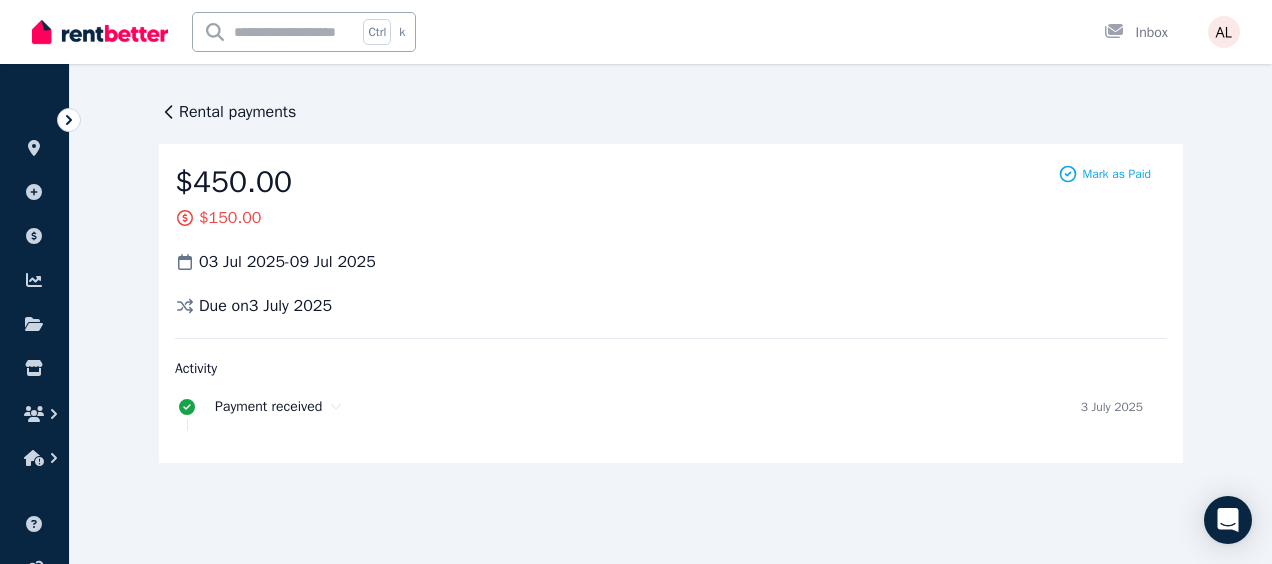 click on "Rental payments" at bounding box center [237, 112] 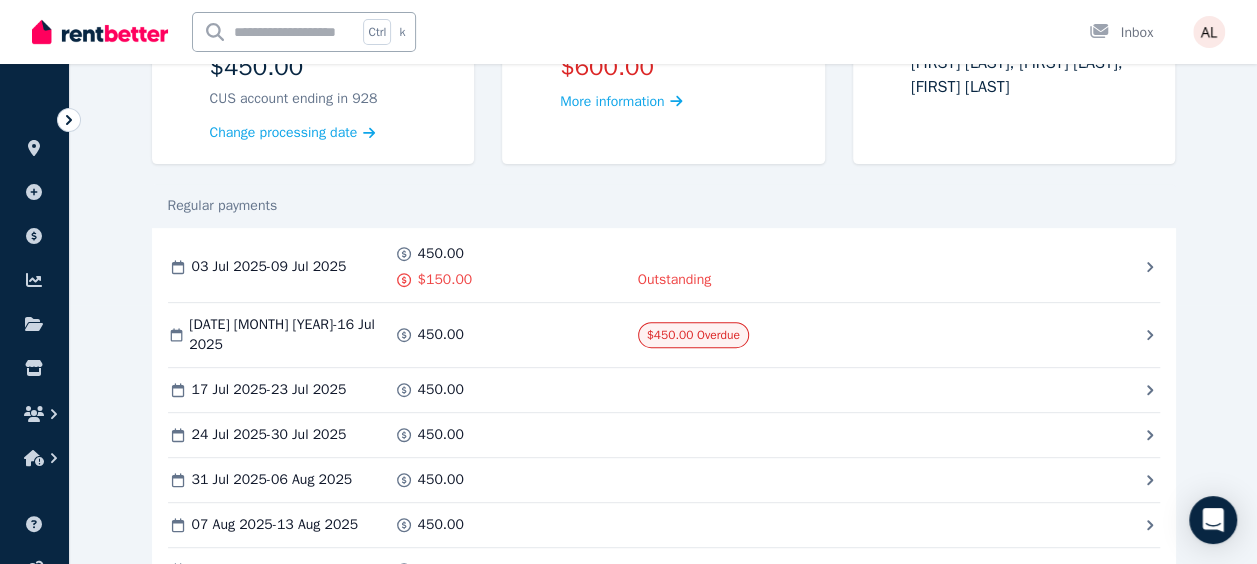 scroll, scrollTop: 300, scrollLeft: 0, axis: vertical 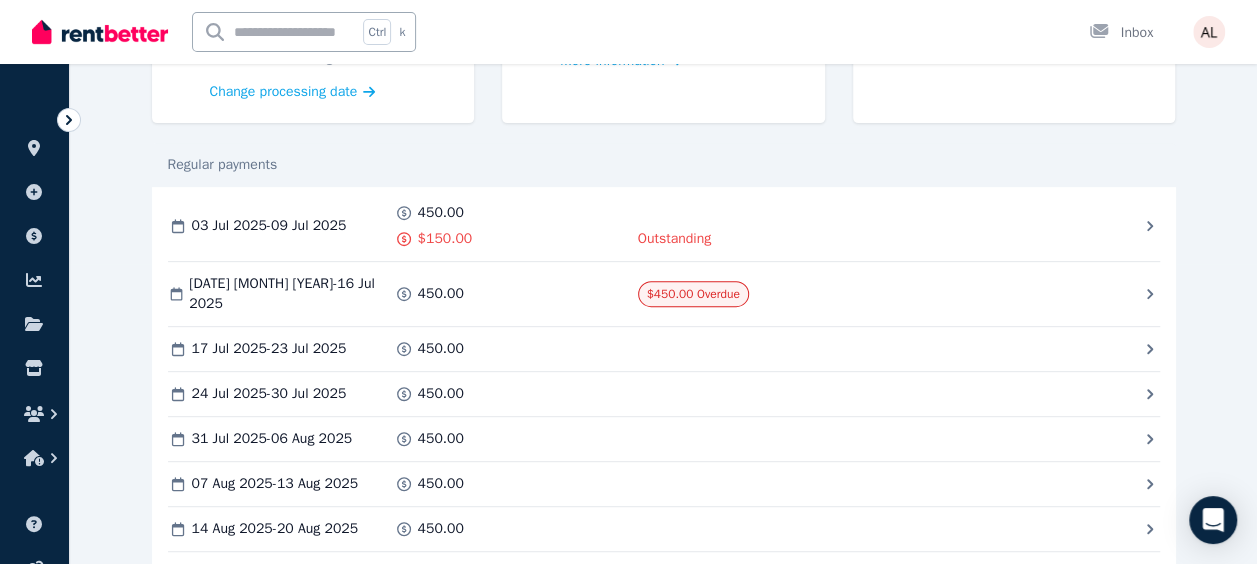 click on "[DATE]  -  [DATE] 450.00 $450.00 Overdue Mark as Paid" at bounding box center (654, 294) 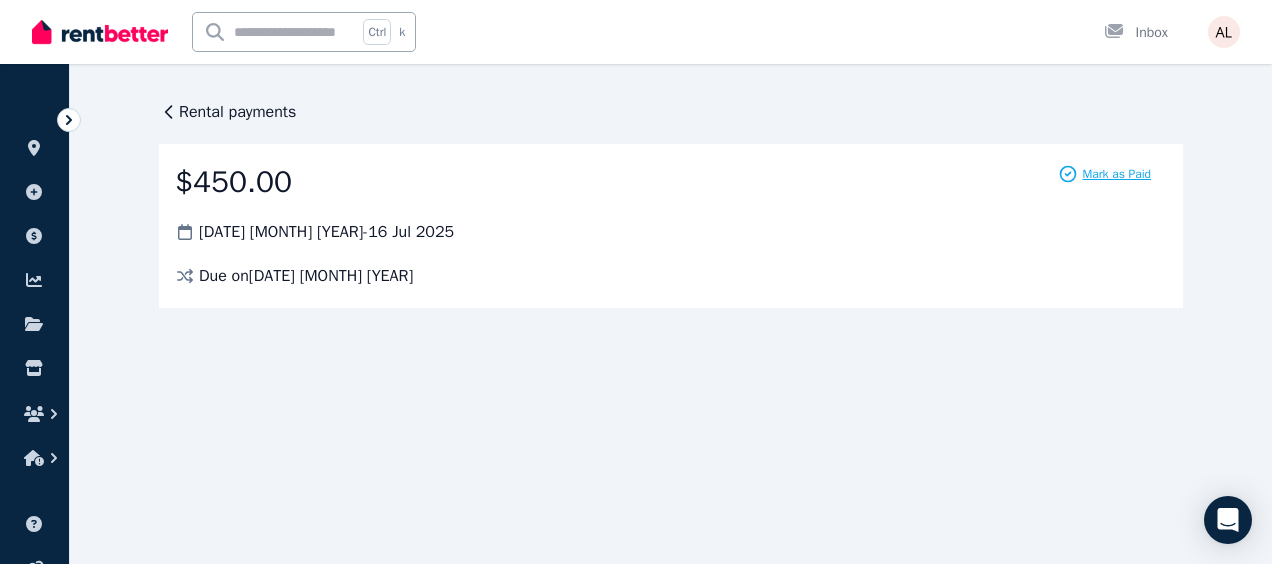 click on "Mark as Paid" at bounding box center (1116, 174) 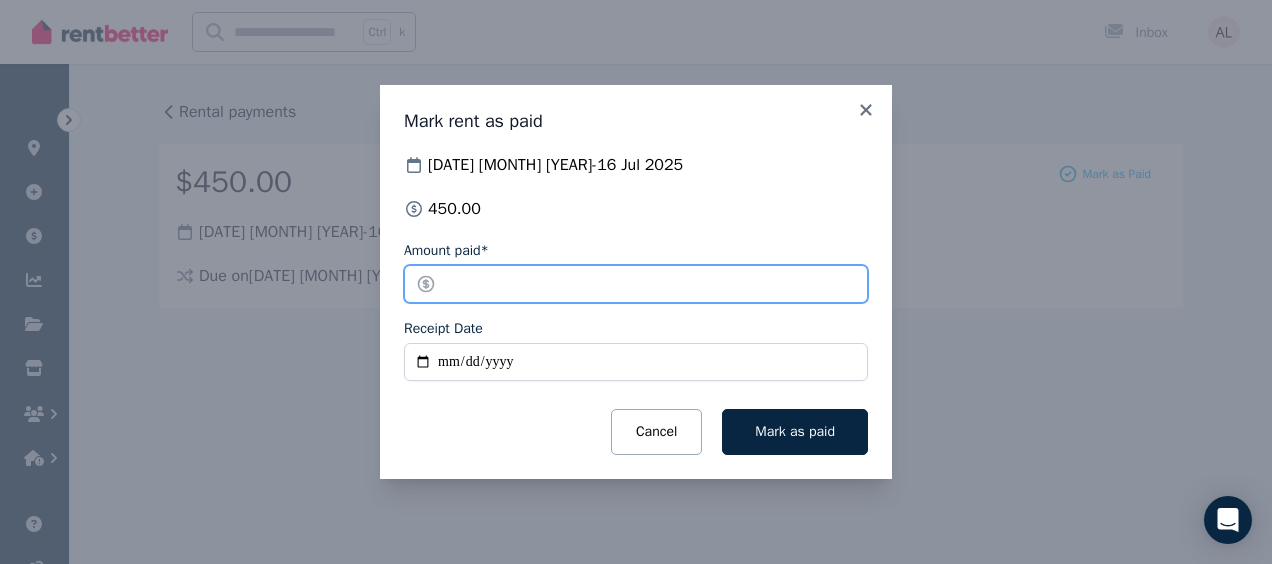 click on "******" at bounding box center (636, 284) 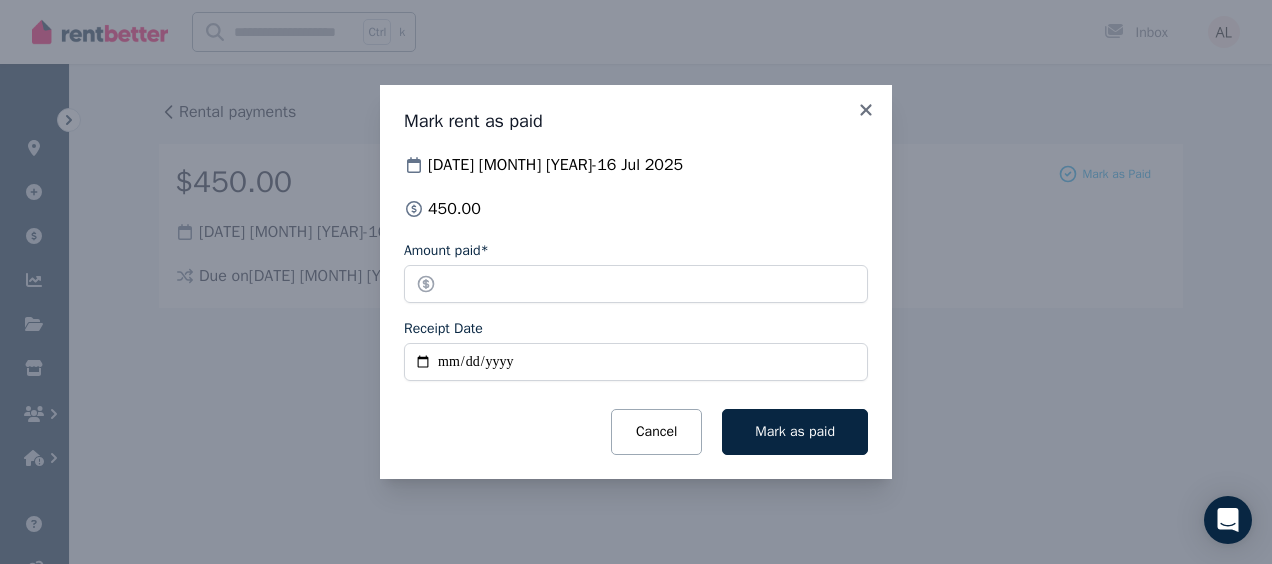 click on "Receipt Date" at bounding box center (636, 362) 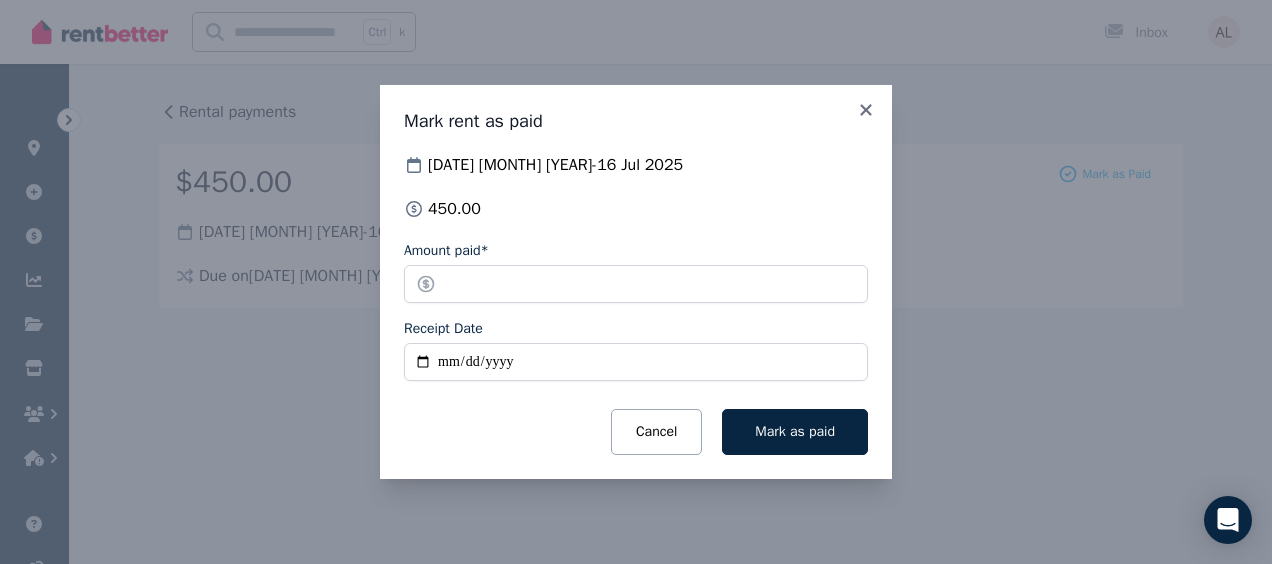 type on "**********" 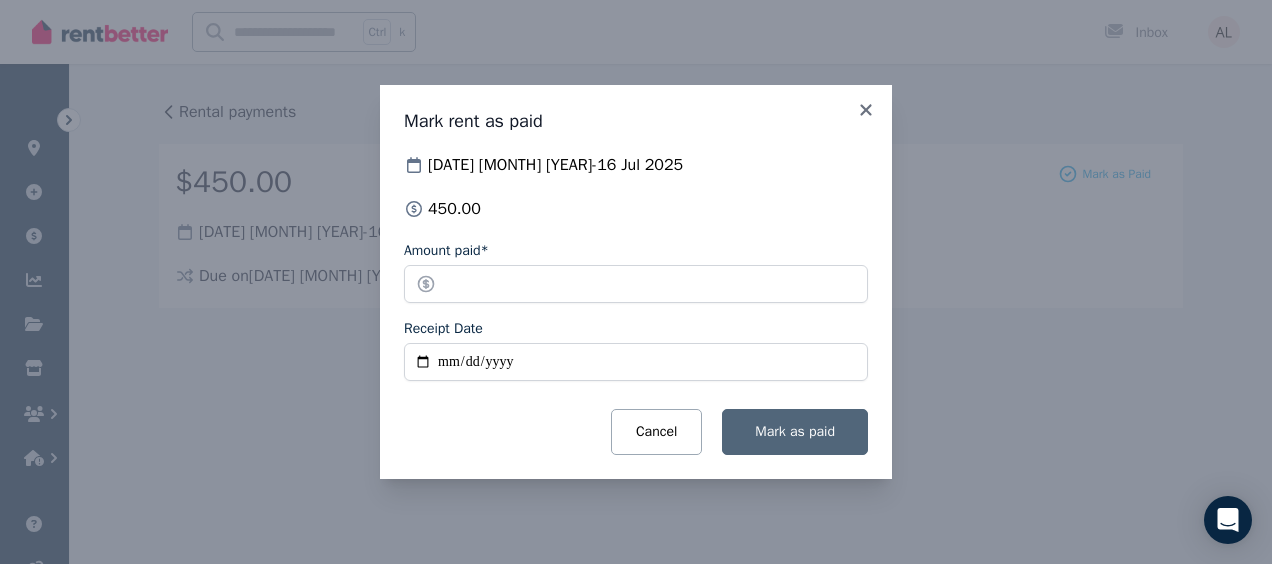click on "Mark as paid" at bounding box center [795, 431] 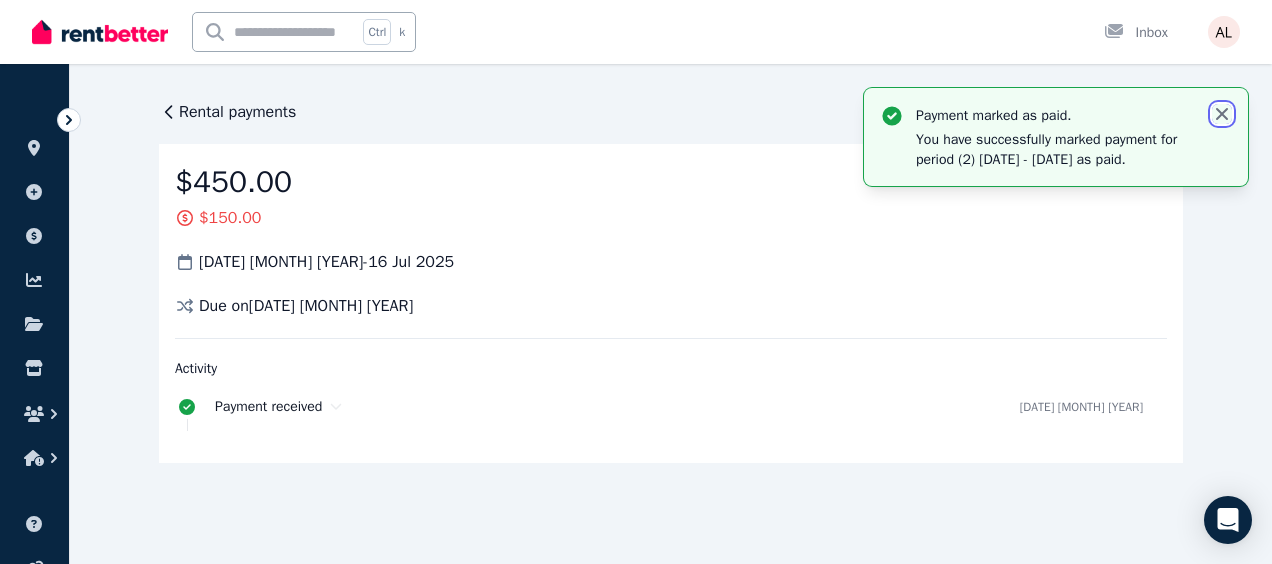 click 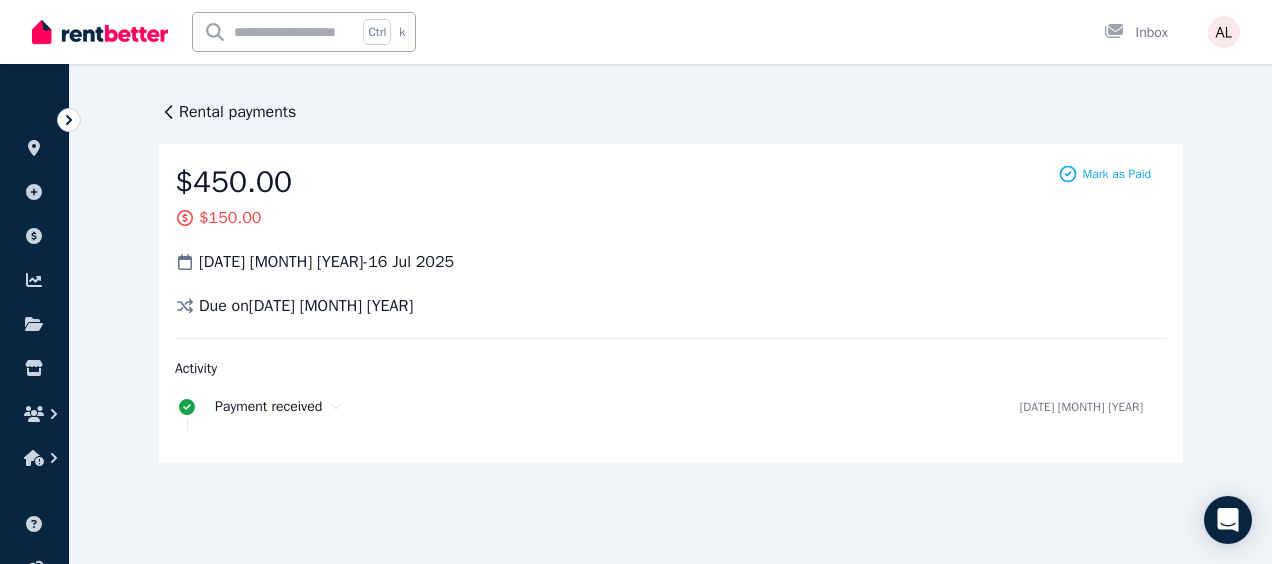 click on "Rental payments" at bounding box center [237, 112] 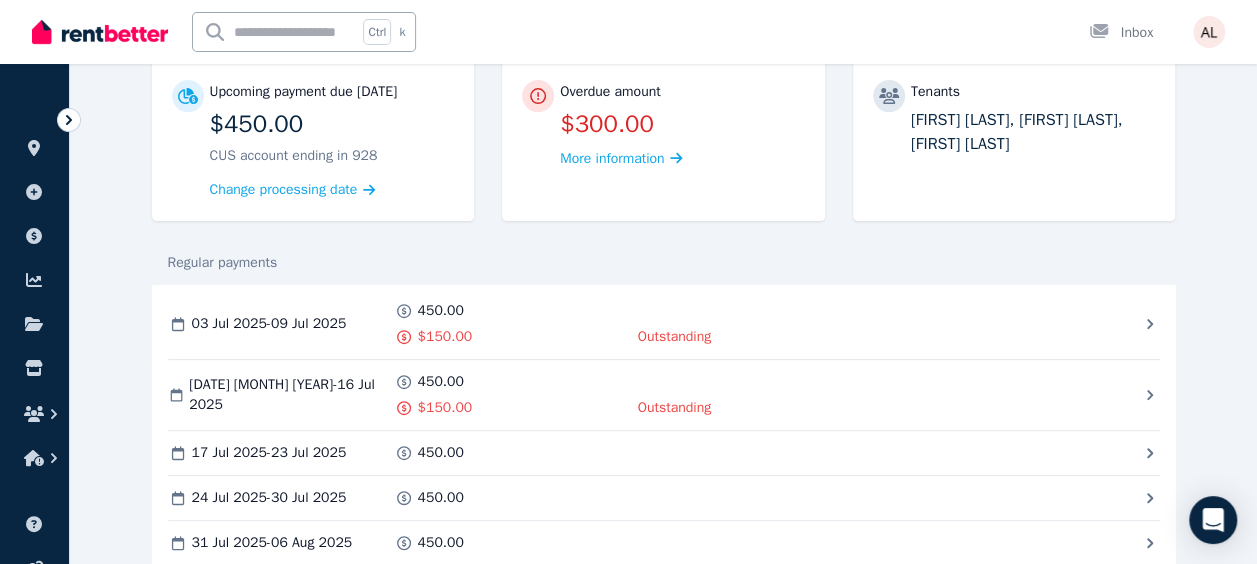 scroll, scrollTop: 0, scrollLeft: 0, axis: both 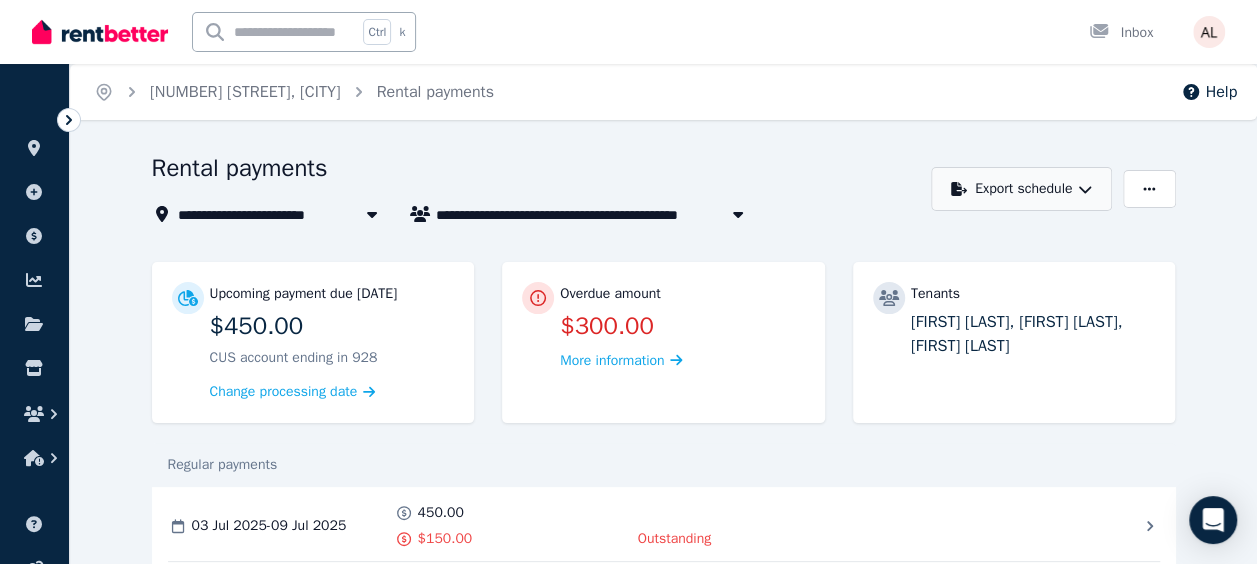 click 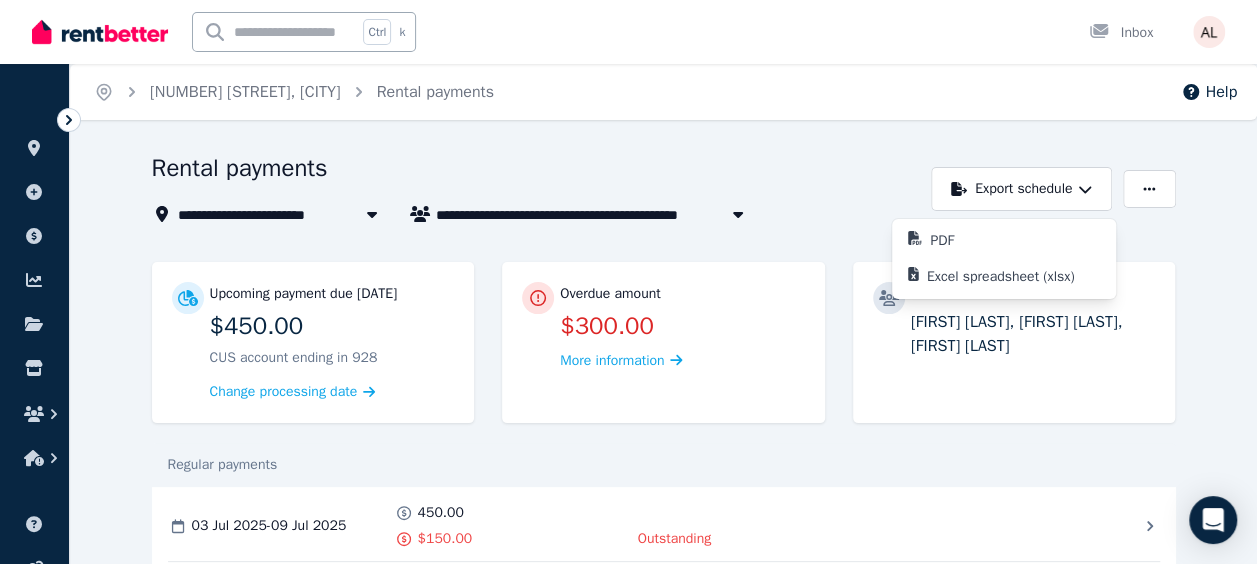 click on "**********" at bounding box center [663, 1642] 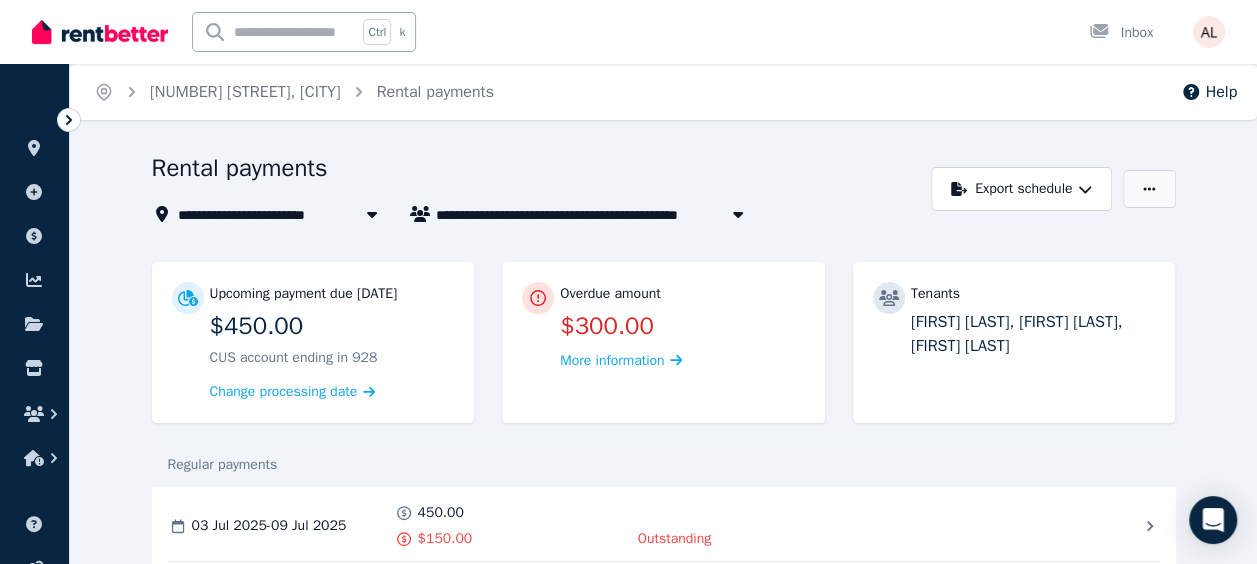 click 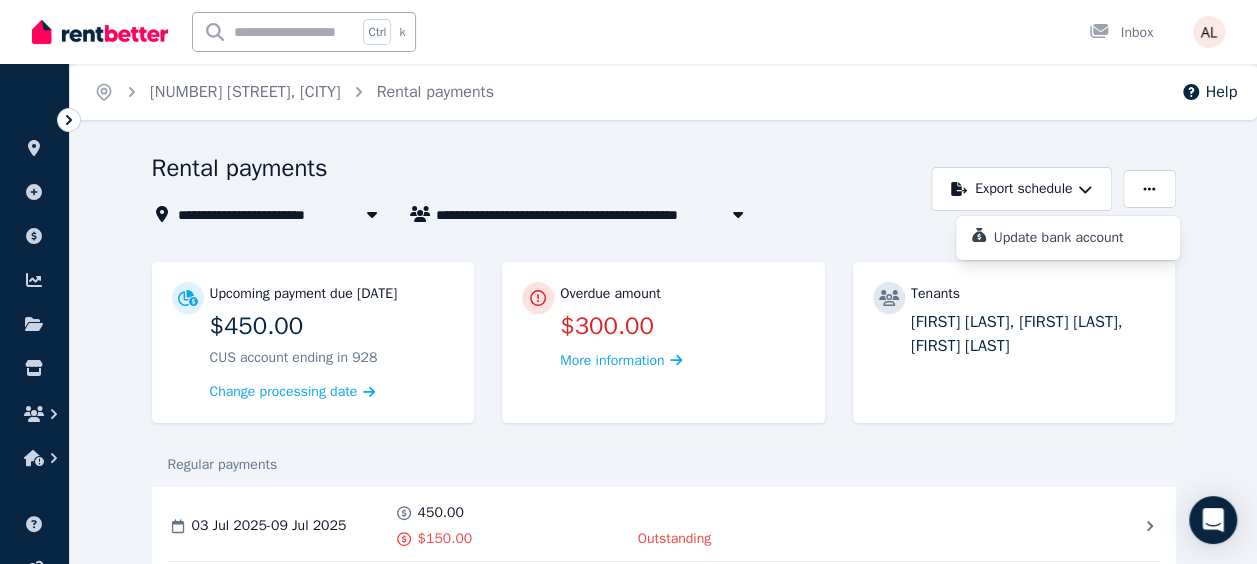 click on "**********" at bounding box center (663, 1642) 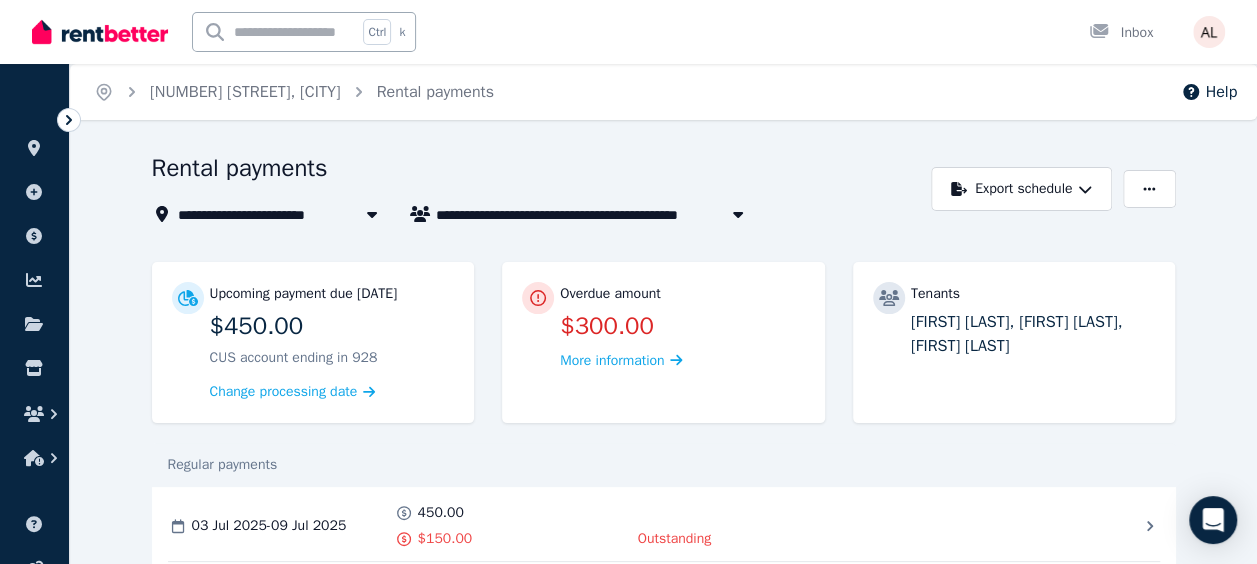 scroll, scrollTop: 200, scrollLeft: 0, axis: vertical 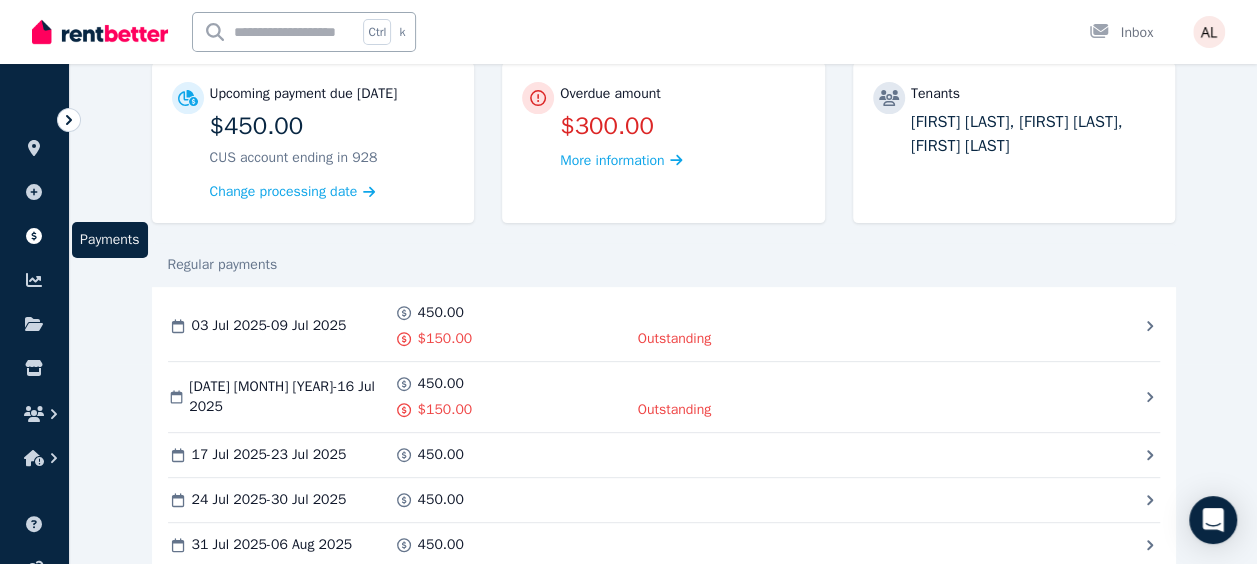 click 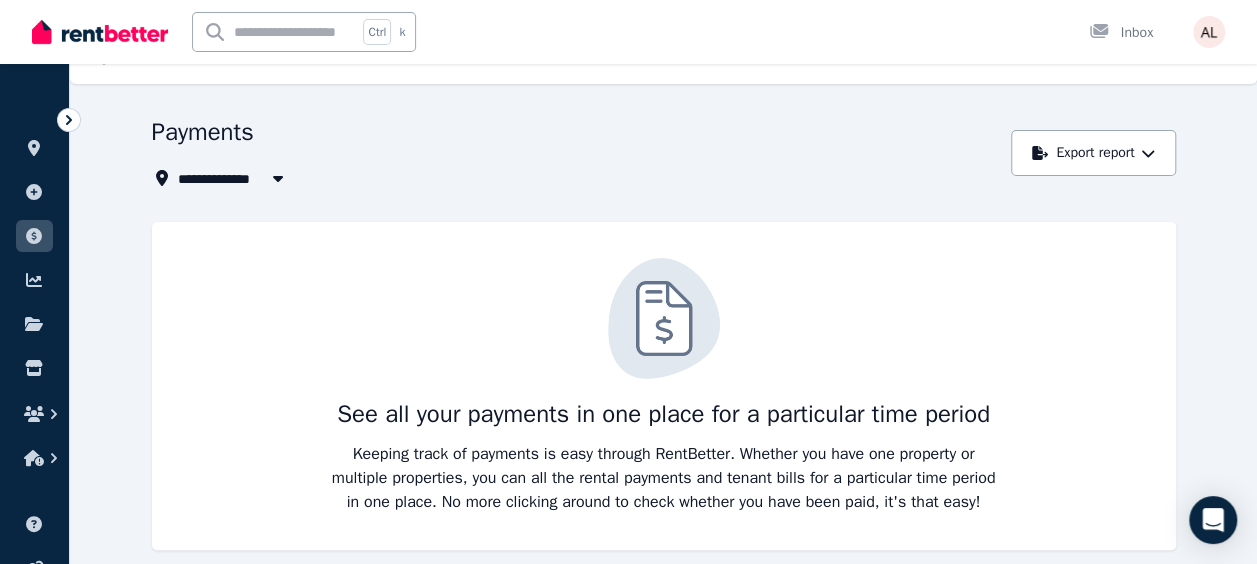 scroll, scrollTop: 56, scrollLeft: 0, axis: vertical 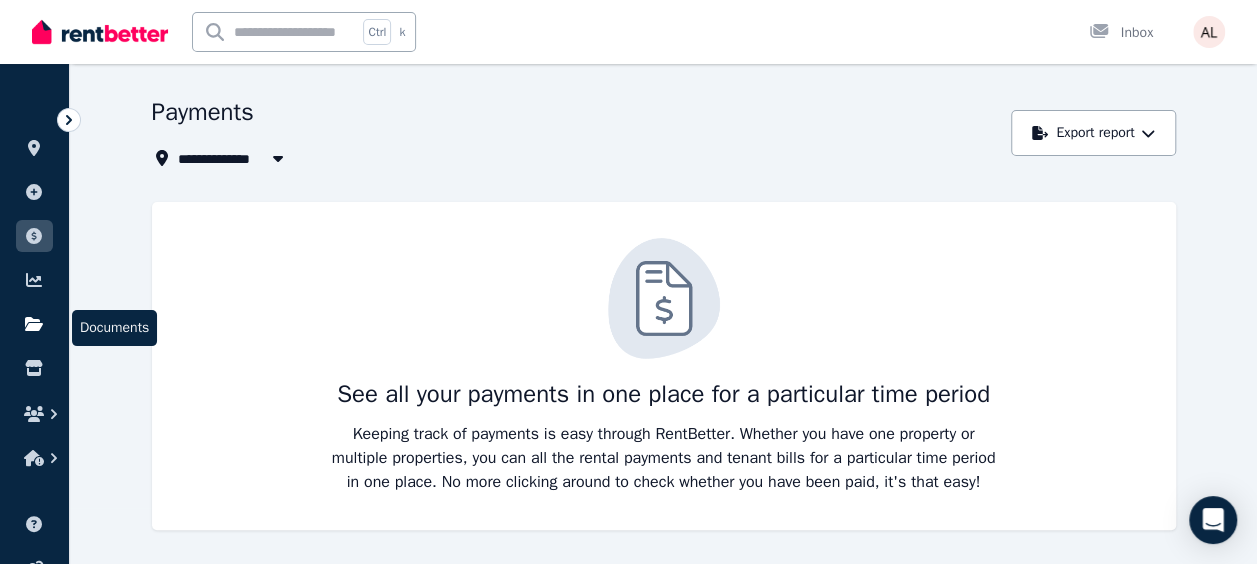 click at bounding box center (34, 324) 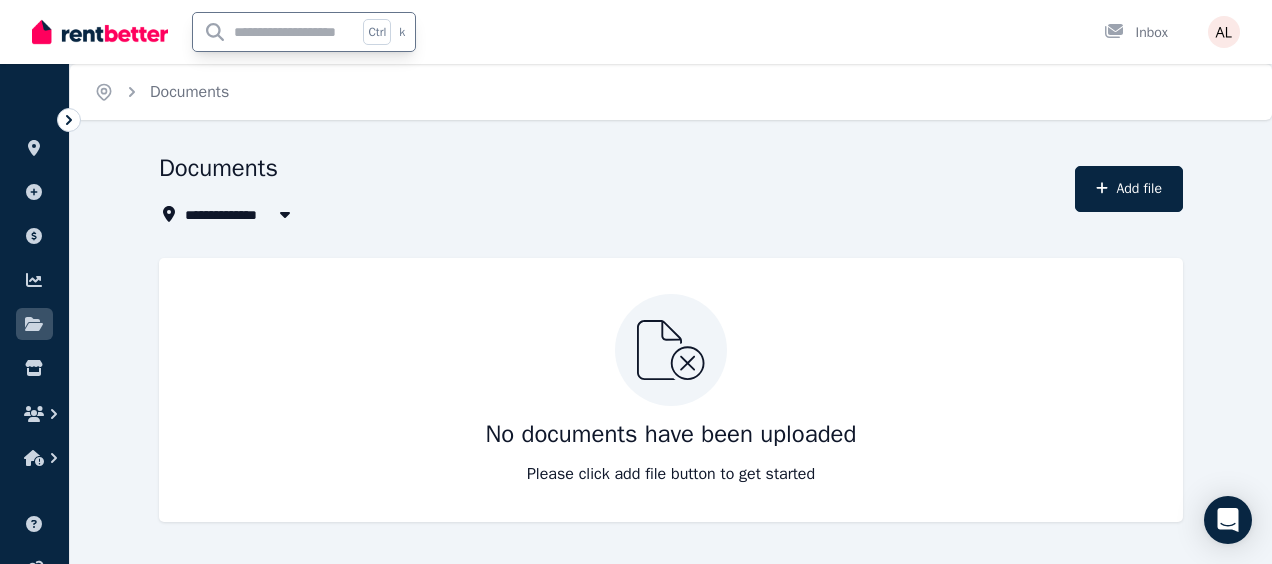 click at bounding box center [275, 32] 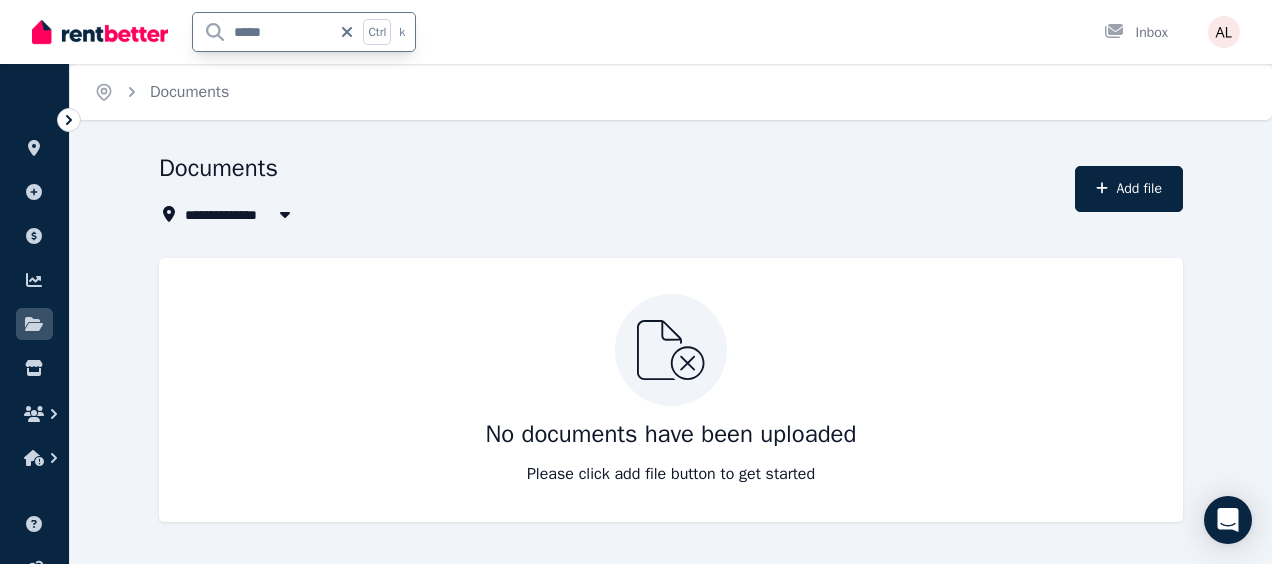 drag, startPoint x: 276, startPoint y: 36, endPoint x: 253, endPoint y: 37, distance: 23.021729 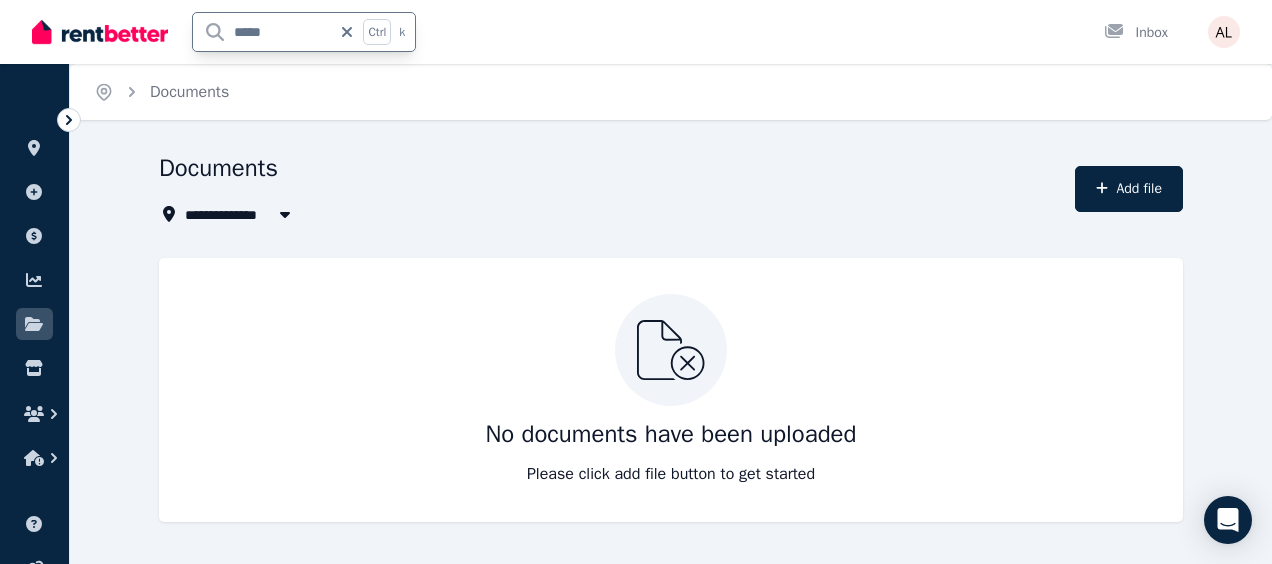 click on "*****" at bounding box center (262, 32) 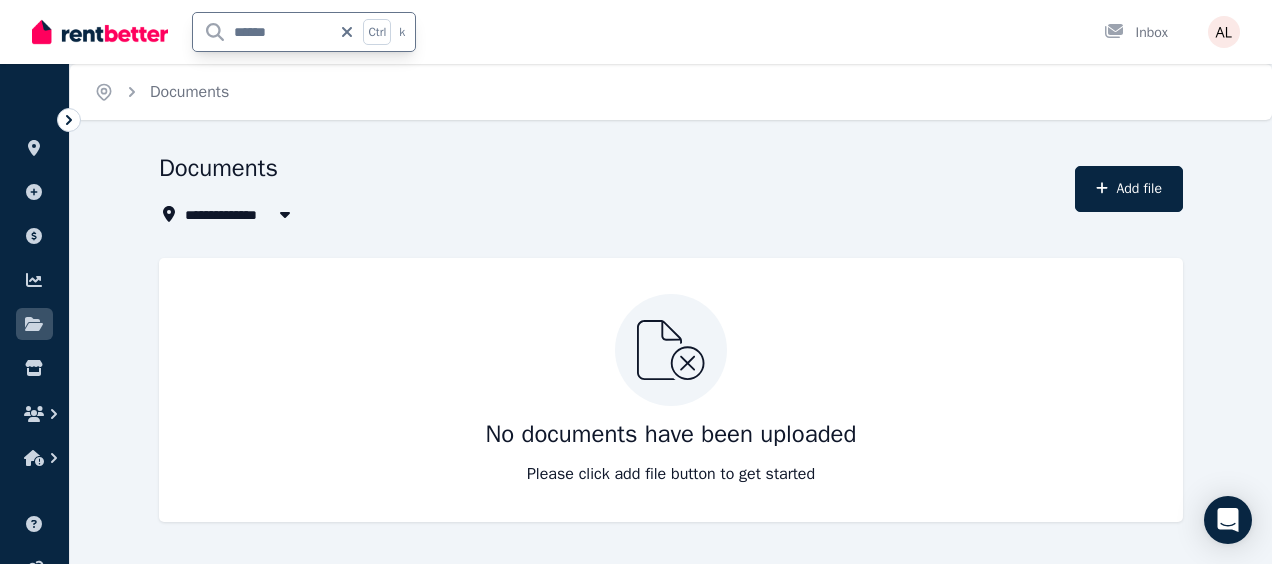 type on "*******" 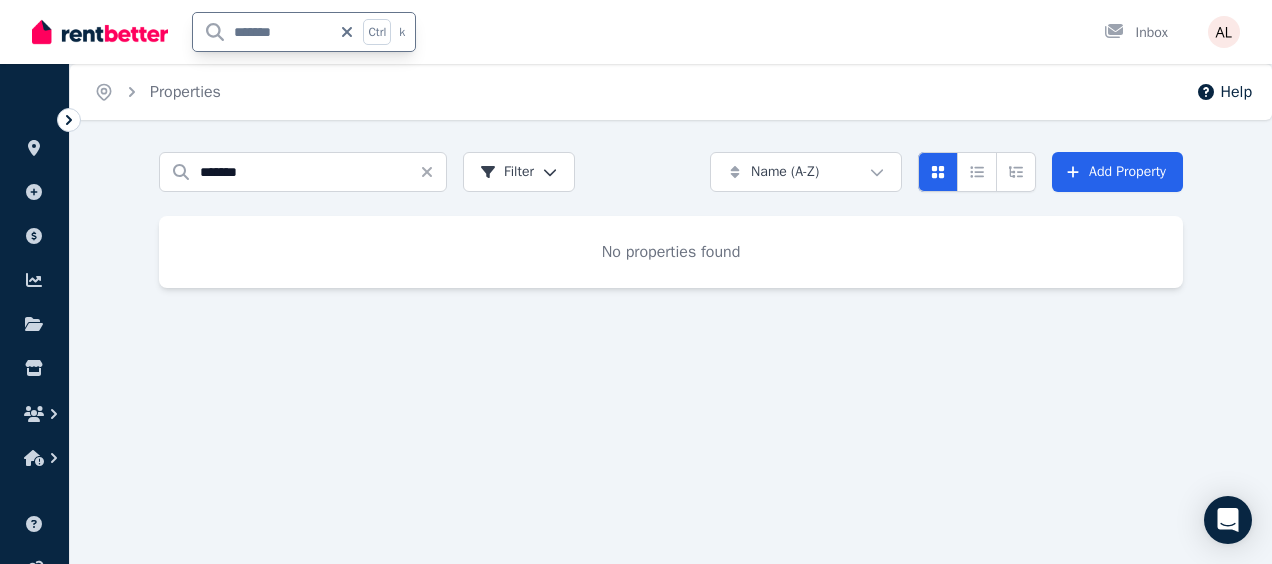 drag, startPoint x: 322, startPoint y: 42, endPoint x: 156, endPoint y: 37, distance: 166.07529 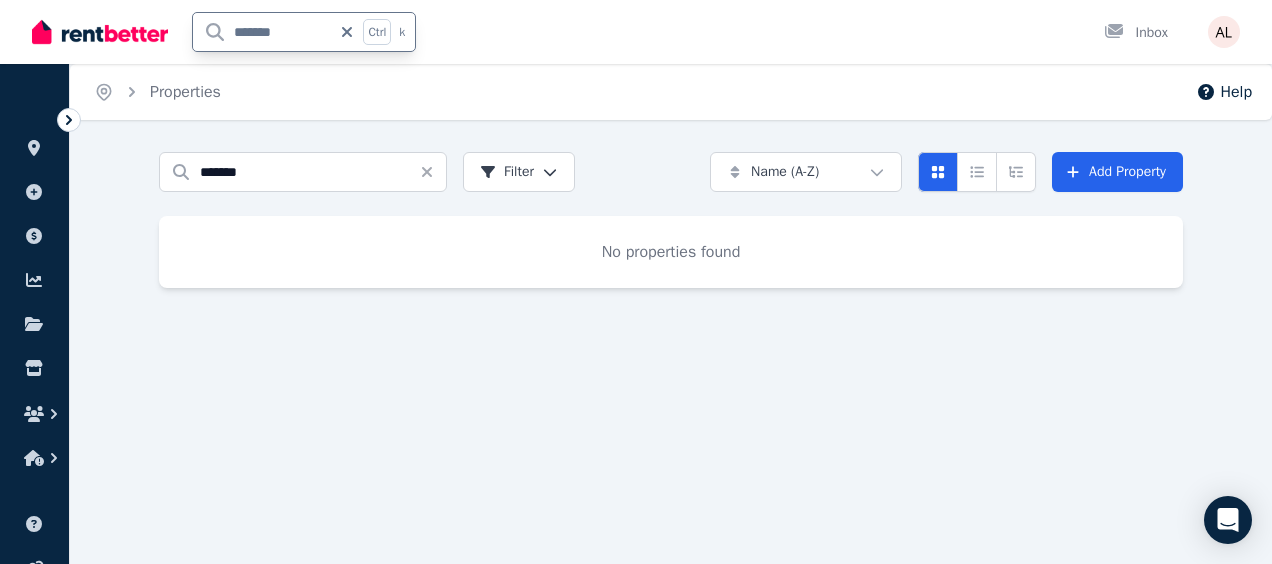 click on "******* Ctrl k" at bounding box center (229, 32) 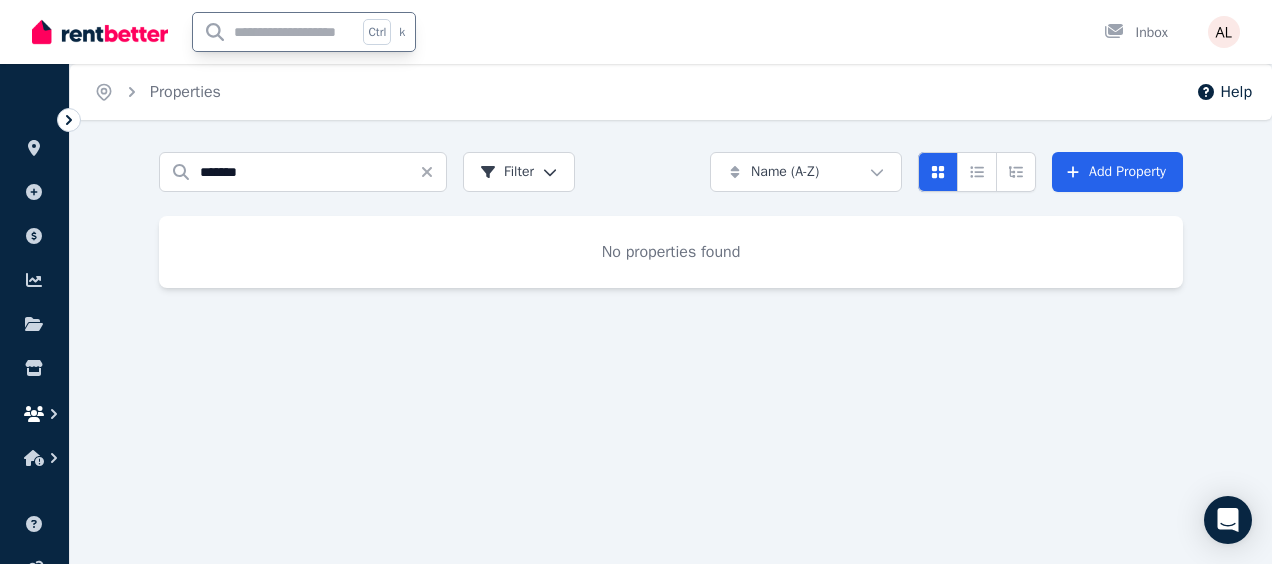type 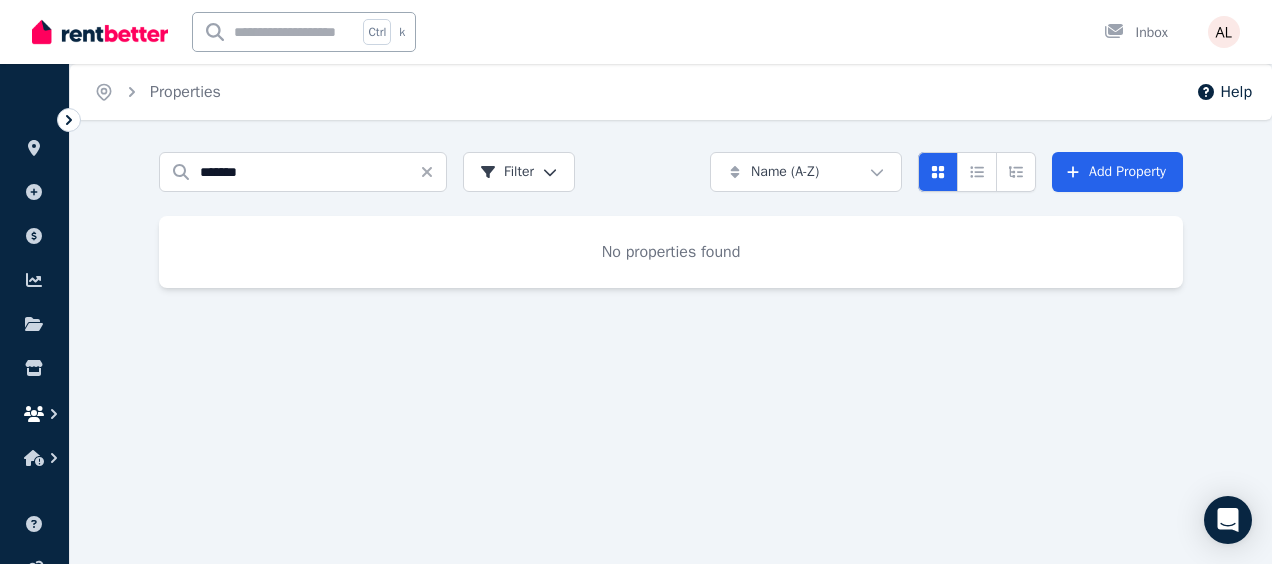 click 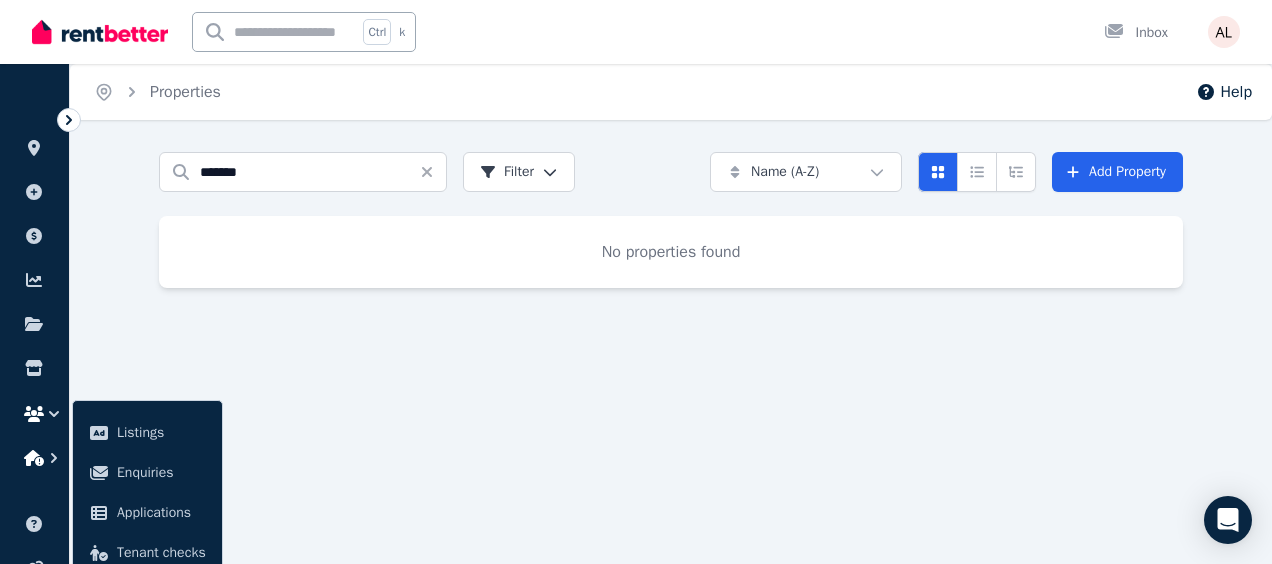 click 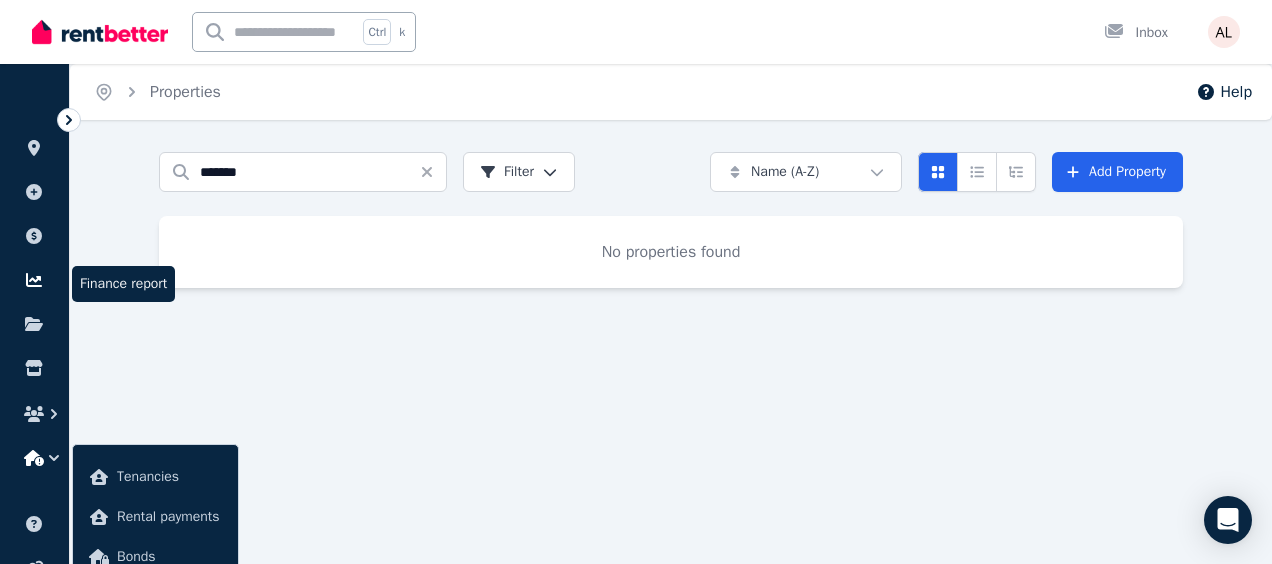 click 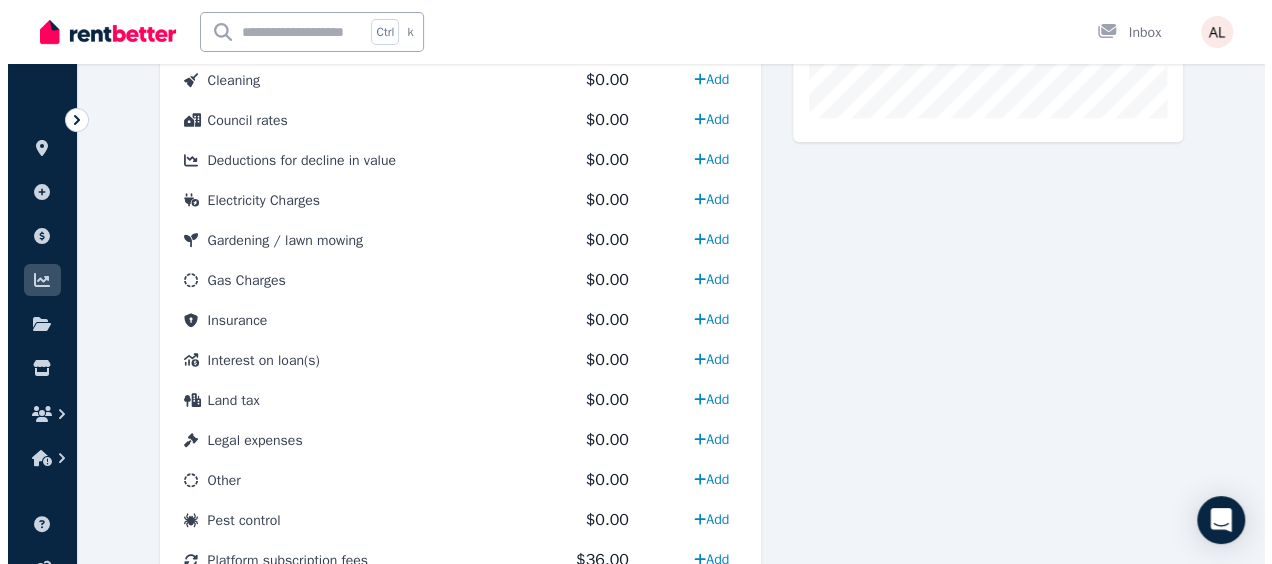 scroll, scrollTop: 785, scrollLeft: 0, axis: vertical 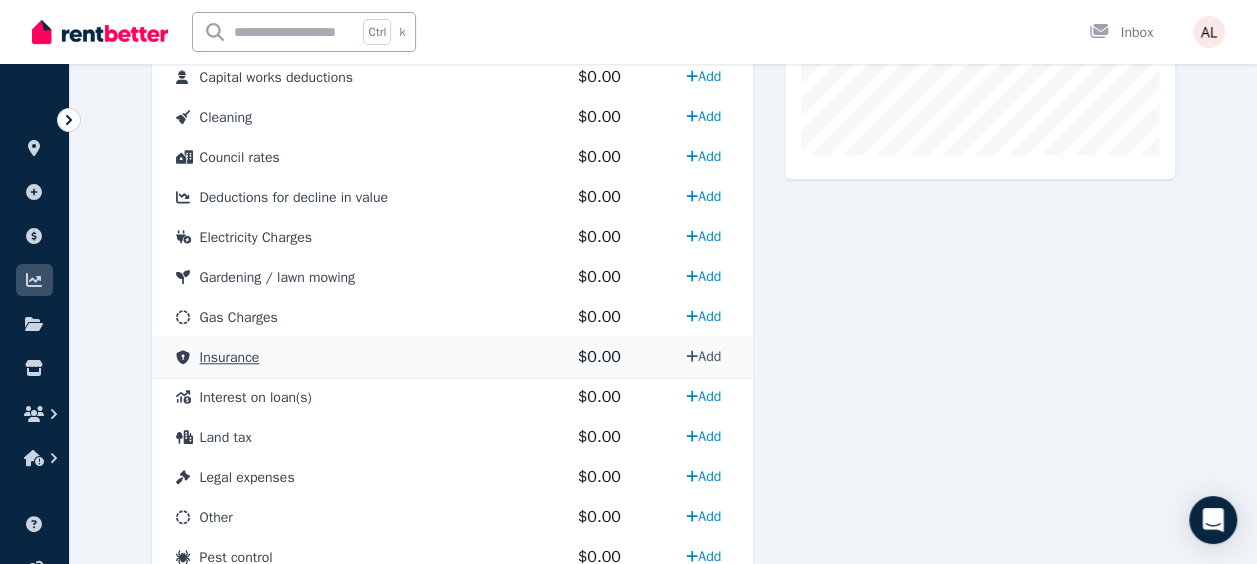 click on "Add" at bounding box center [703, 356] 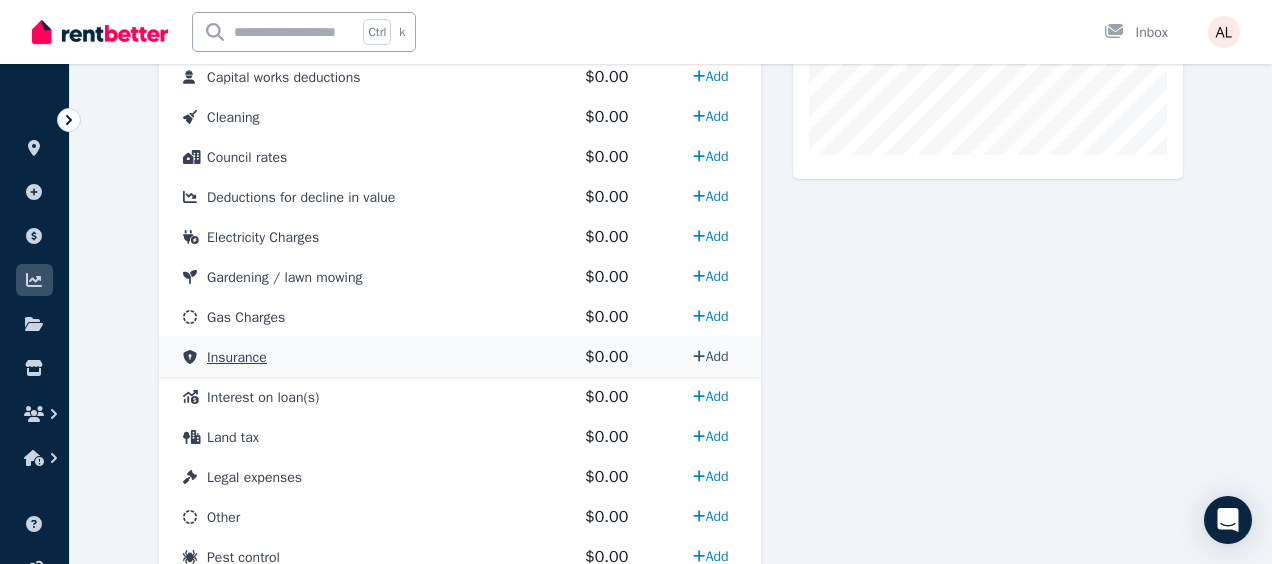 select on "**********" 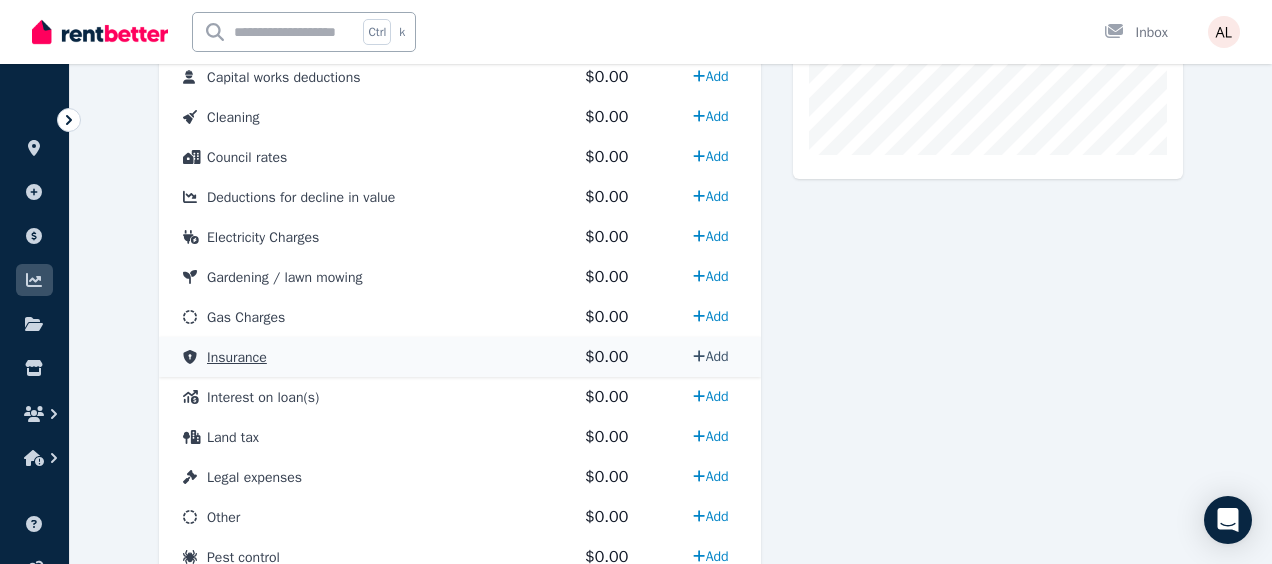 select on "**********" 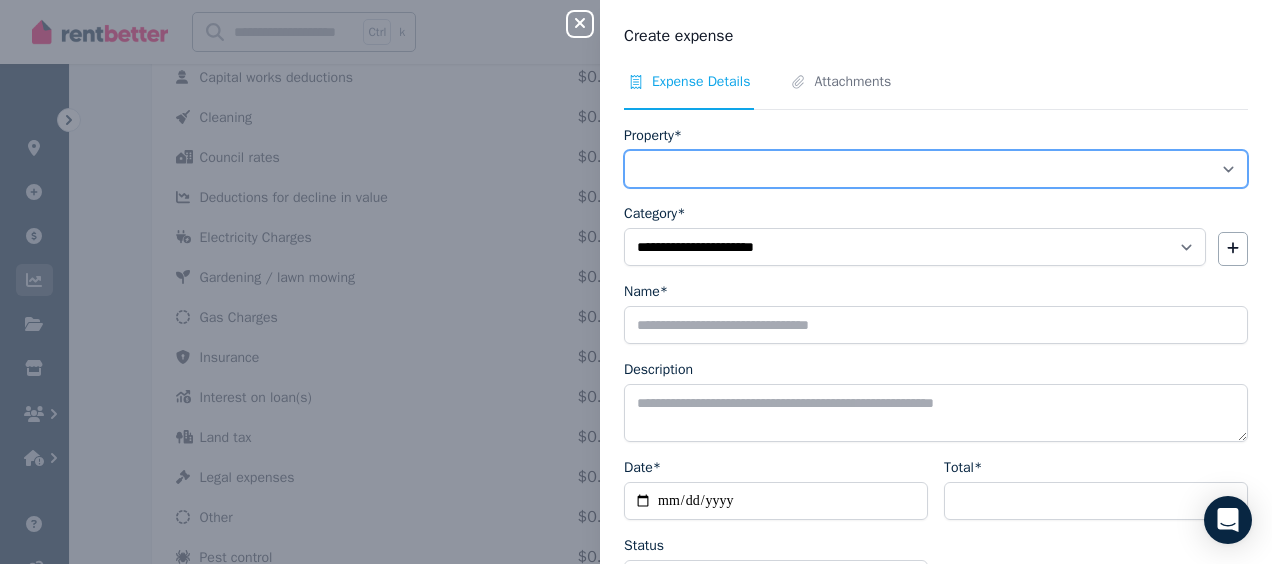click on "**********" at bounding box center [936, 169] 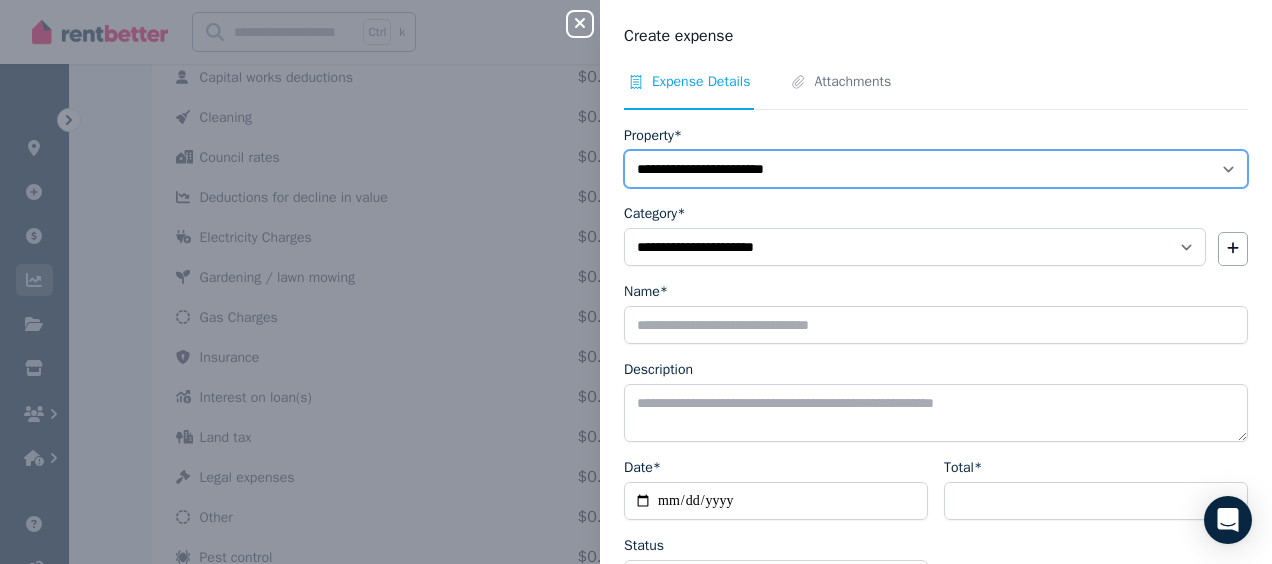 click on "**********" at bounding box center [936, 169] 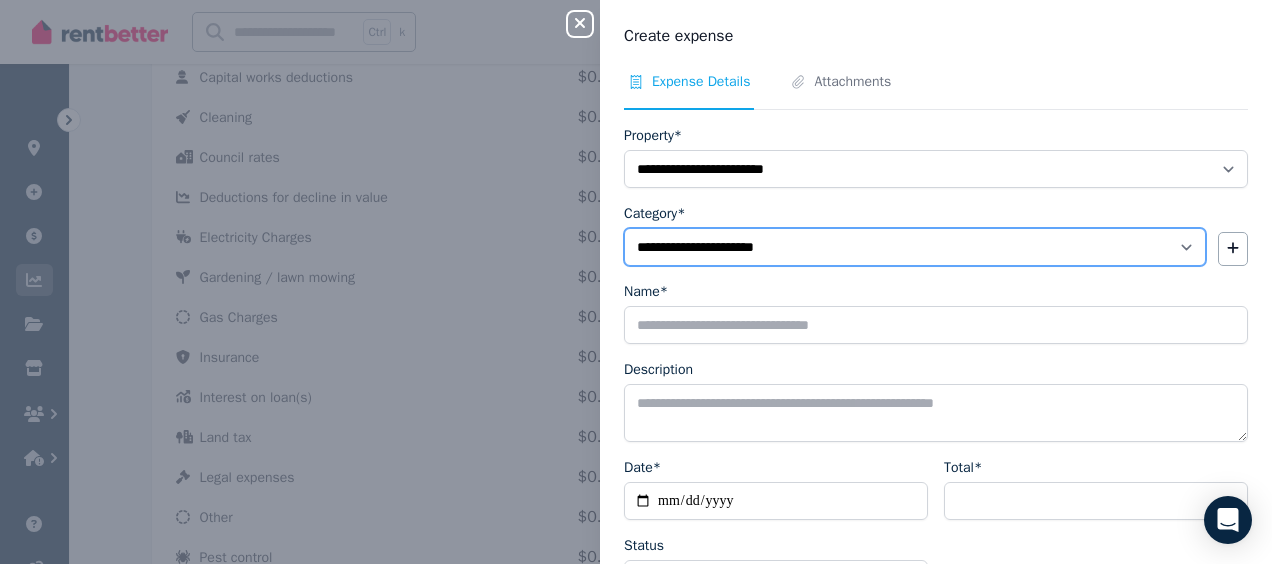 click on "**********" at bounding box center (915, 247) 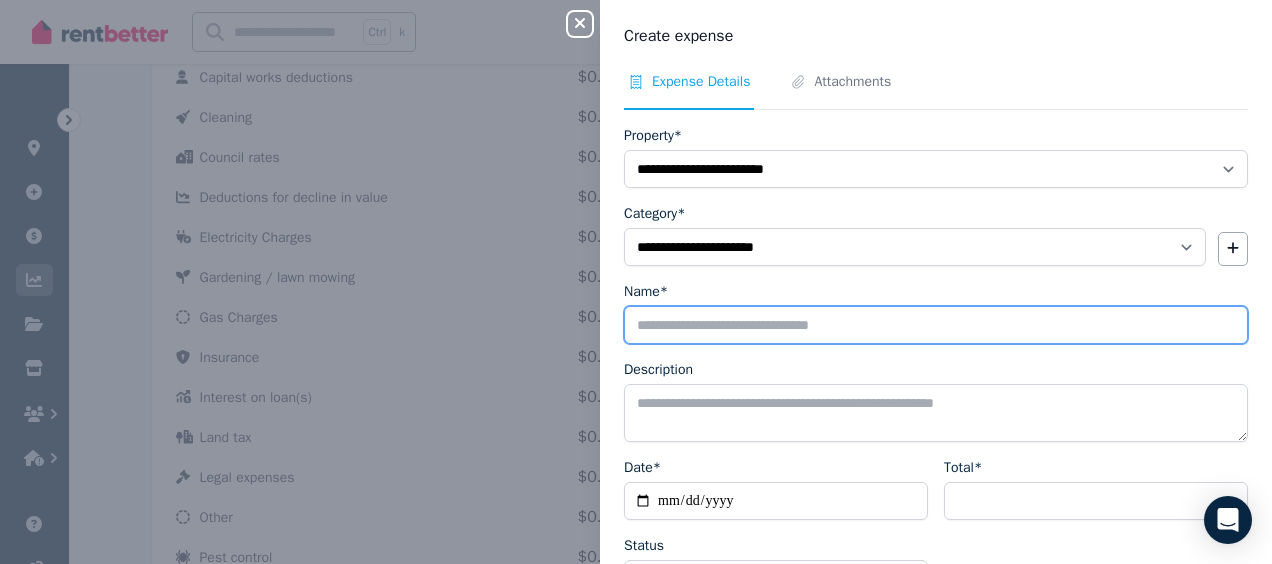 click on "Name*" at bounding box center [936, 325] 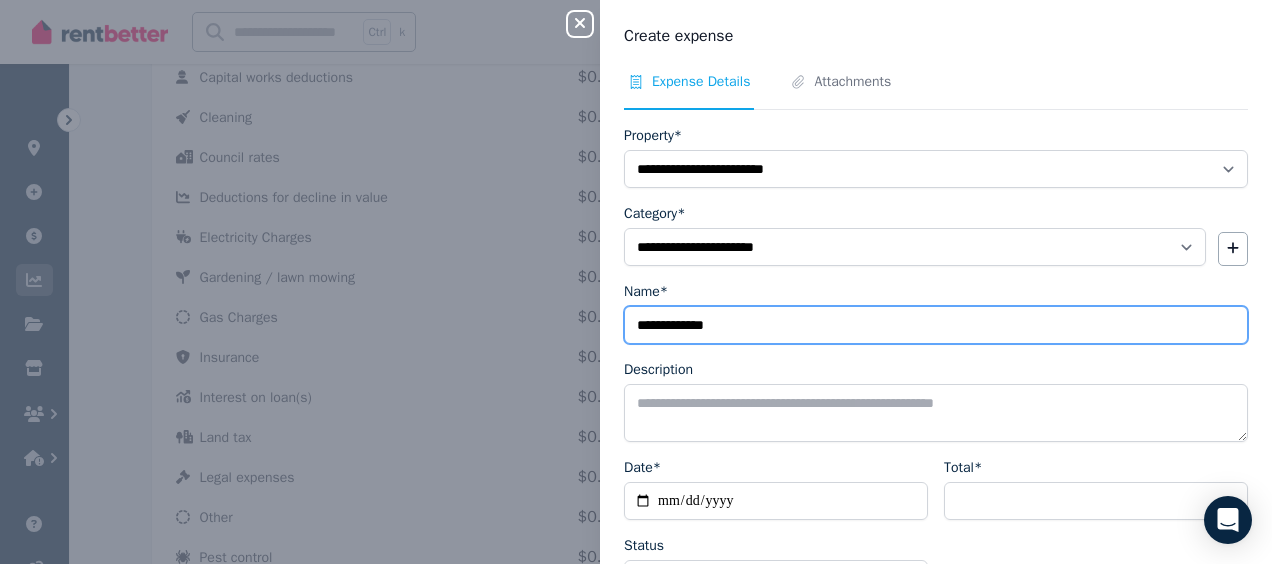 type on "**********" 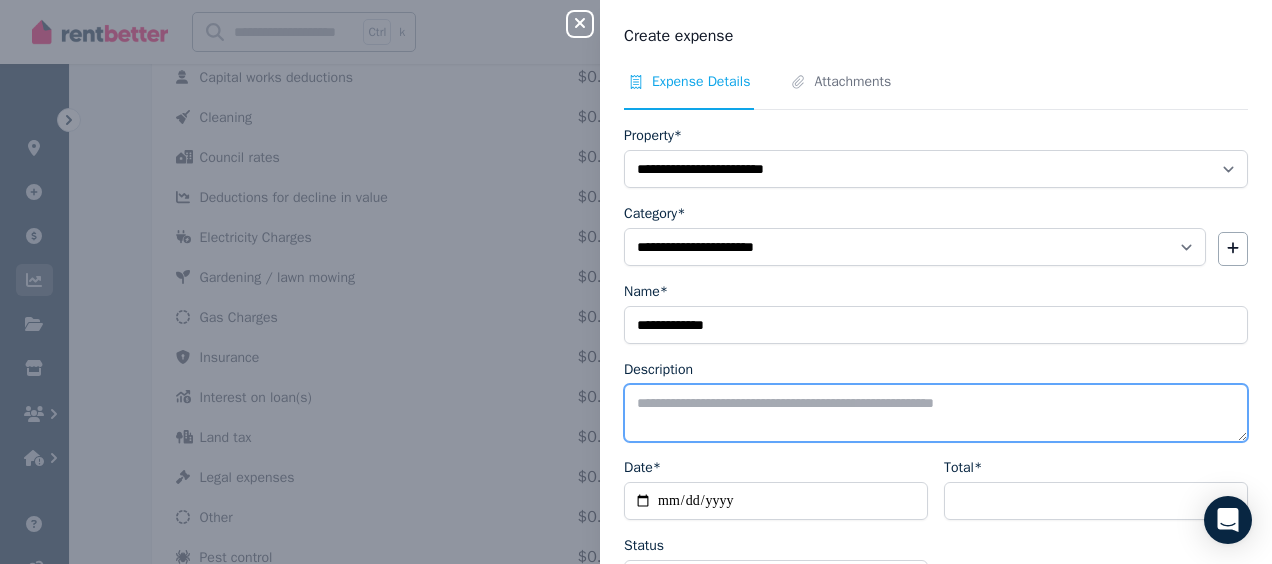 click on "Description" at bounding box center [936, 413] 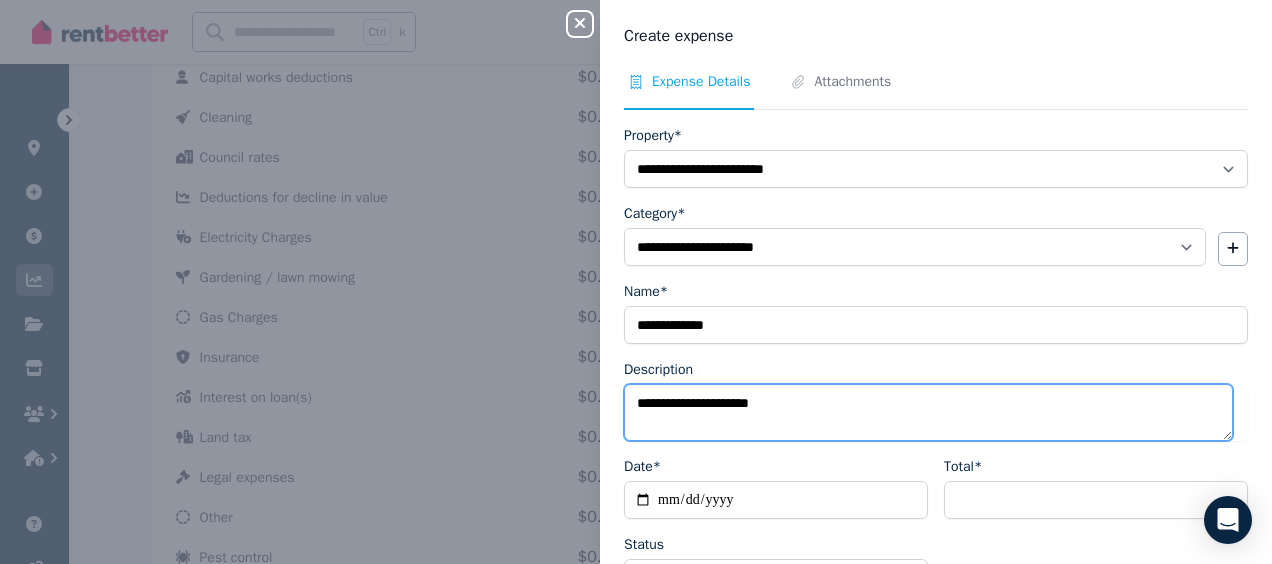 drag, startPoint x: 751, startPoint y: 408, endPoint x: 826, endPoint y: 416, distance: 75.42546 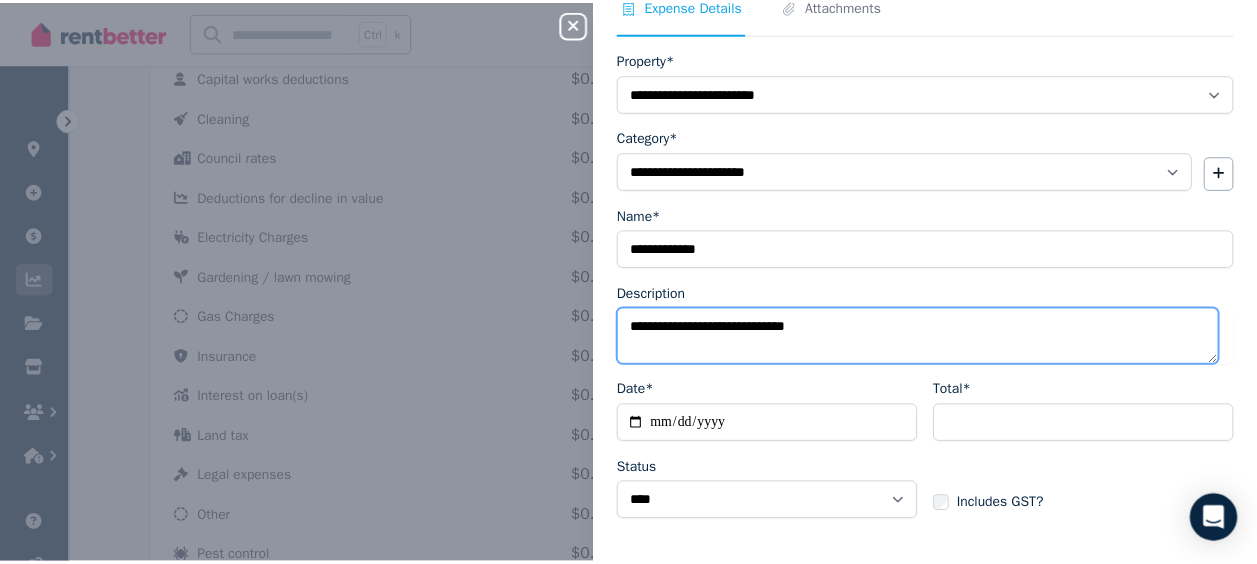 scroll, scrollTop: 147, scrollLeft: 0, axis: vertical 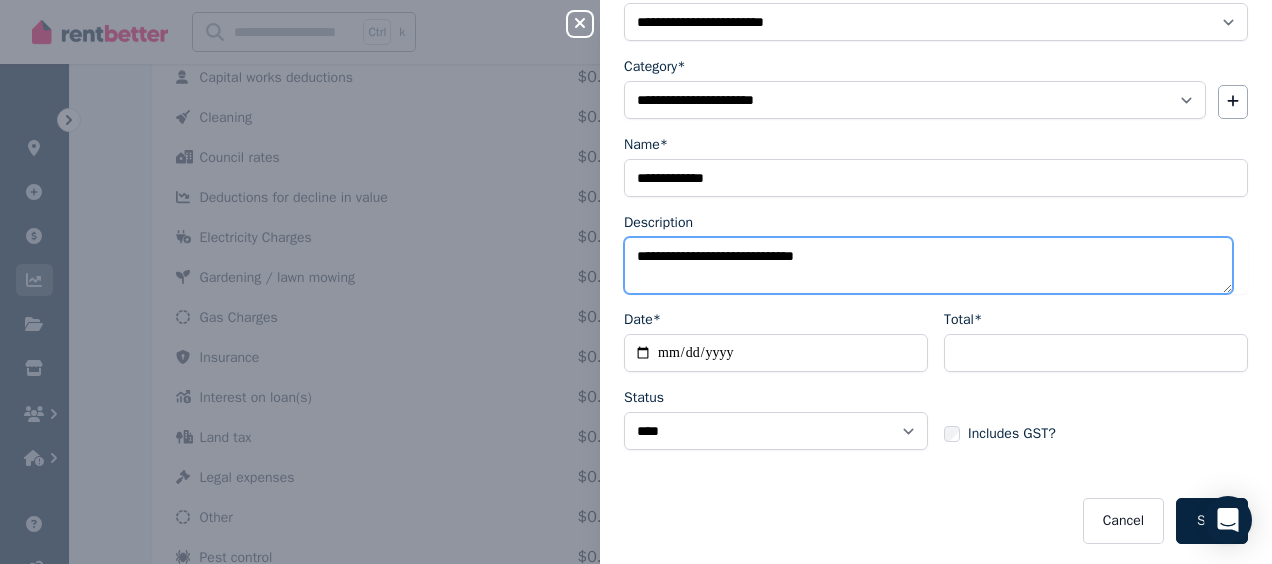 type on "**********" 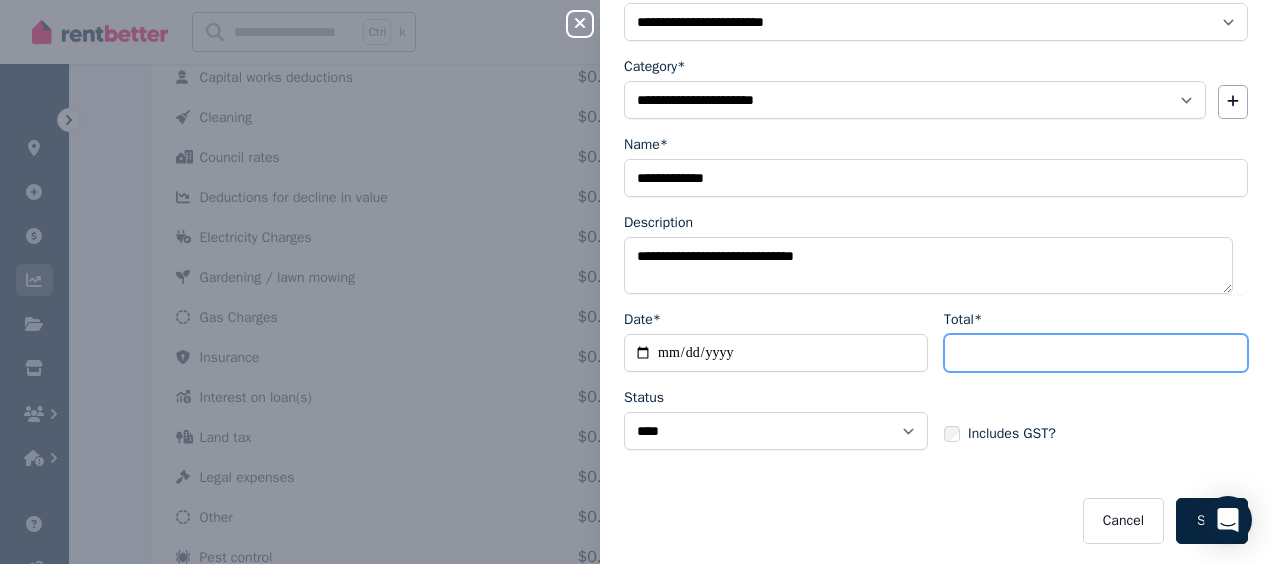 click on "Total*" at bounding box center [1096, 353] 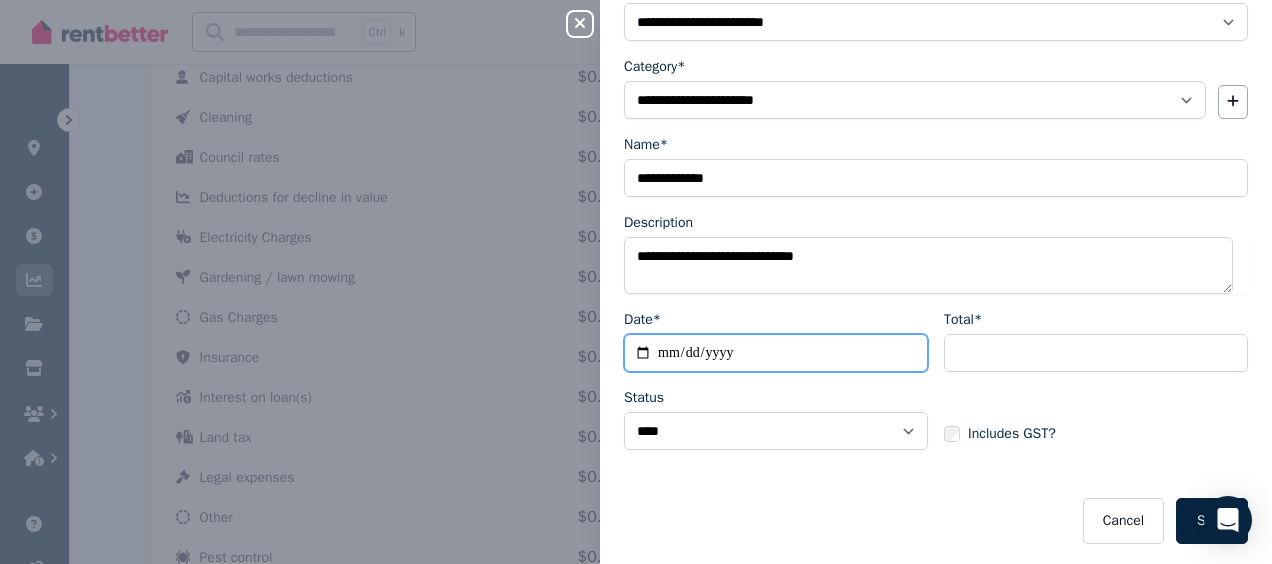 click on "Date*" at bounding box center [776, 353] 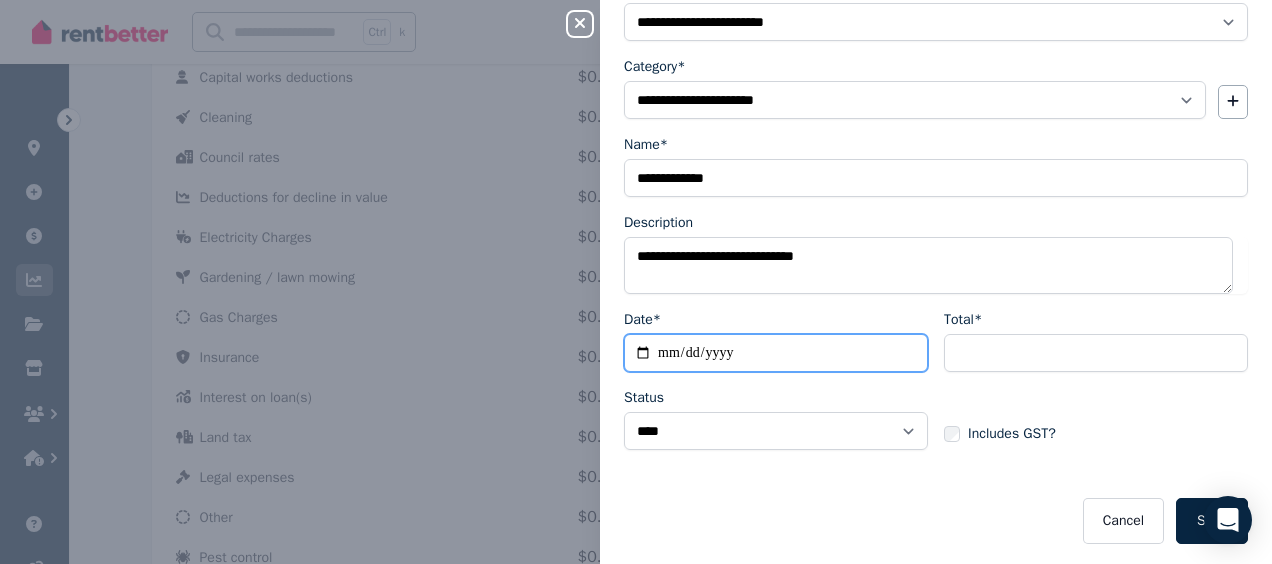 type on "**********" 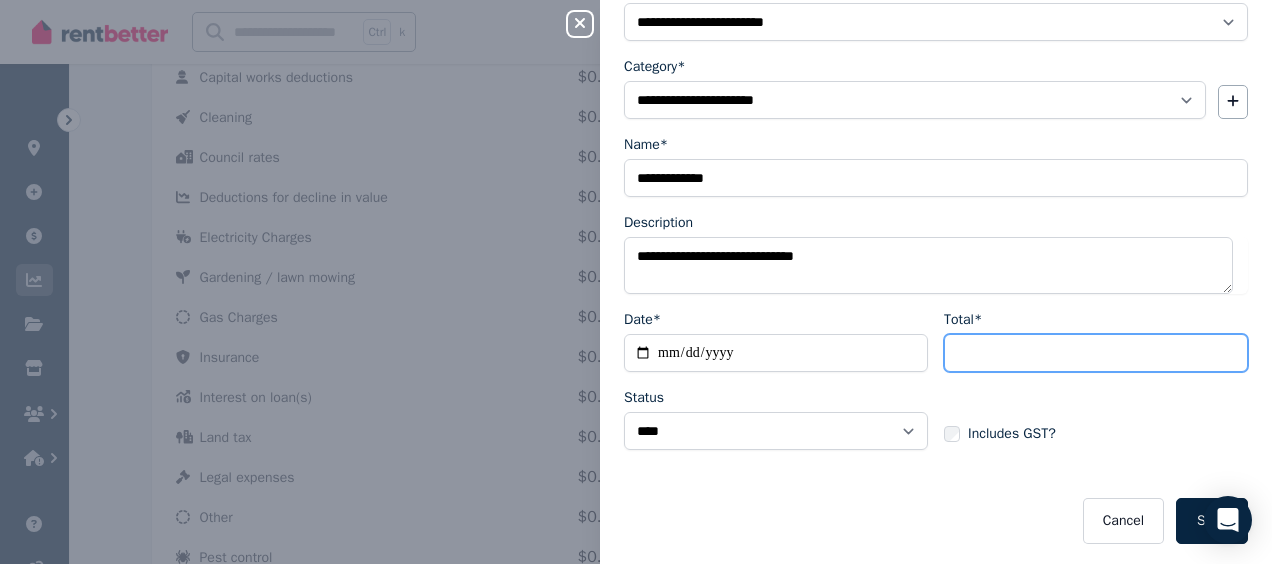 click on "Total*" at bounding box center [1096, 353] 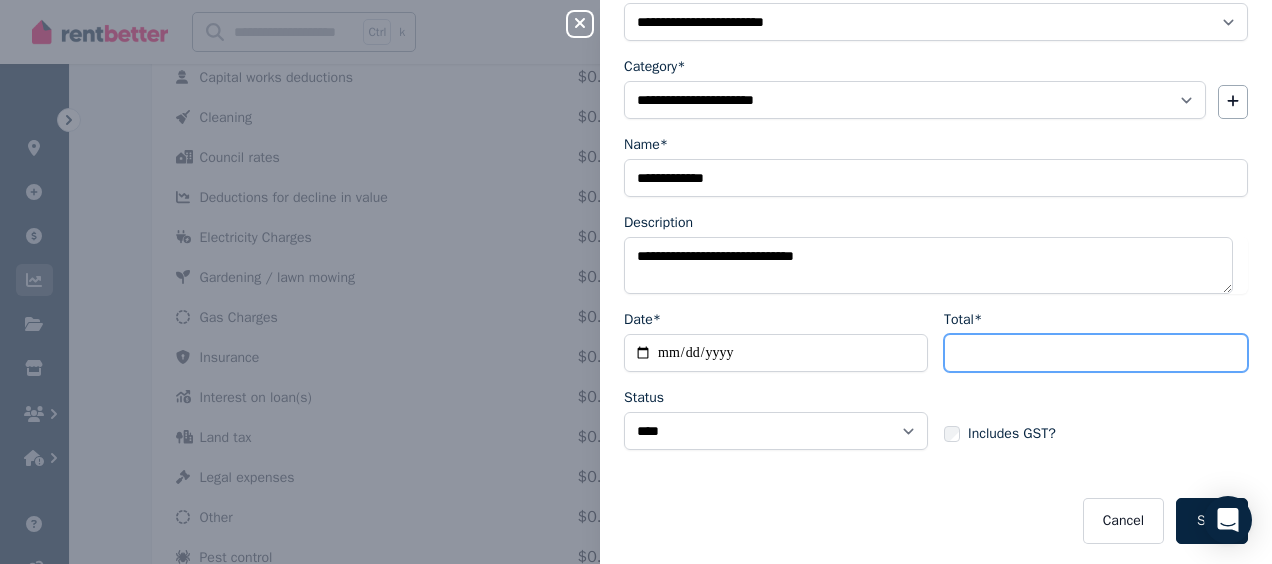 click on "Total*" at bounding box center [1096, 353] 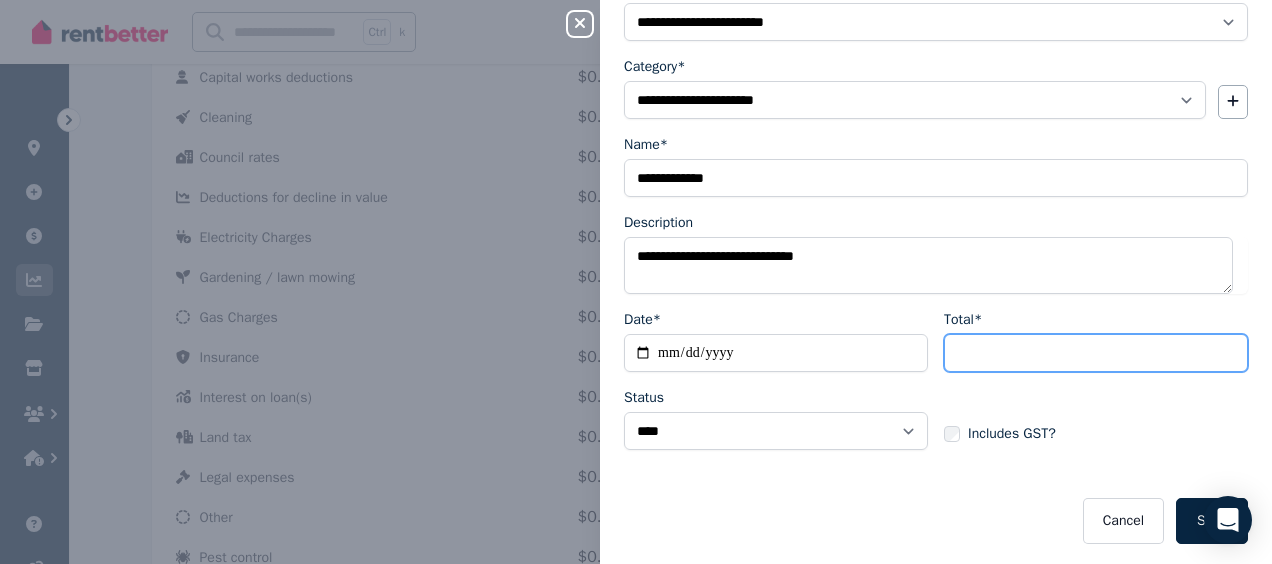 type on "********" 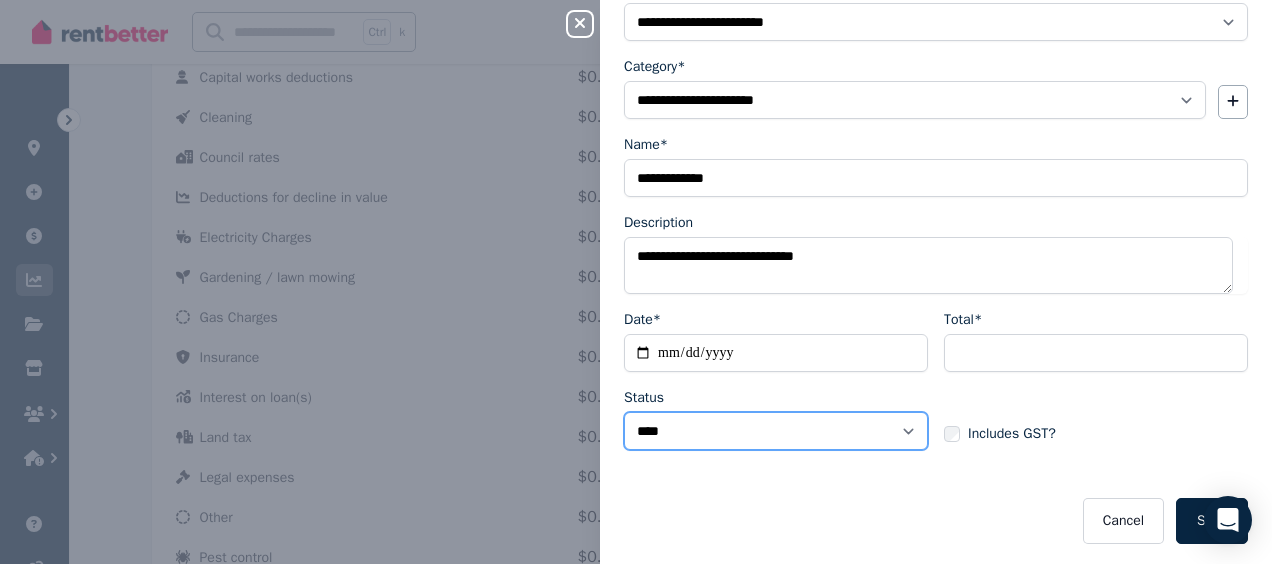 click on "****** ****" at bounding box center (776, 431) 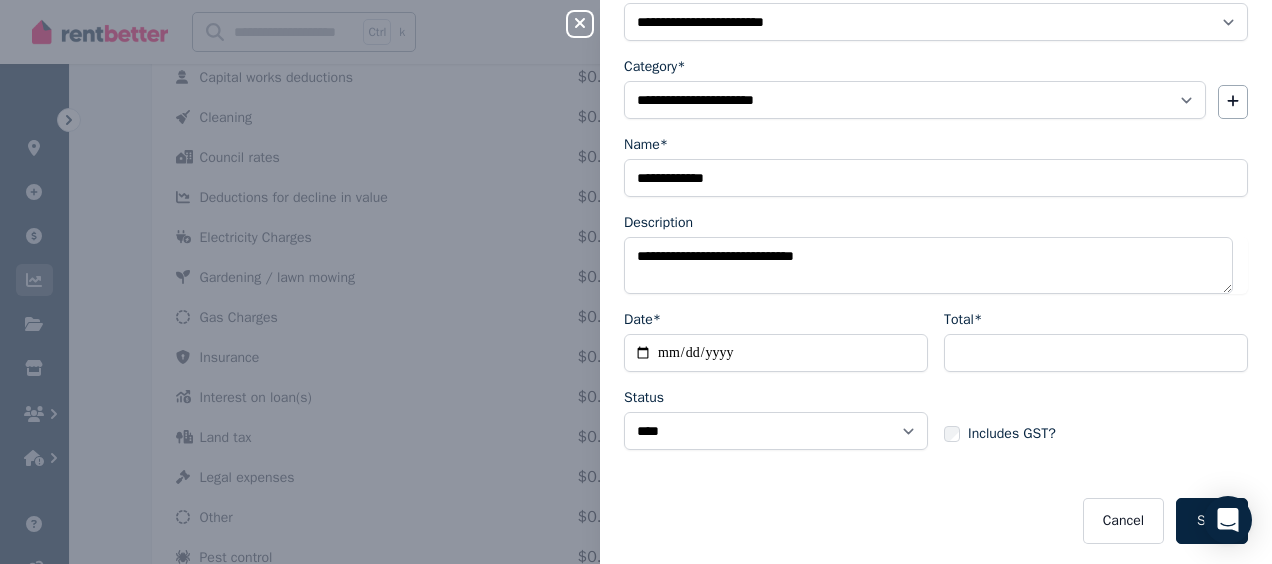 click on "Includes GST?" at bounding box center (1096, 416) 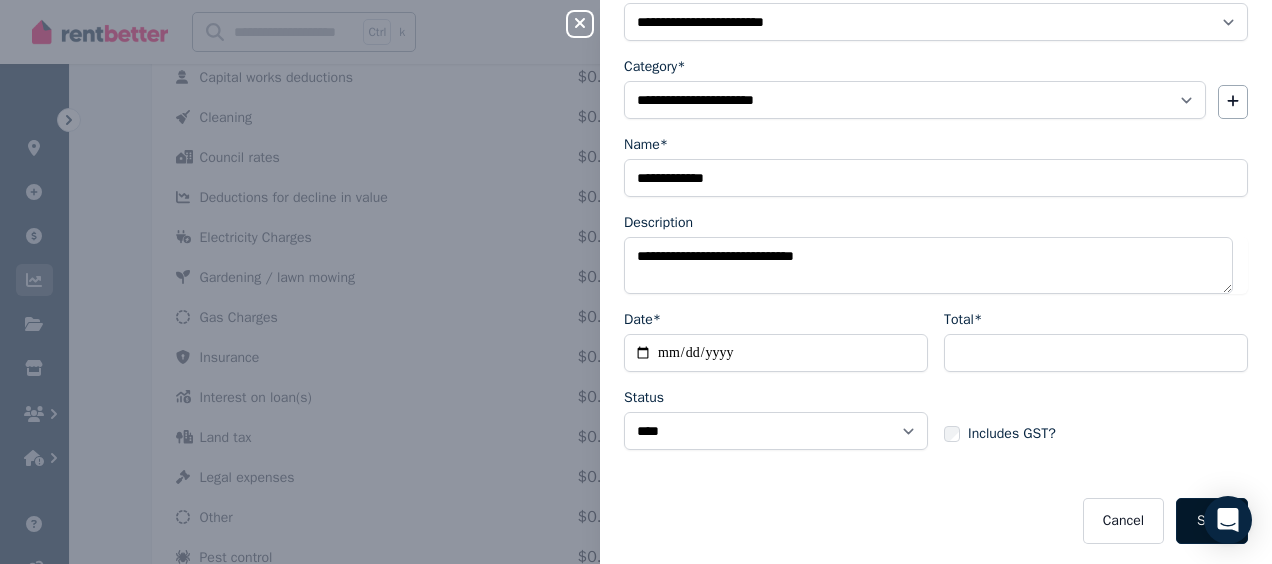 click on "Save" at bounding box center (1212, 521) 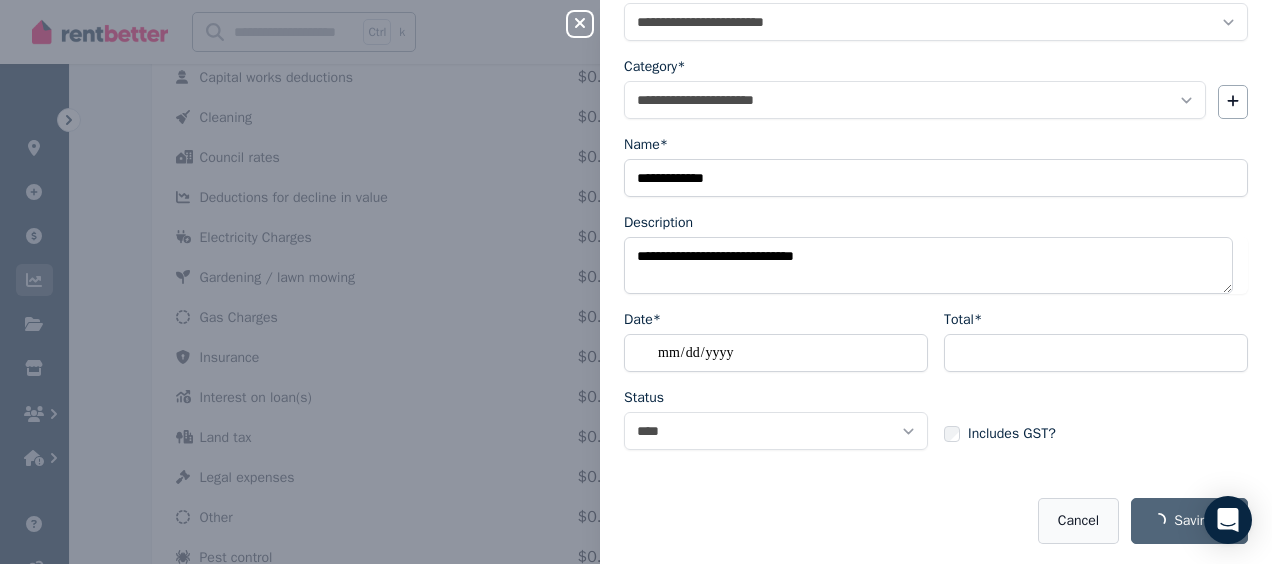 select 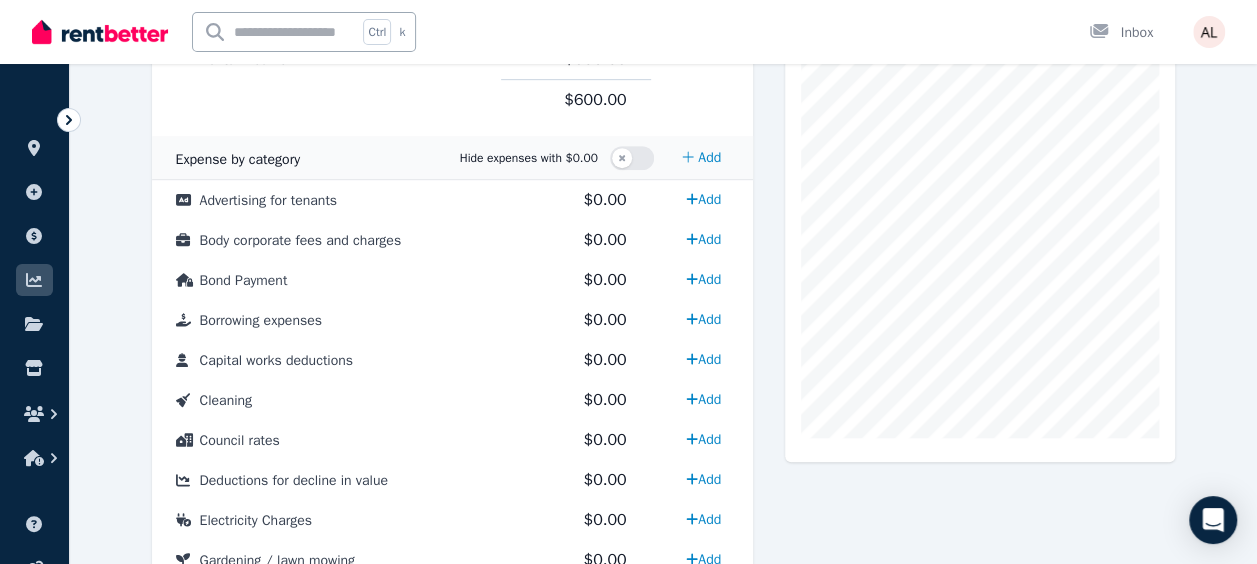 scroll, scrollTop: 485, scrollLeft: 0, axis: vertical 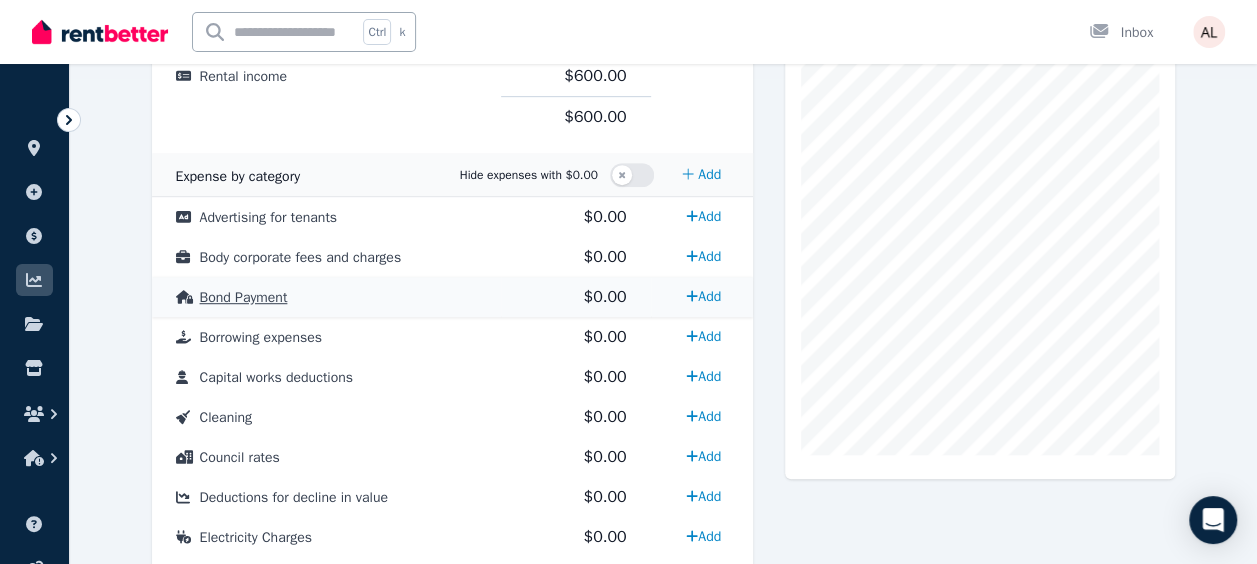 click on "Bond Payment" at bounding box center [244, 297] 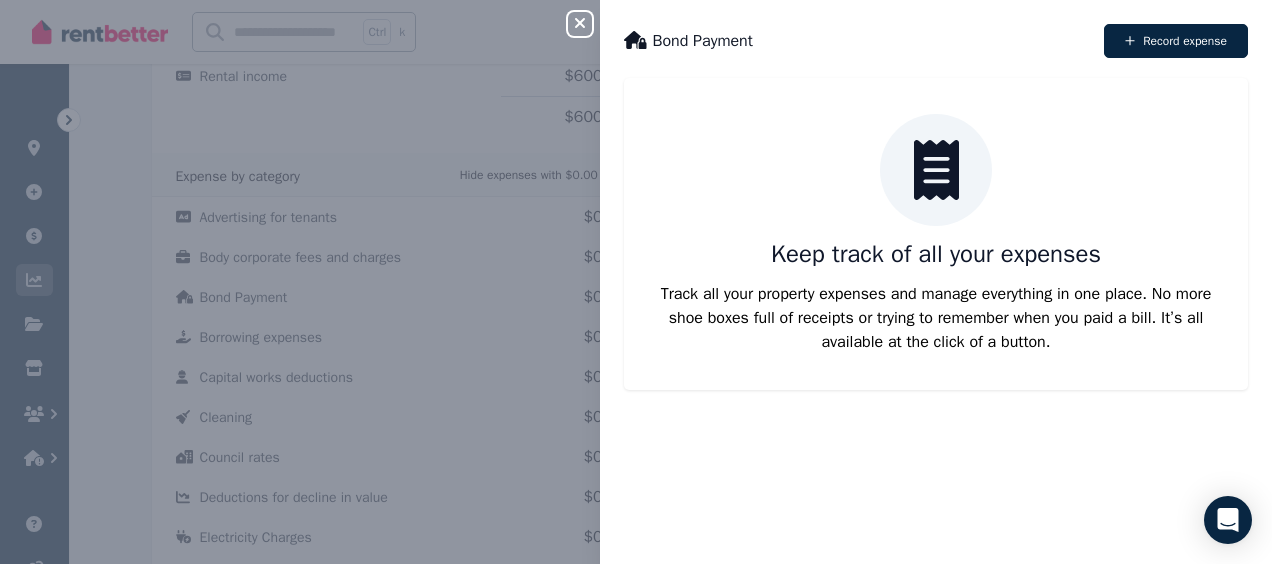 click 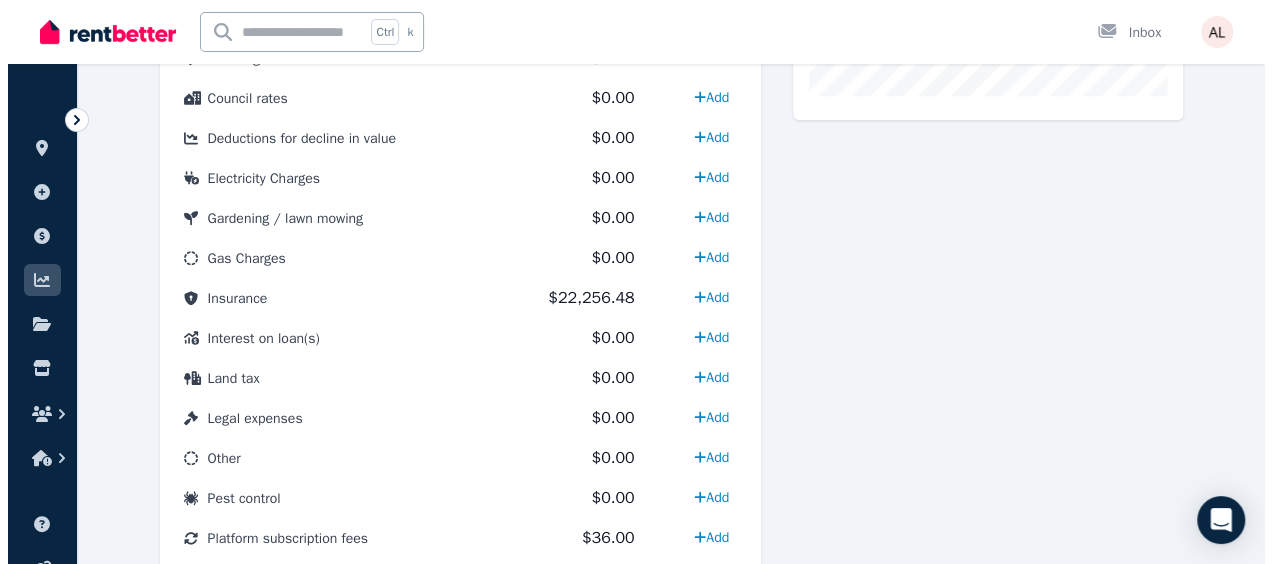 scroll, scrollTop: 985, scrollLeft: 0, axis: vertical 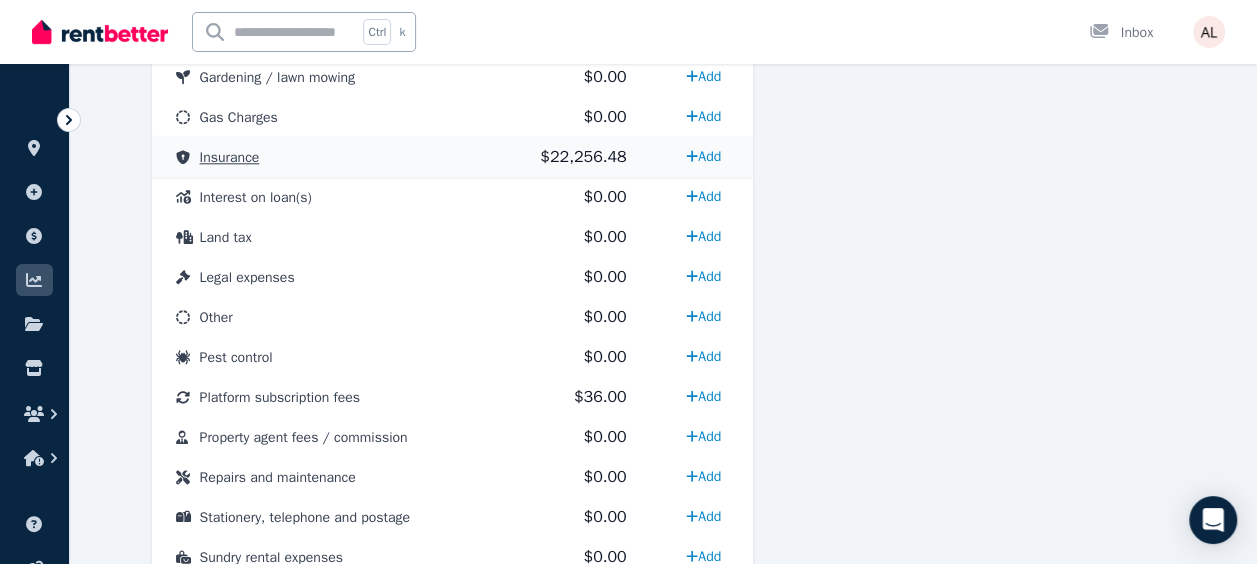 click on "$22,256.48" at bounding box center (576, 157) 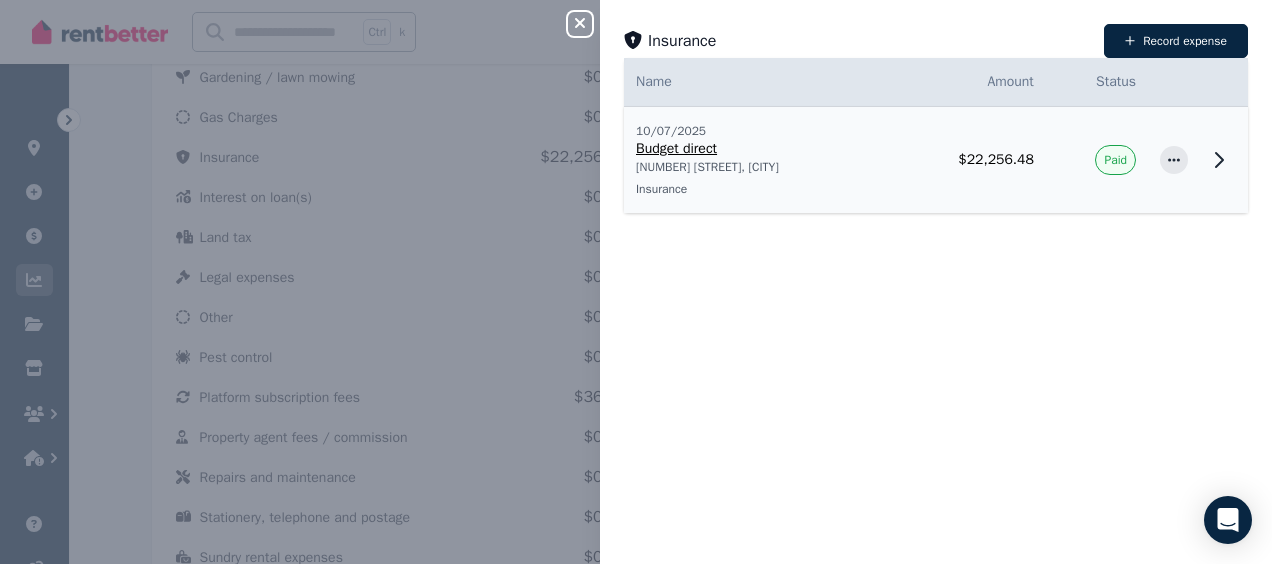 click on "Paid" at bounding box center (1115, 160) 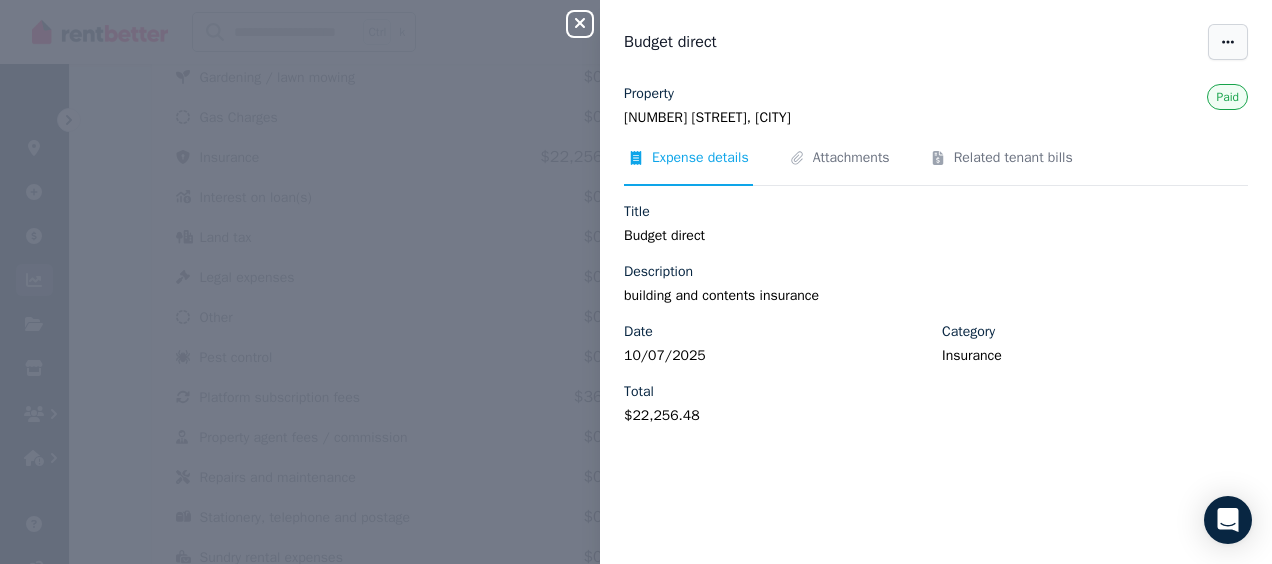 click 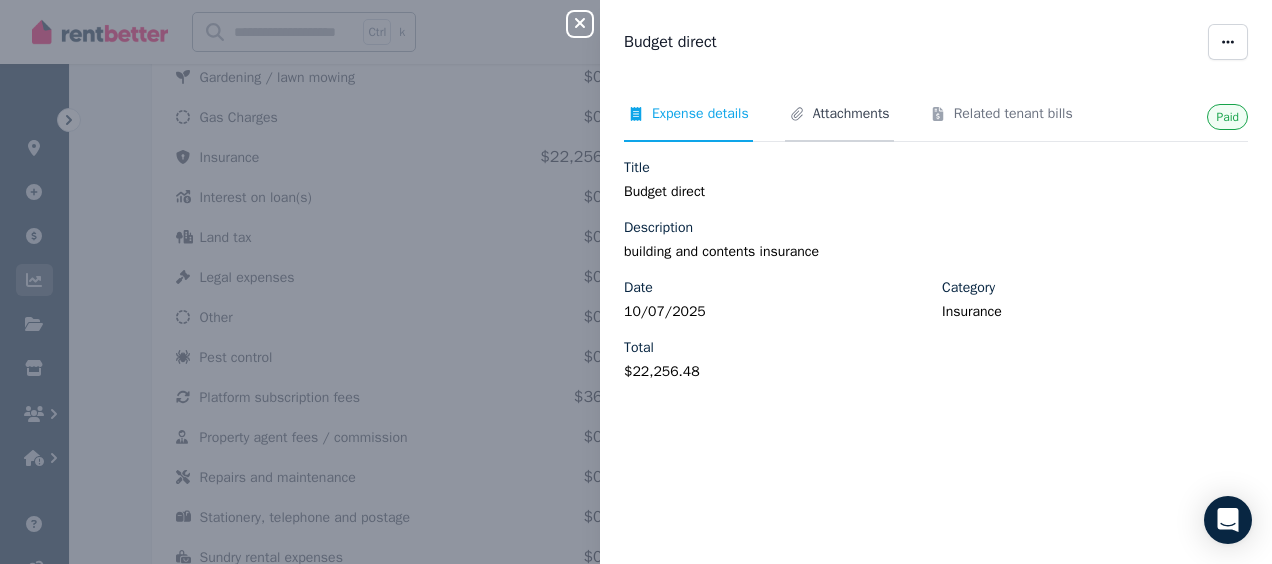 click on "Attachments" at bounding box center [851, 114] 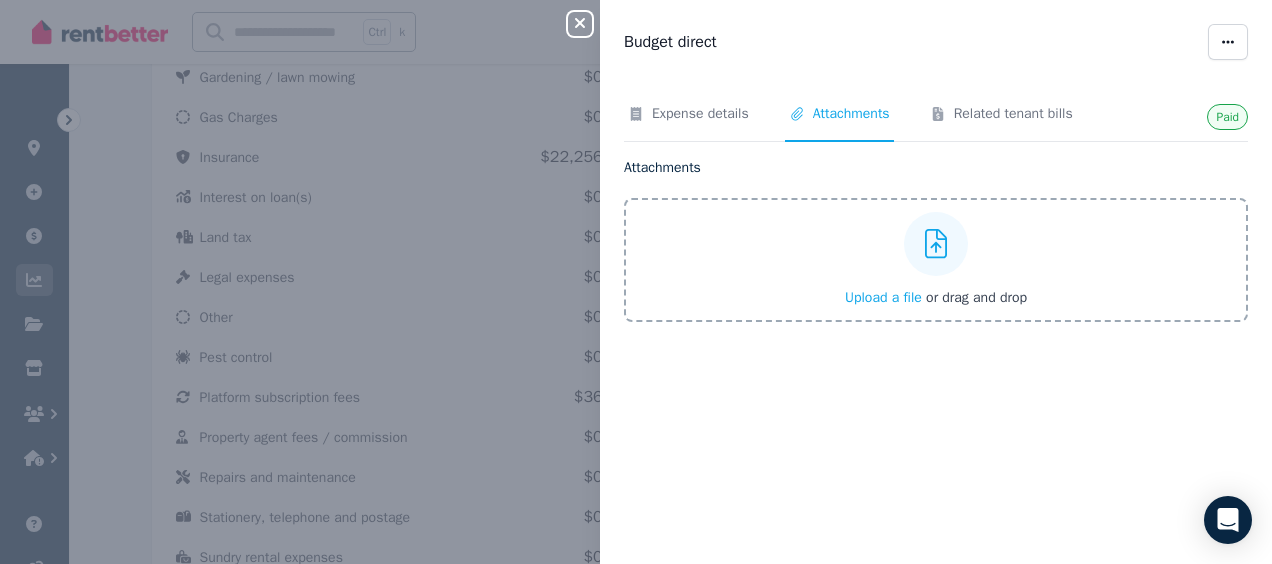 click on "Paid Expense details Attachments Related tenant bills Attachments Upload a file   or drag and drop" at bounding box center [936, 312] 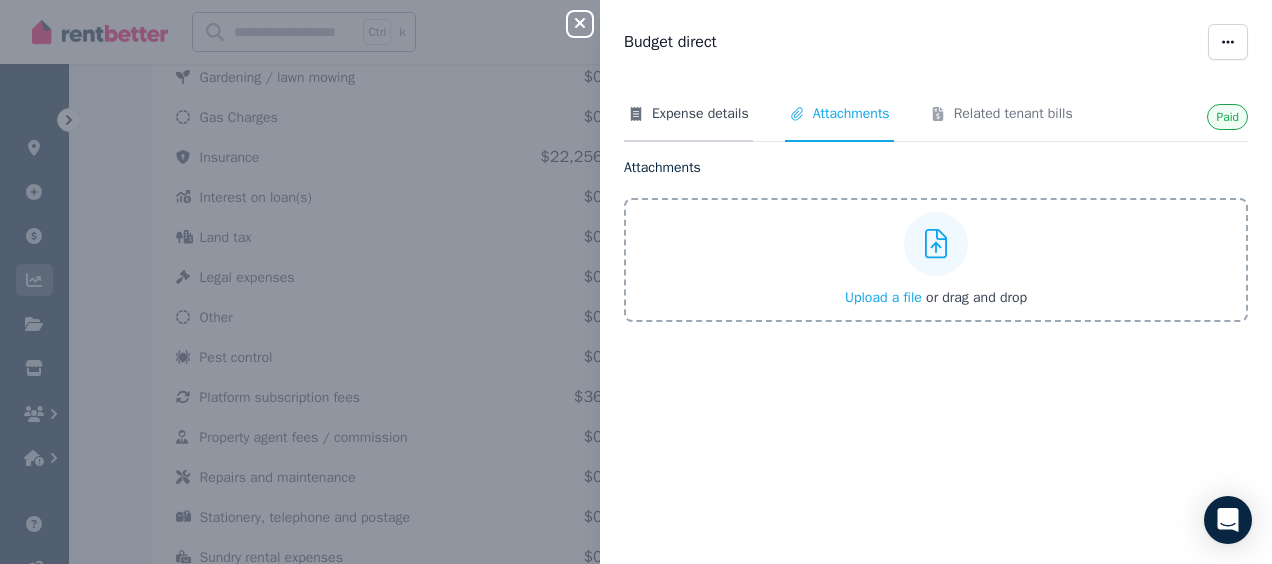 click on "Expense details" at bounding box center [700, 114] 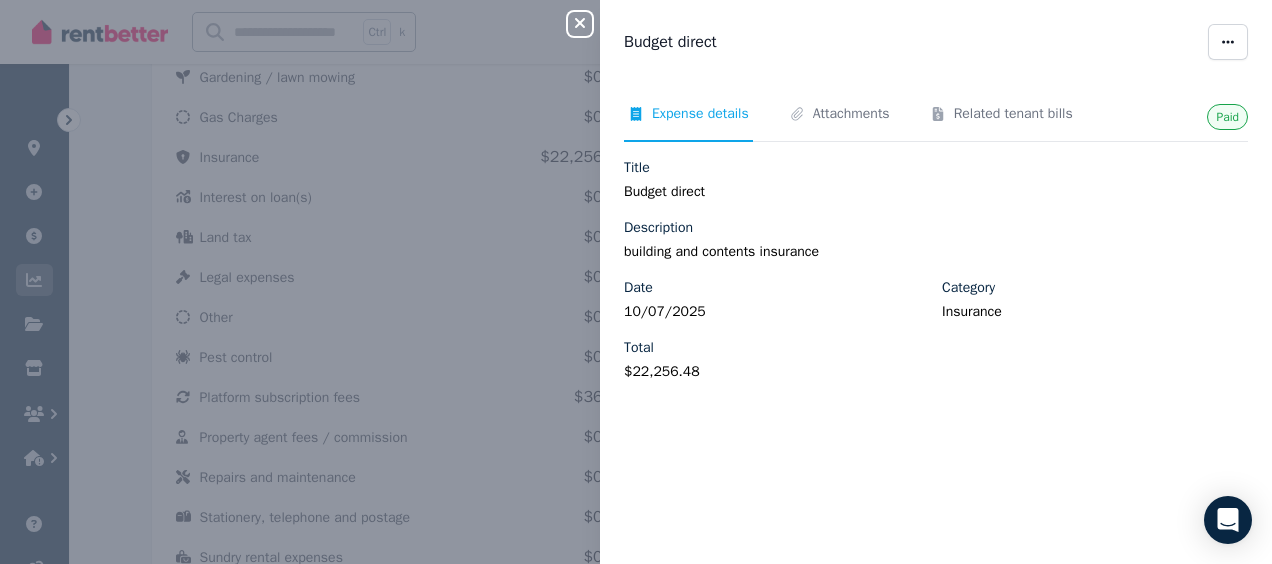 drag, startPoint x: 708, startPoint y: 380, endPoint x: 674, endPoint y: 379, distance: 34.0147 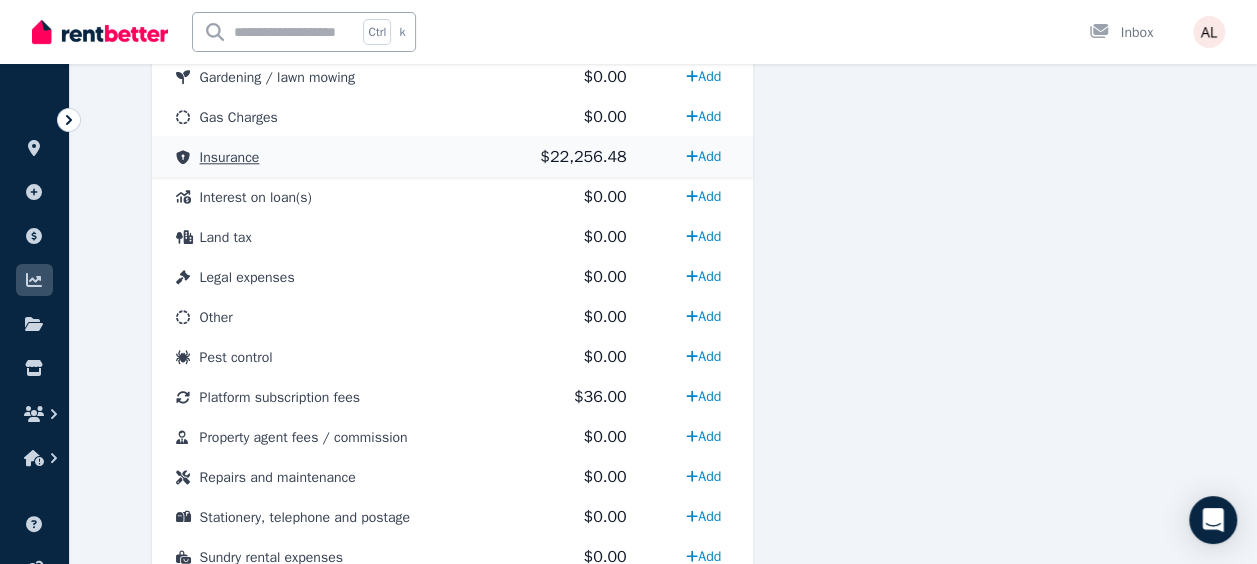 click on "Insurance" at bounding box center [230, 157] 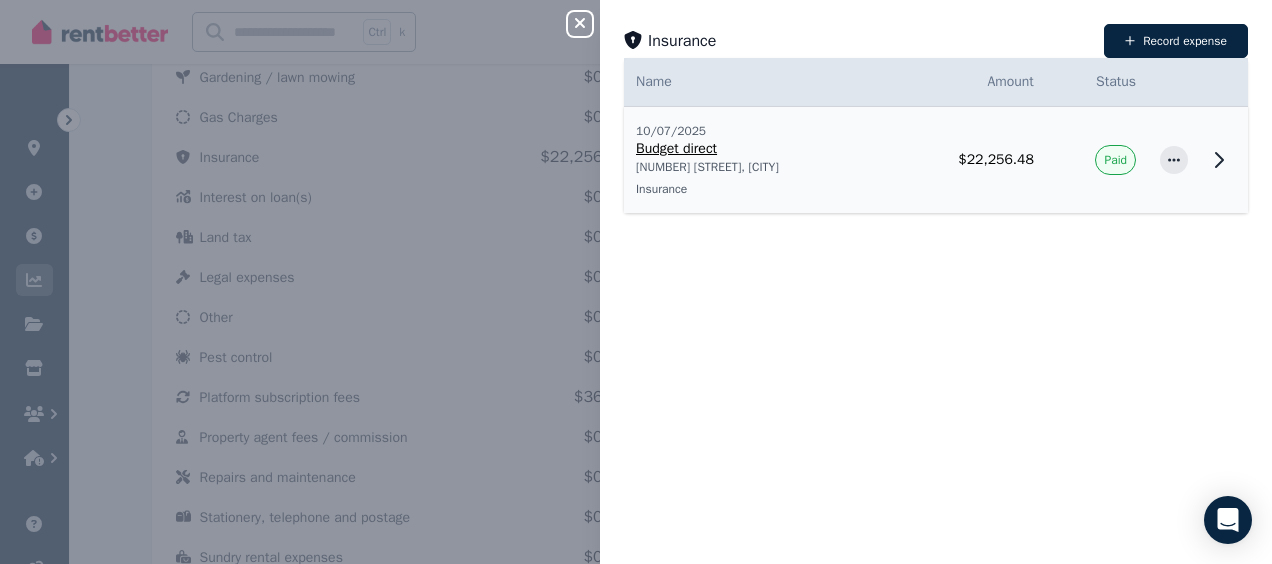 click on "10/07/2025" at bounding box center (756, 131) 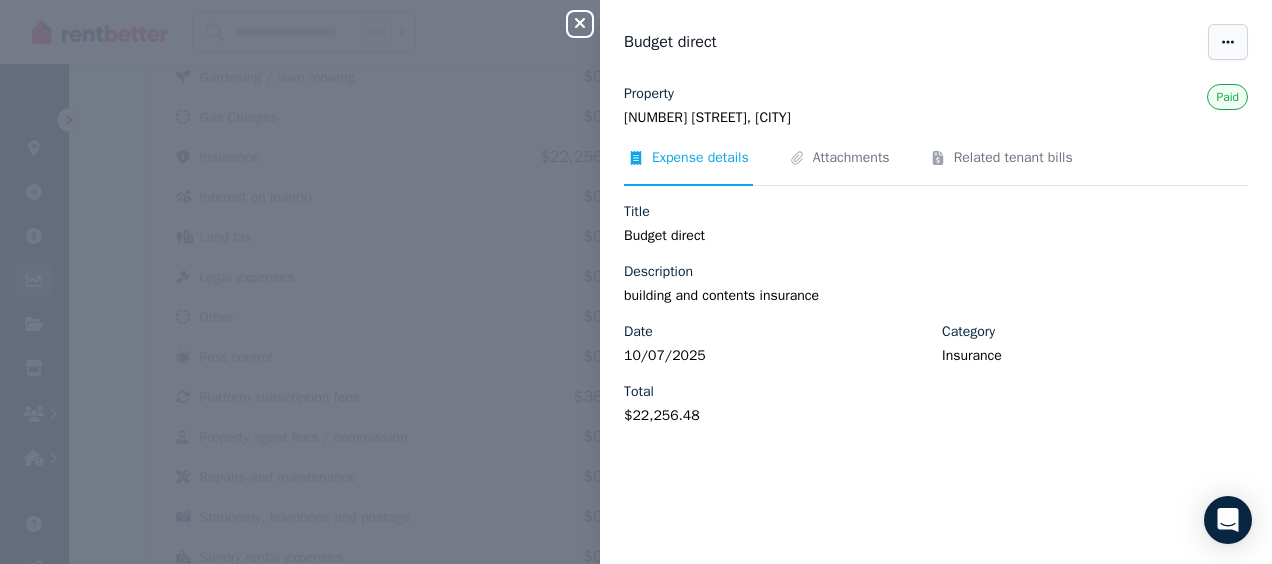 click at bounding box center (1228, 42) 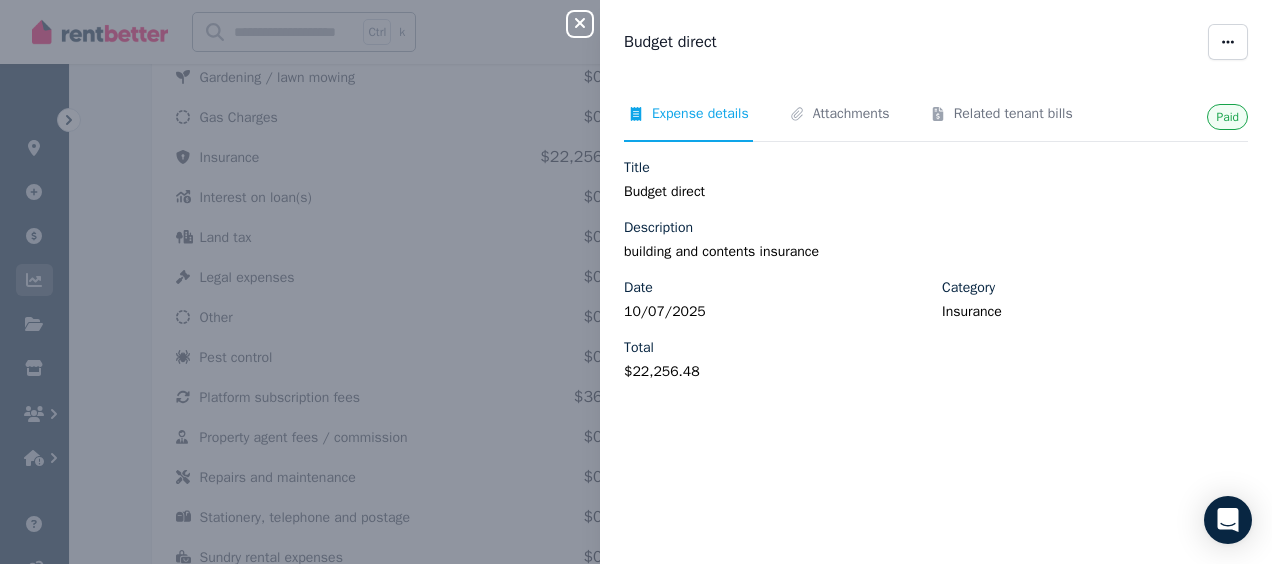drag, startPoint x: 752, startPoint y: 346, endPoint x: 715, endPoint y: 378, distance: 48.9183 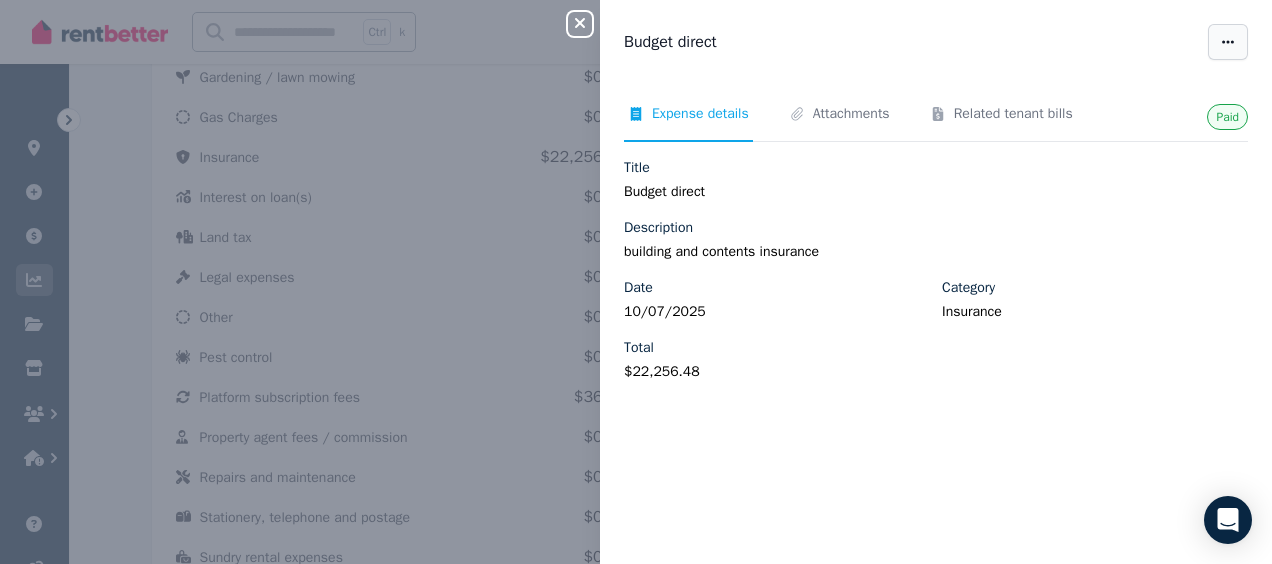 click 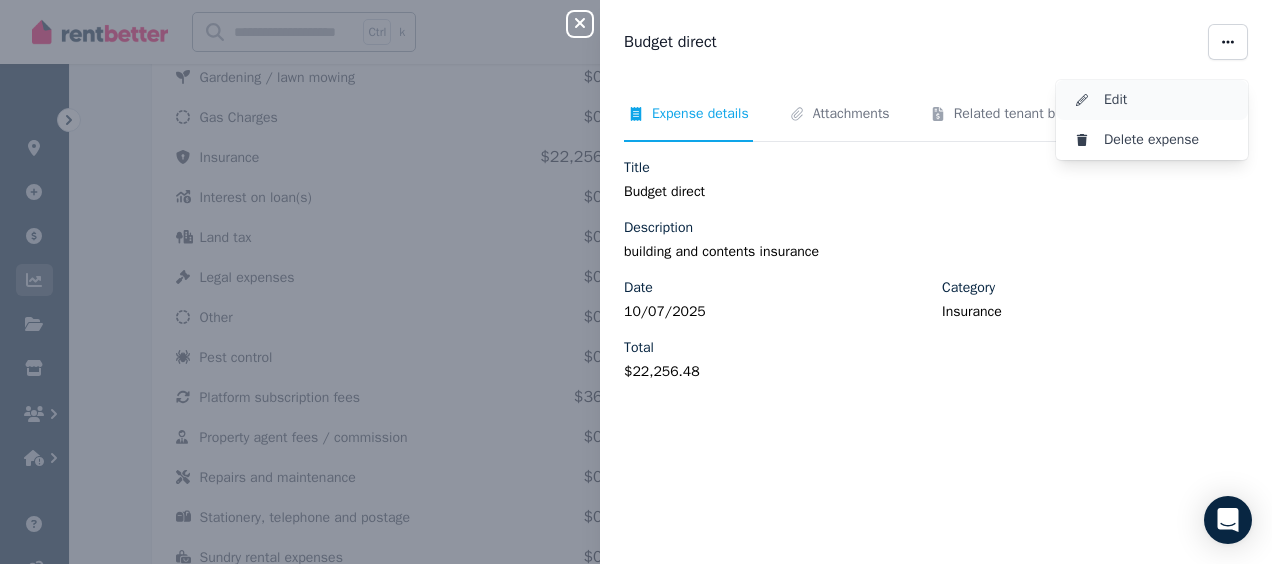 click on "Edit" at bounding box center (1168, 100) 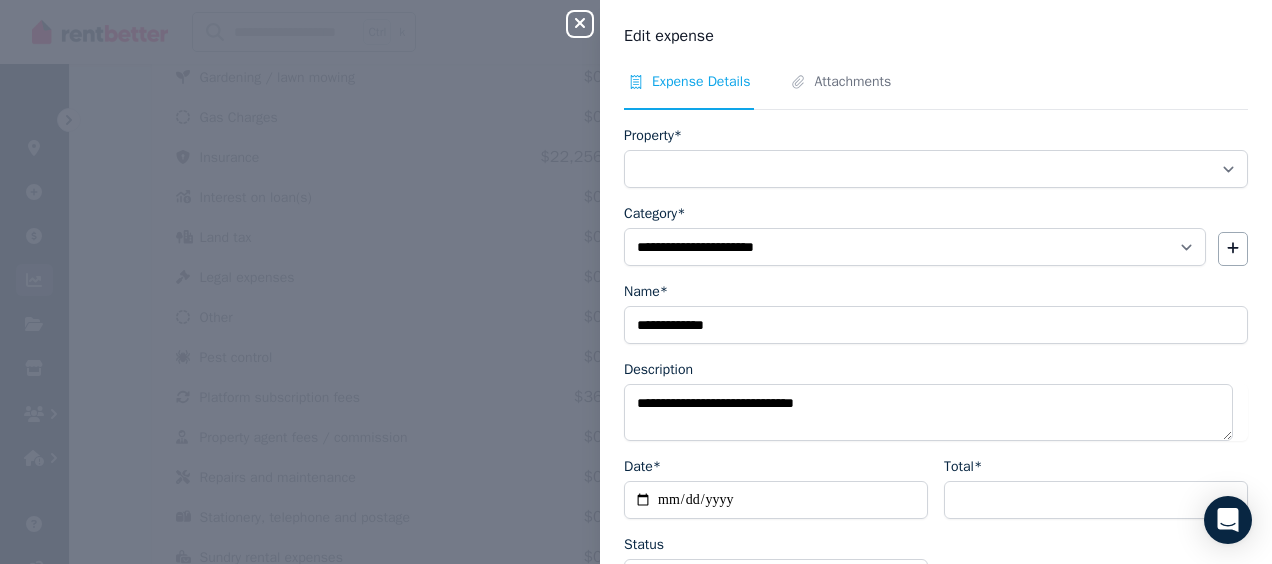 select on "**********" 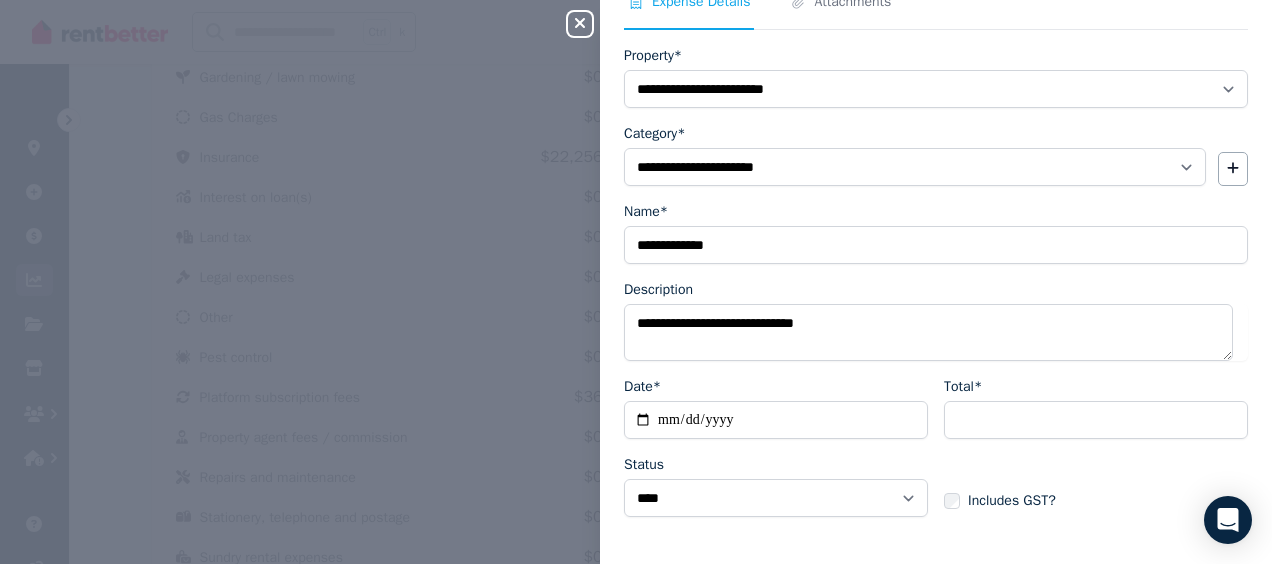 scroll, scrollTop: 147, scrollLeft: 0, axis: vertical 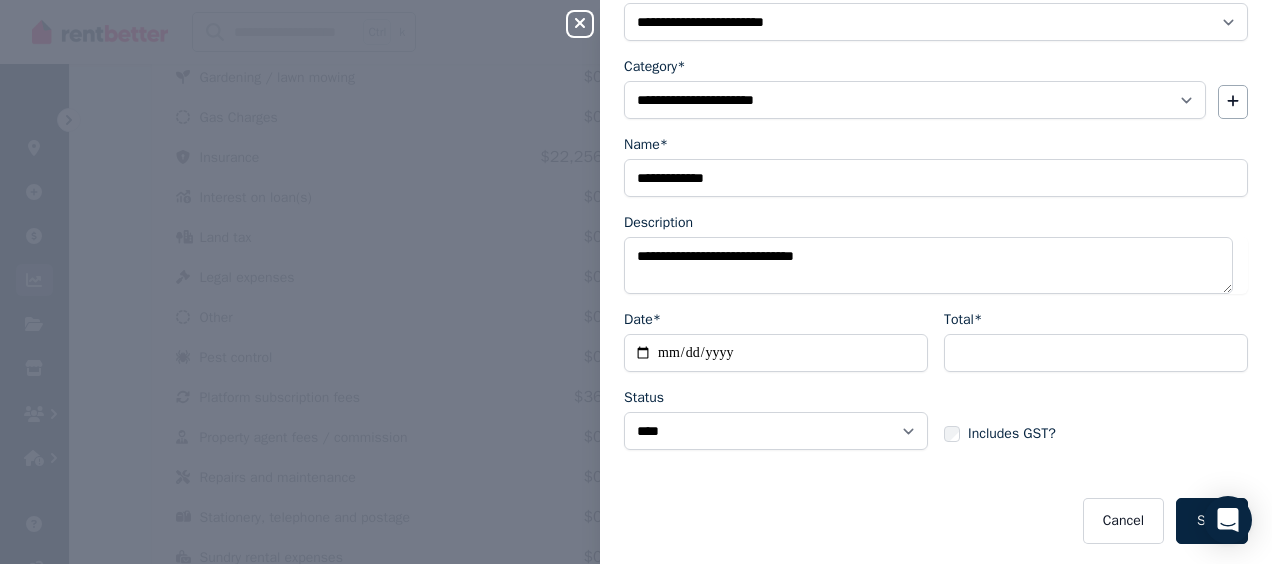 click on "********" at bounding box center [1096, 353] 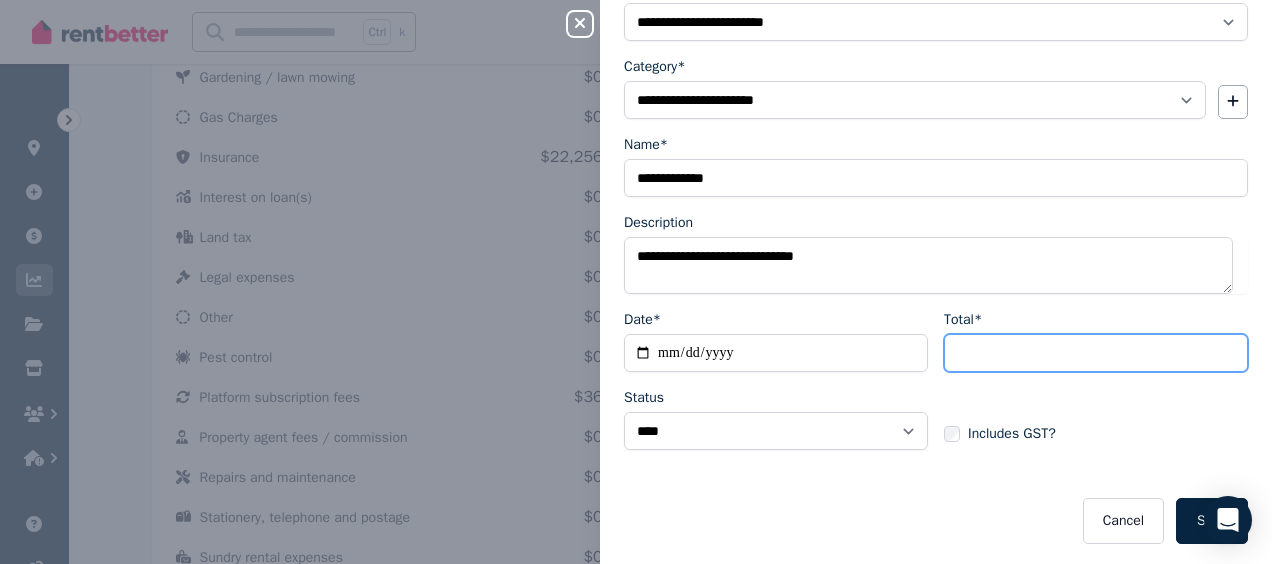 click on "********" at bounding box center (1096, 353) 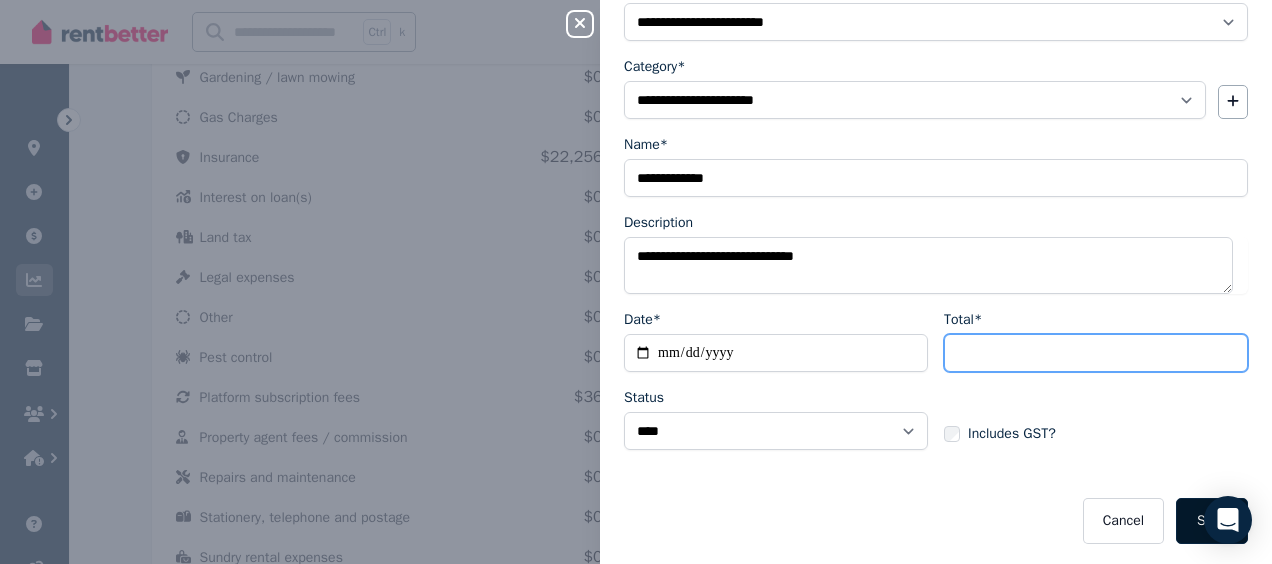 type on "*******" 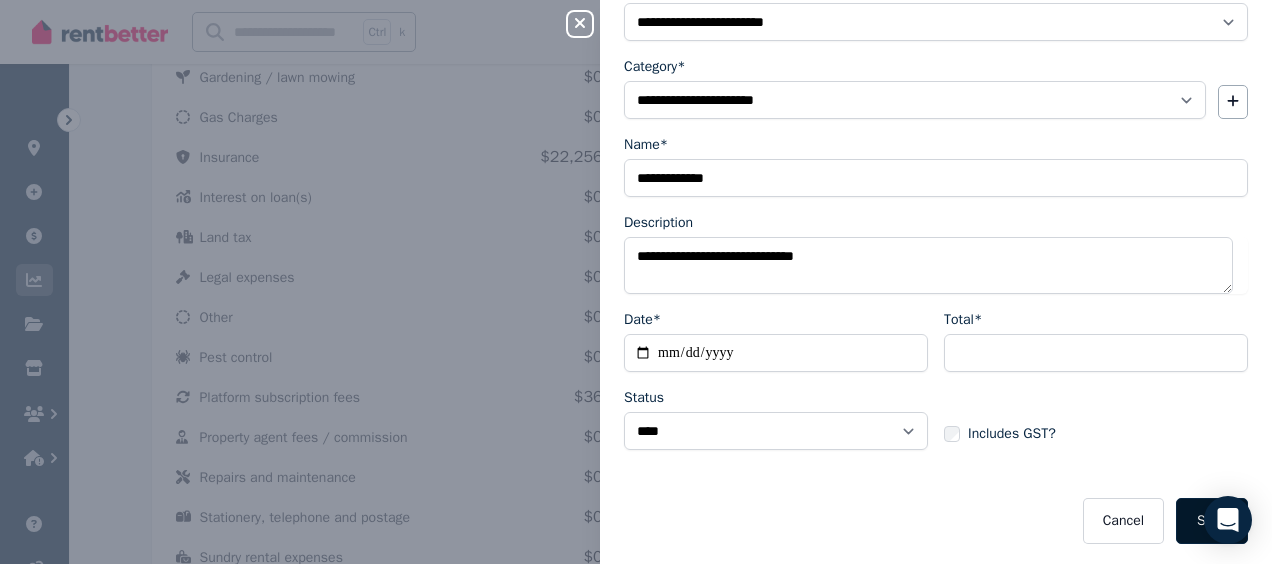 click on "Save" at bounding box center [1212, 521] 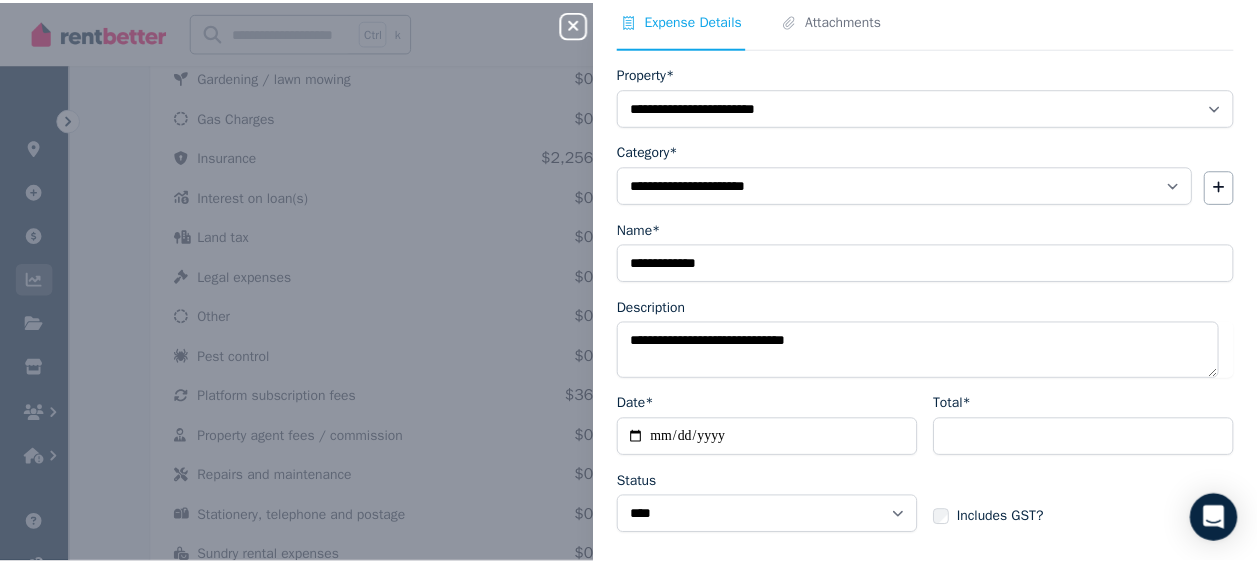 scroll, scrollTop: 0, scrollLeft: 0, axis: both 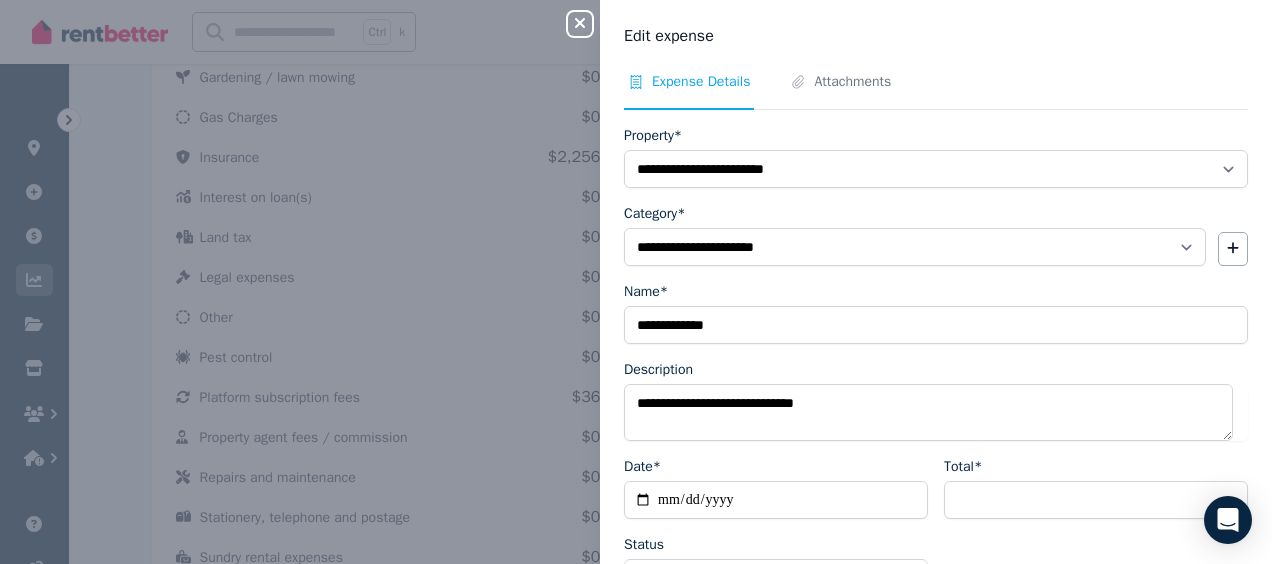 click 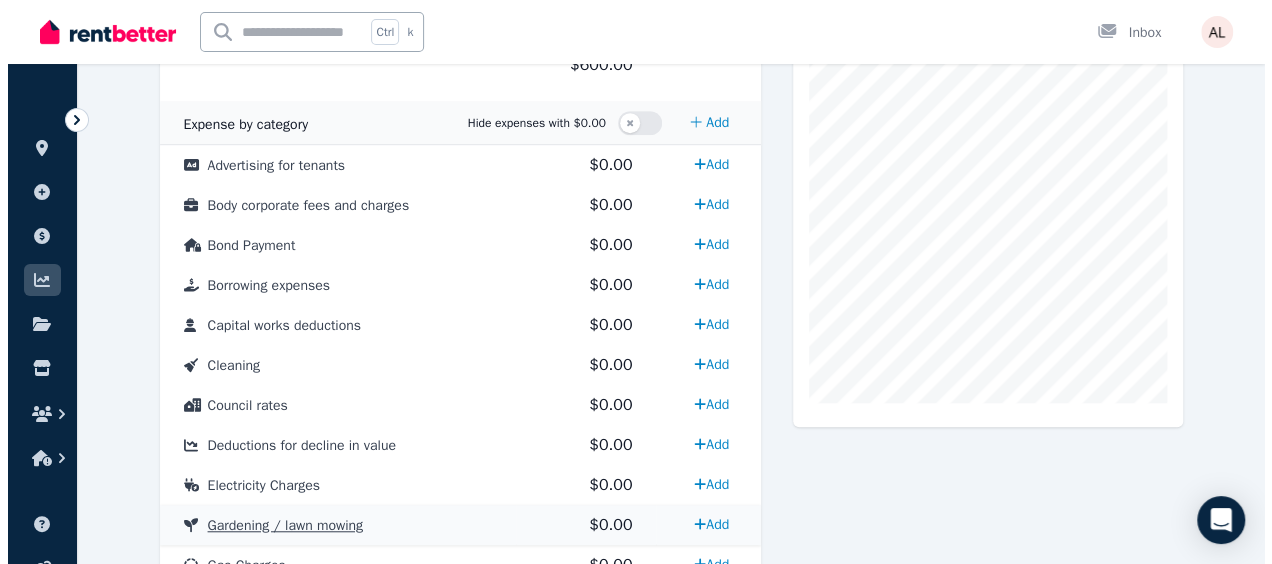 scroll, scrollTop: 485, scrollLeft: 0, axis: vertical 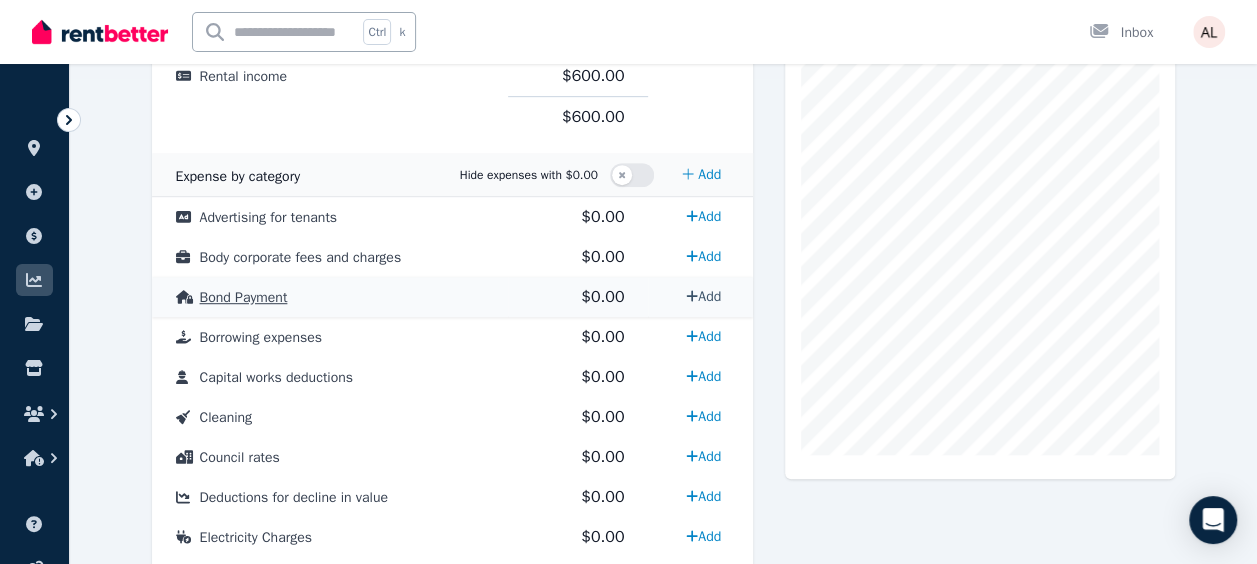 click 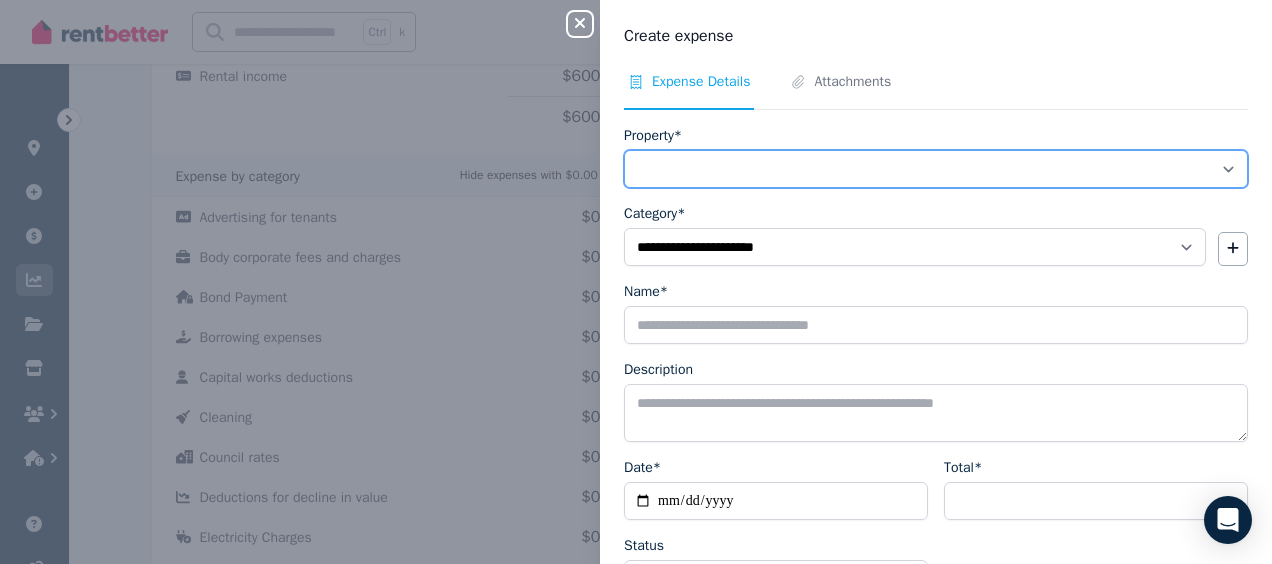 click on "**********" at bounding box center (936, 169) 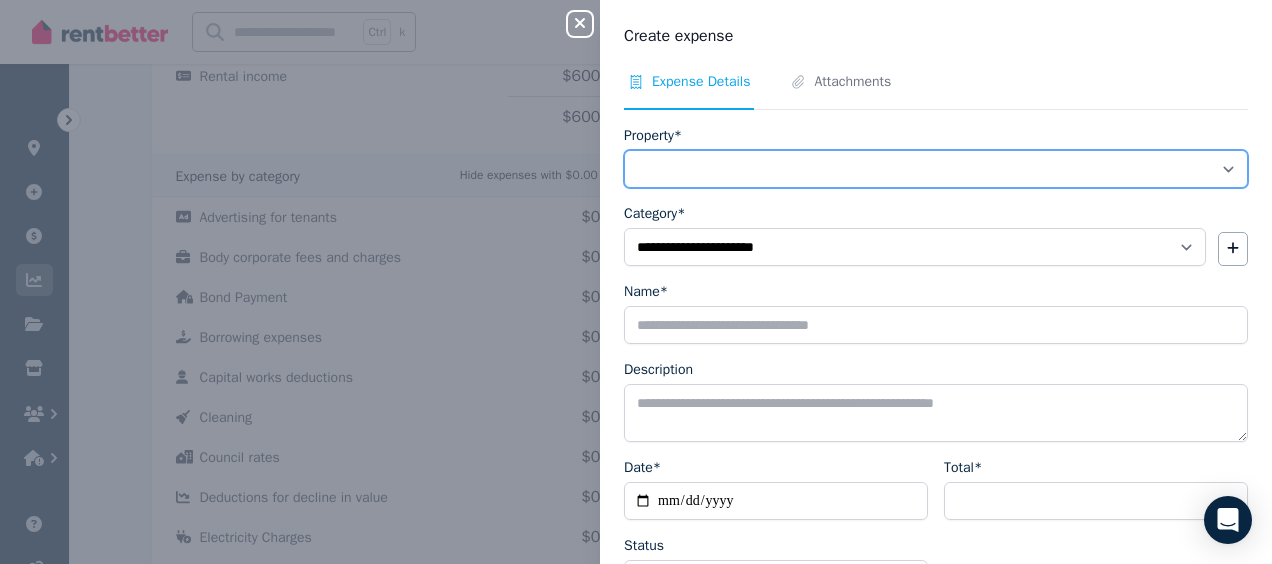 select on "**********" 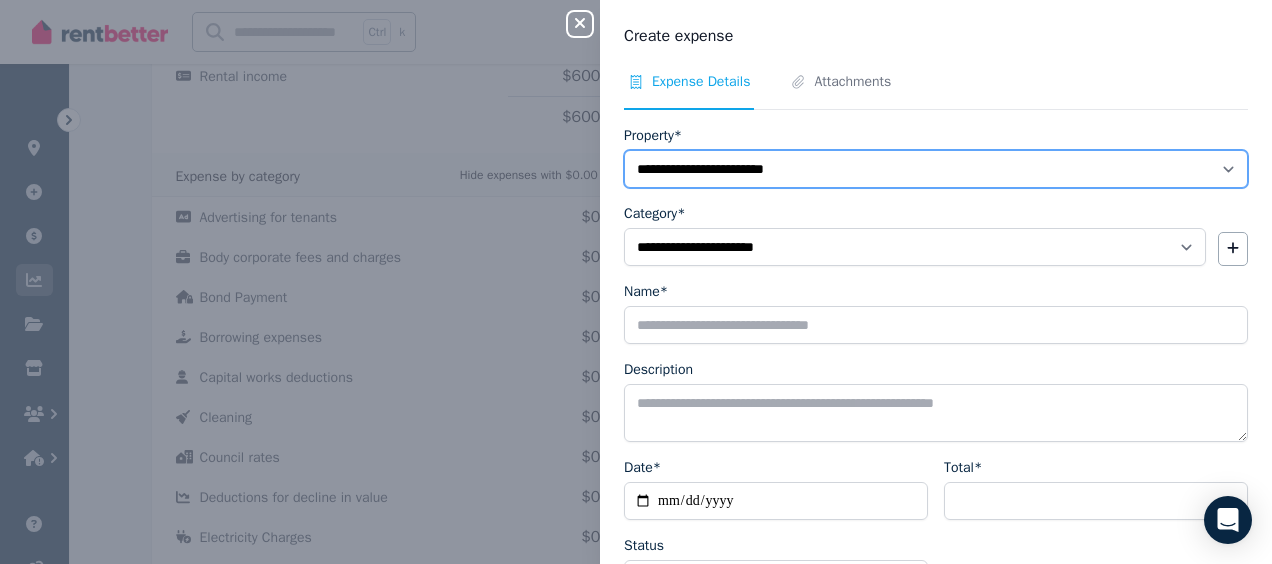 click on "**********" at bounding box center [936, 169] 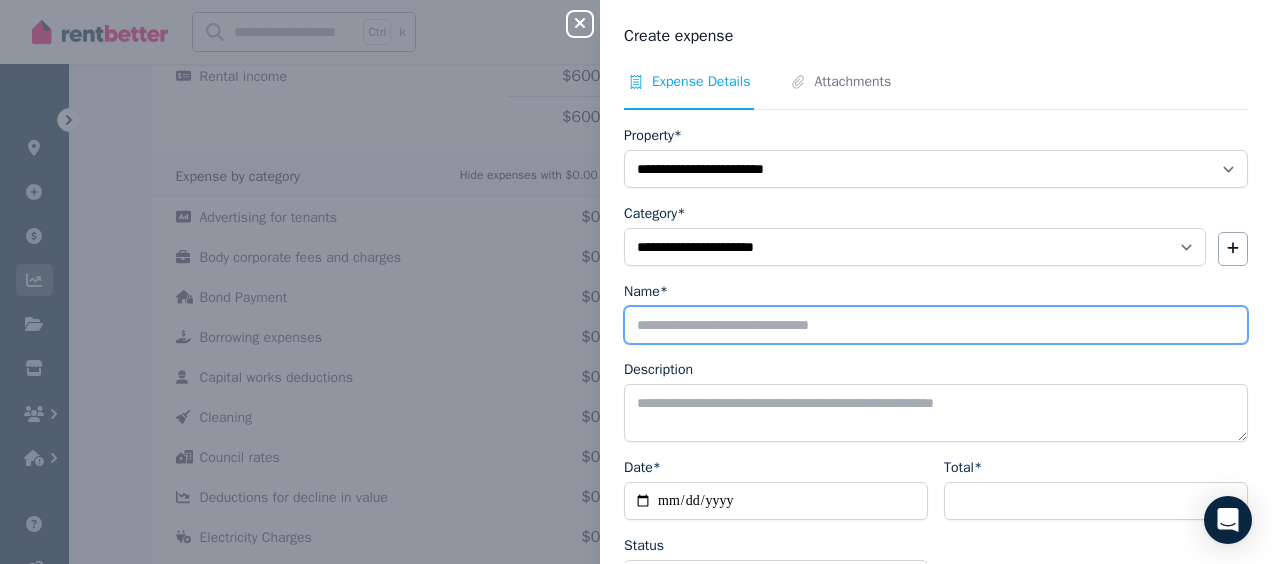 click on "Name*" at bounding box center [936, 325] 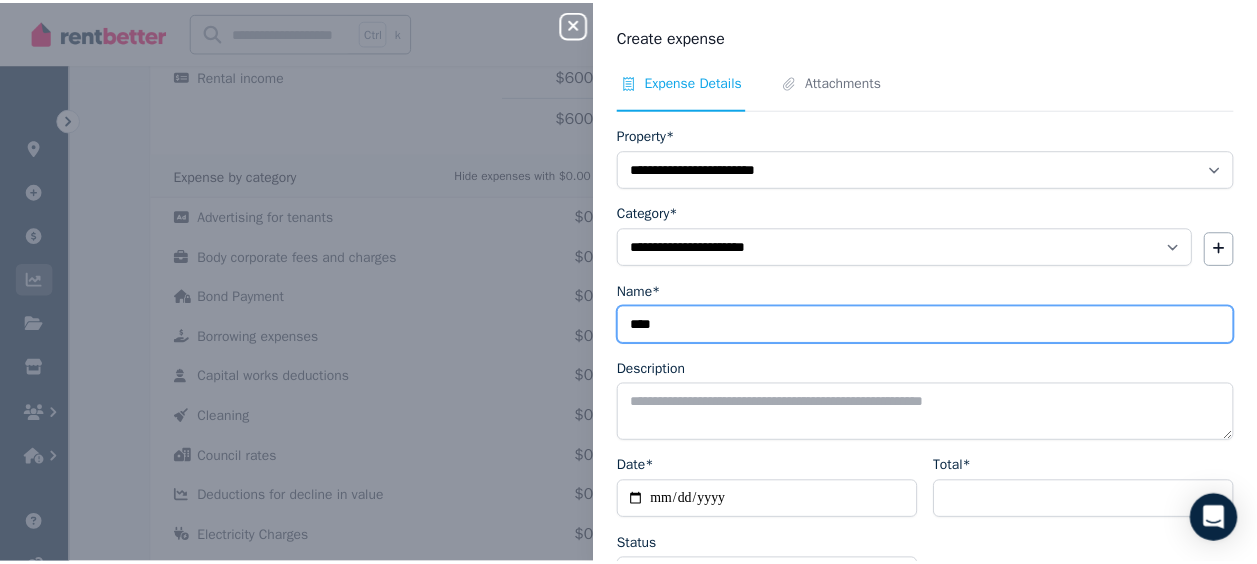 scroll, scrollTop: 147, scrollLeft: 0, axis: vertical 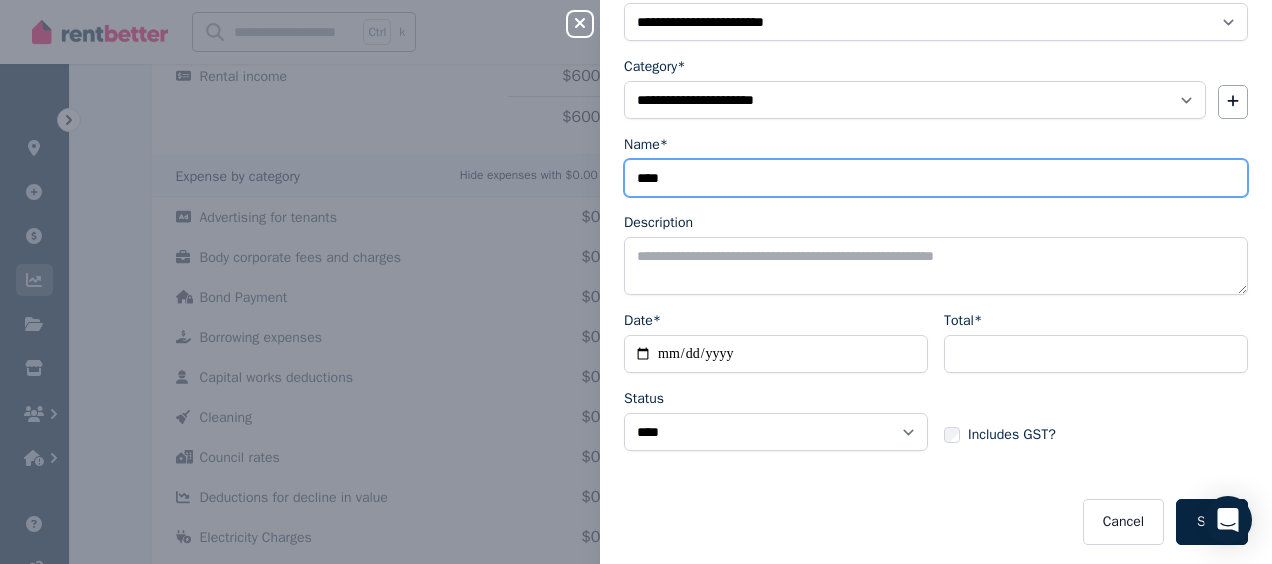 type on "****" 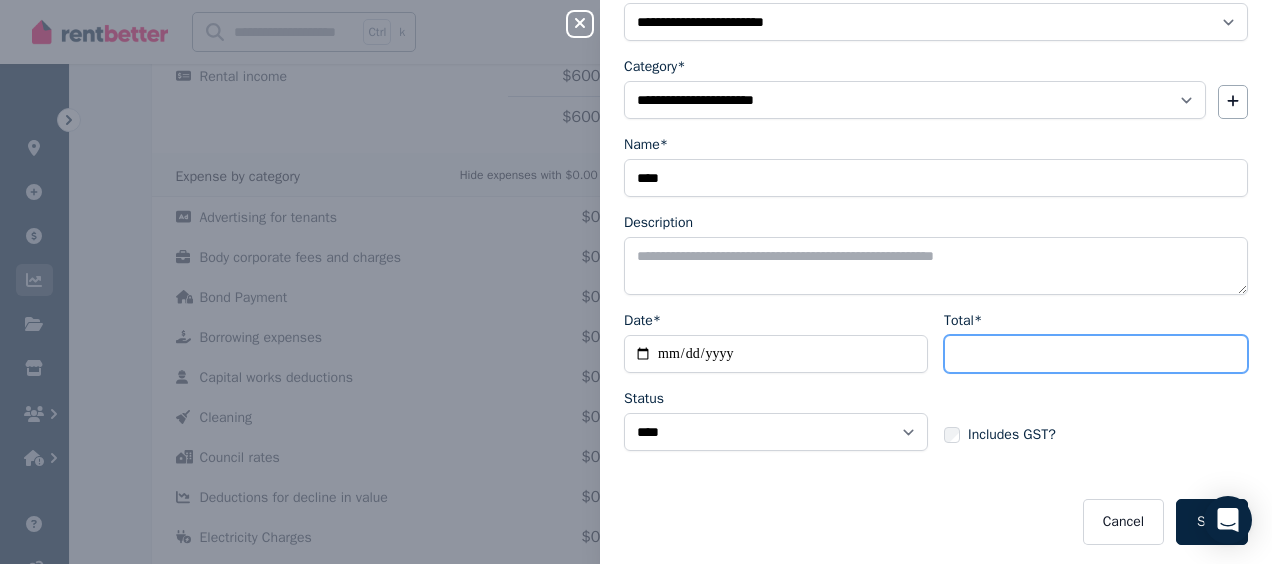 click on "Total*" at bounding box center [1096, 354] 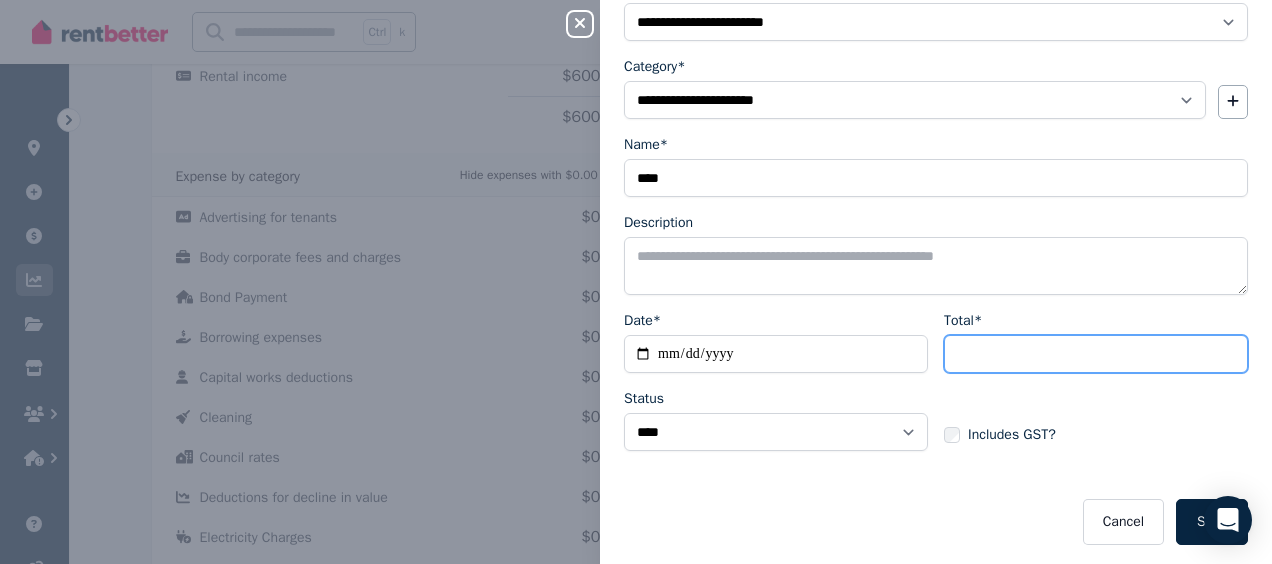 type on "***" 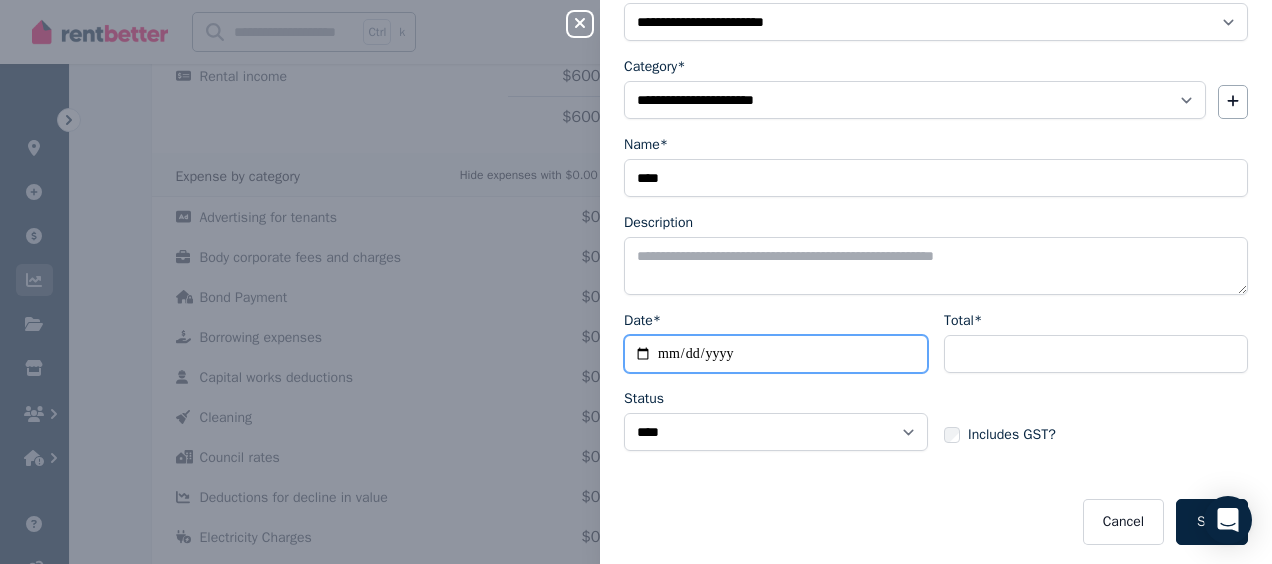 click on "Date*" at bounding box center (776, 354) 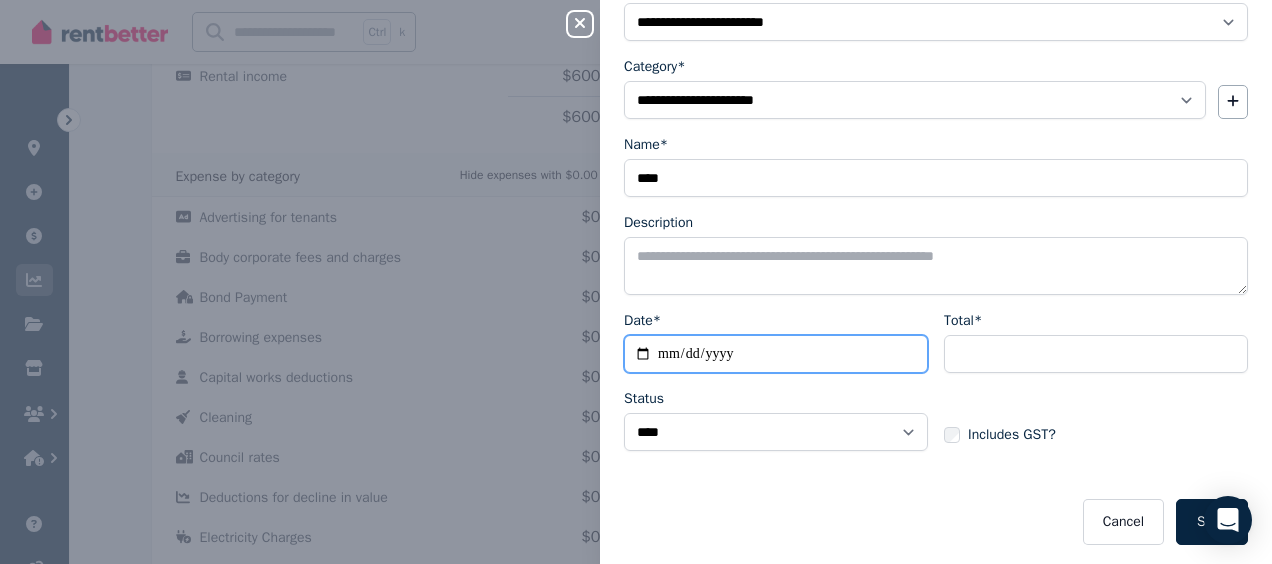 type on "**********" 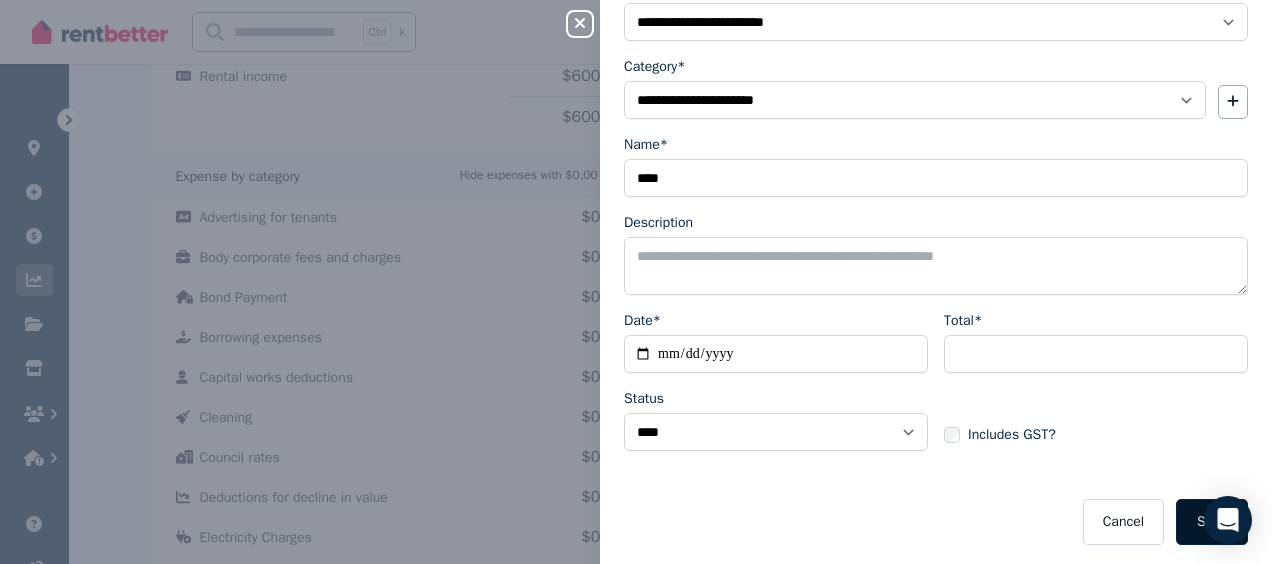 click on "Save" at bounding box center (1212, 522) 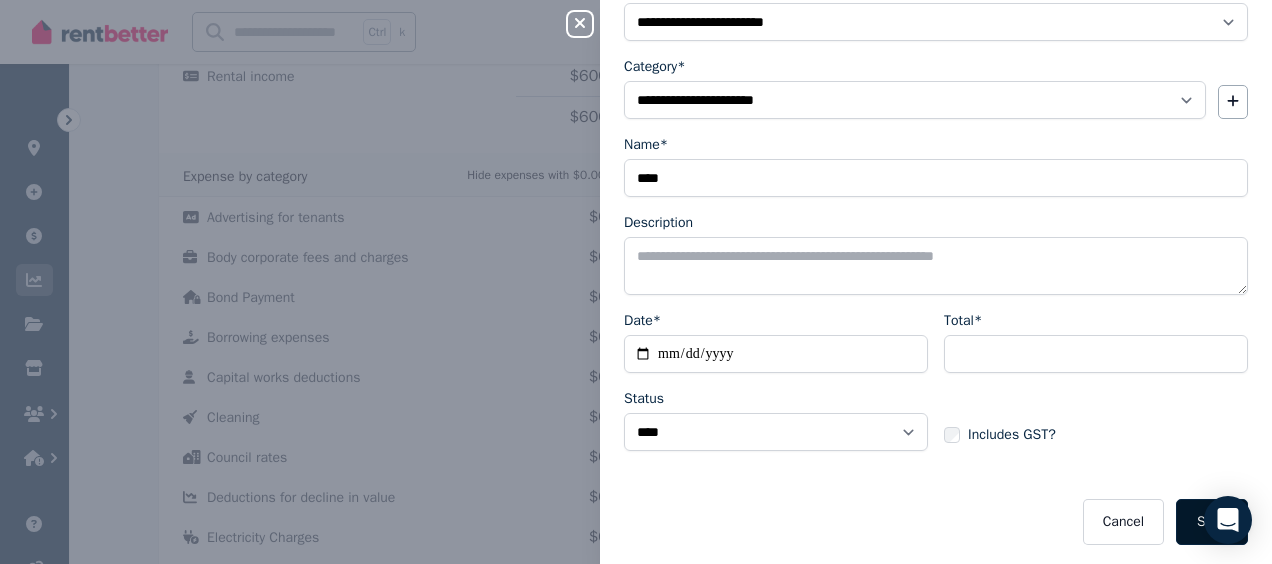 select 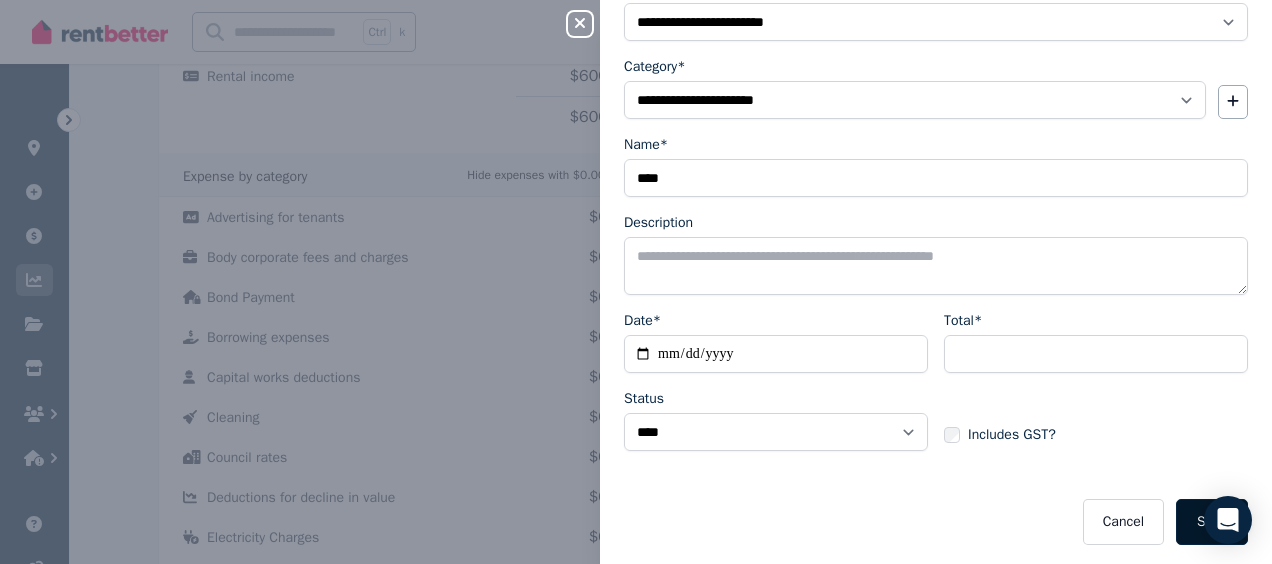 select 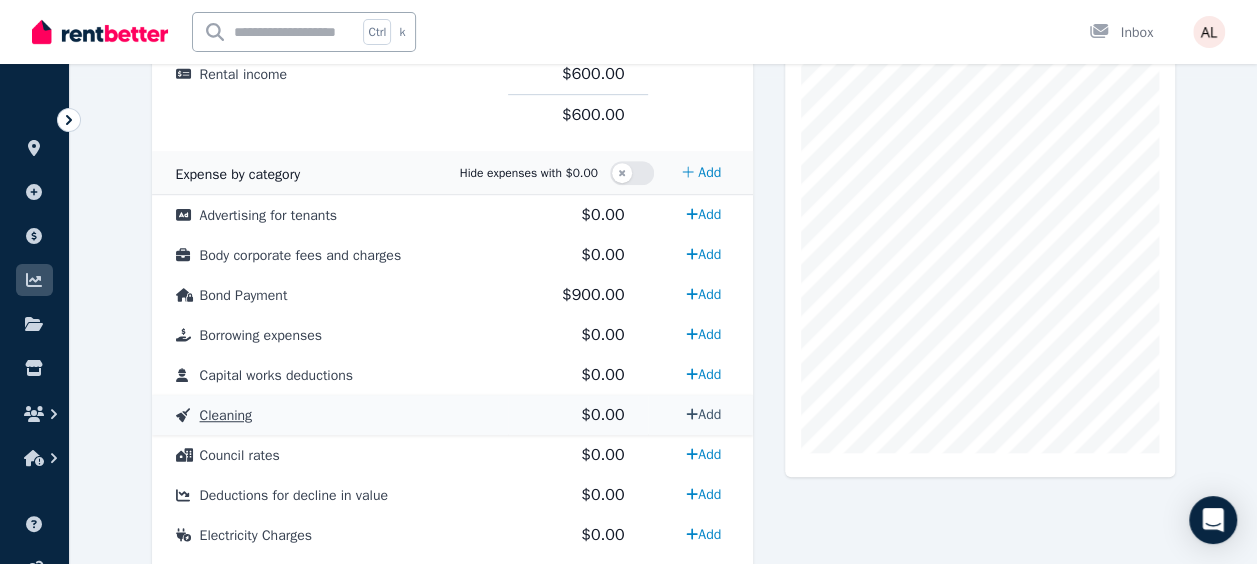 scroll, scrollTop: 485, scrollLeft: 0, axis: vertical 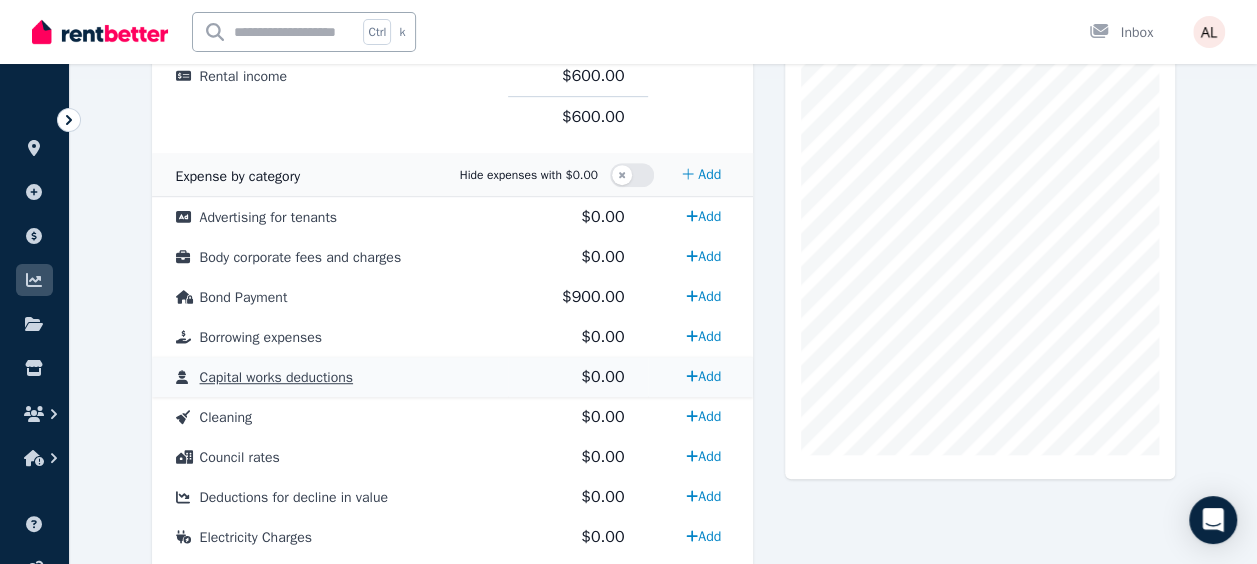 click on "Capital works deductions" at bounding box center [276, 377] 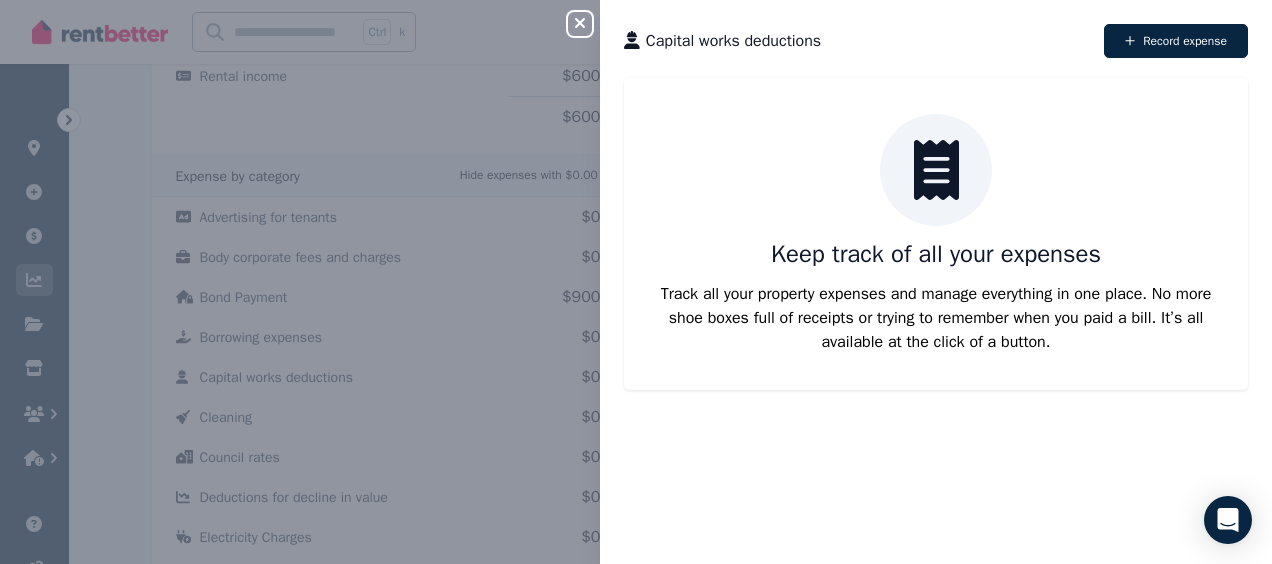click 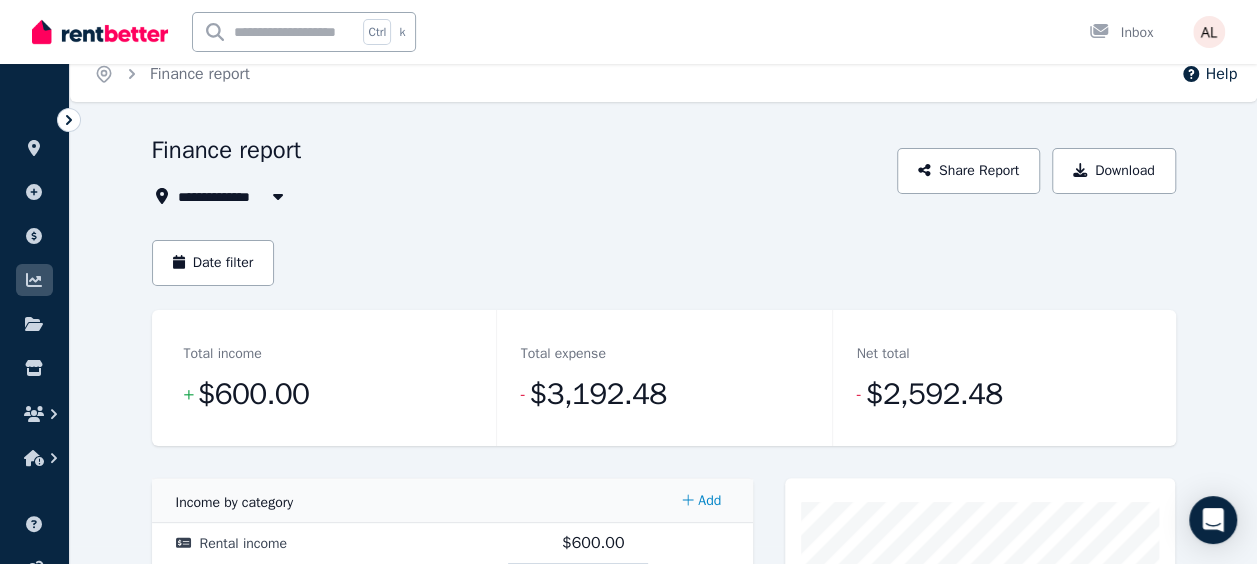 scroll, scrollTop: 0, scrollLeft: 0, axis: both 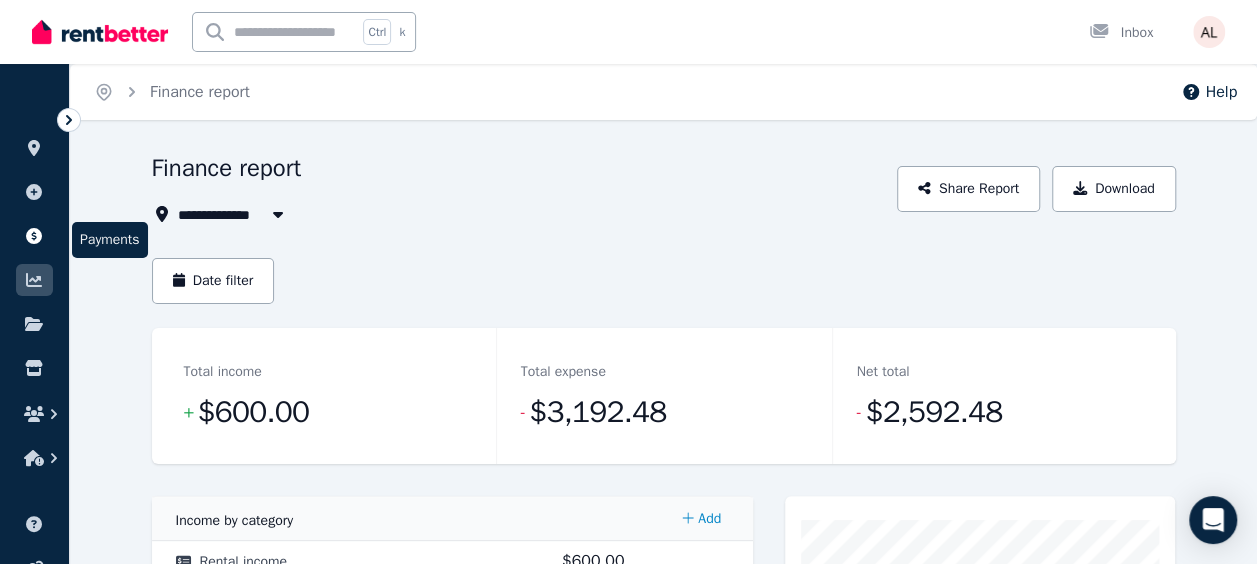 click 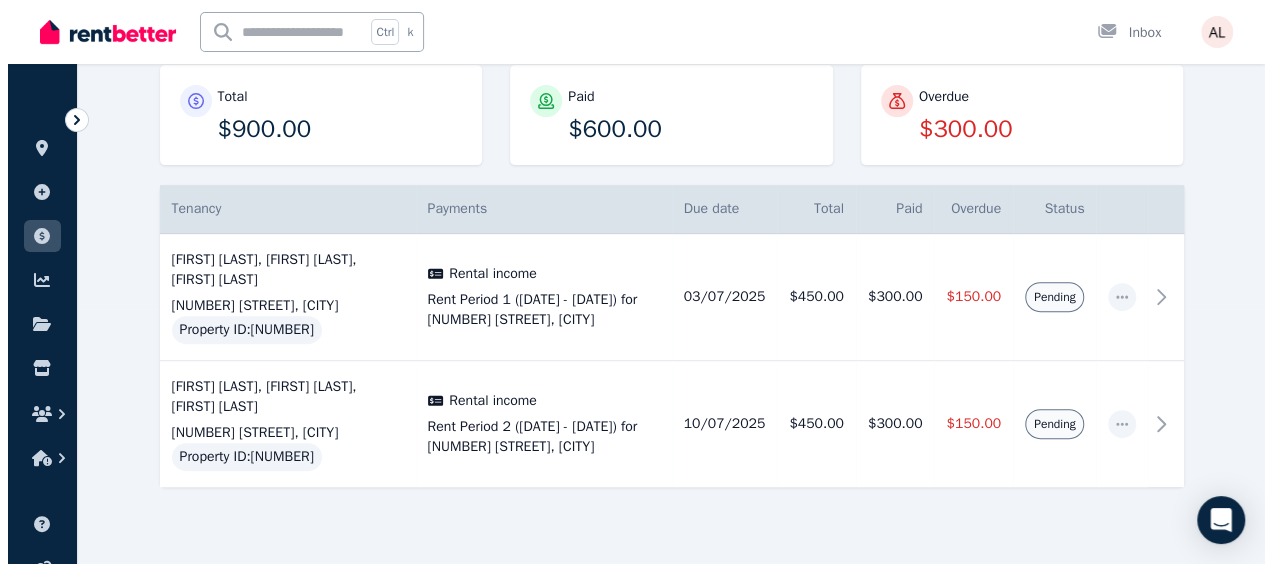 scroll, scrollTop: 284, scrollLeft: 0, axis: vertical 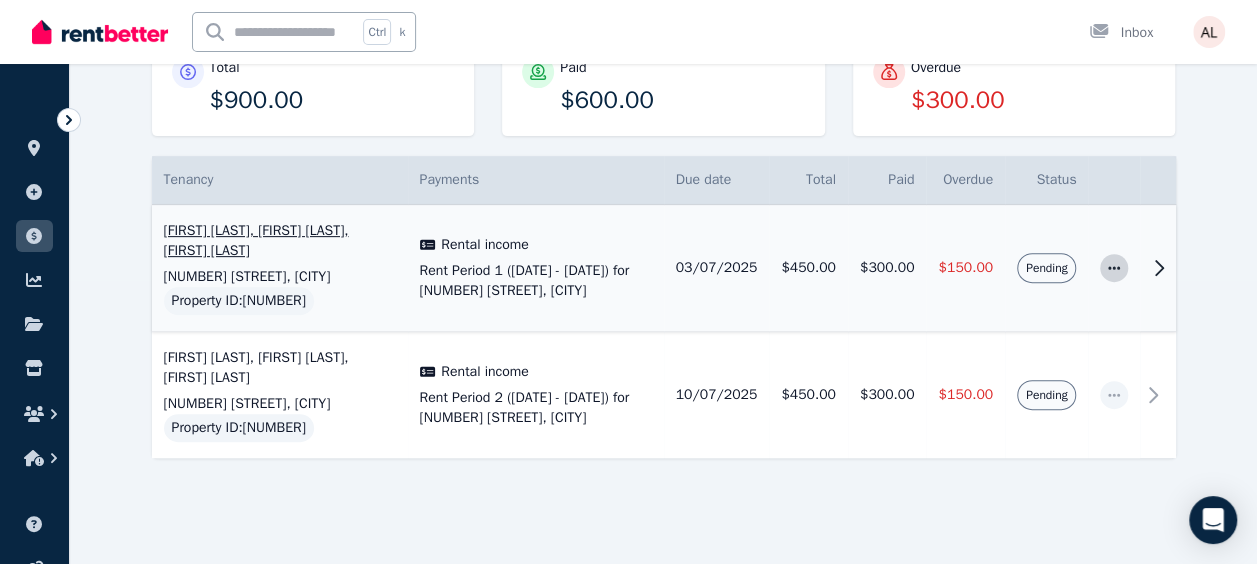 click at bounding box center [1114, 268] 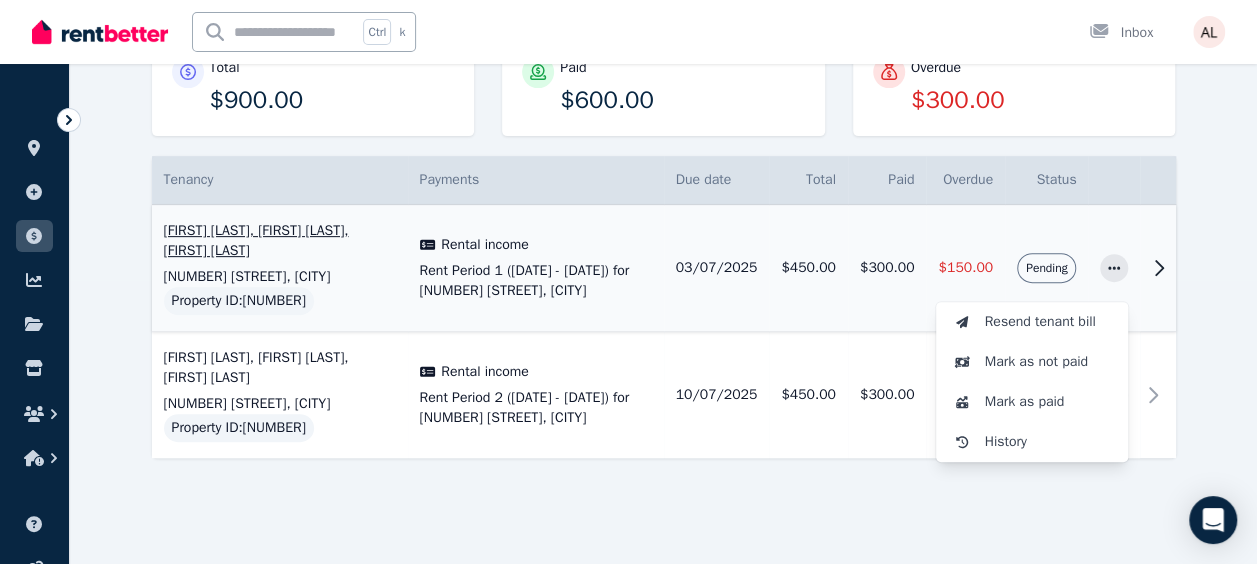 click on "Rent Period 1 ([DATE] - [DATE]) for [NUMBER] [STREET], [CITY]" at bounding box center (536, 281) 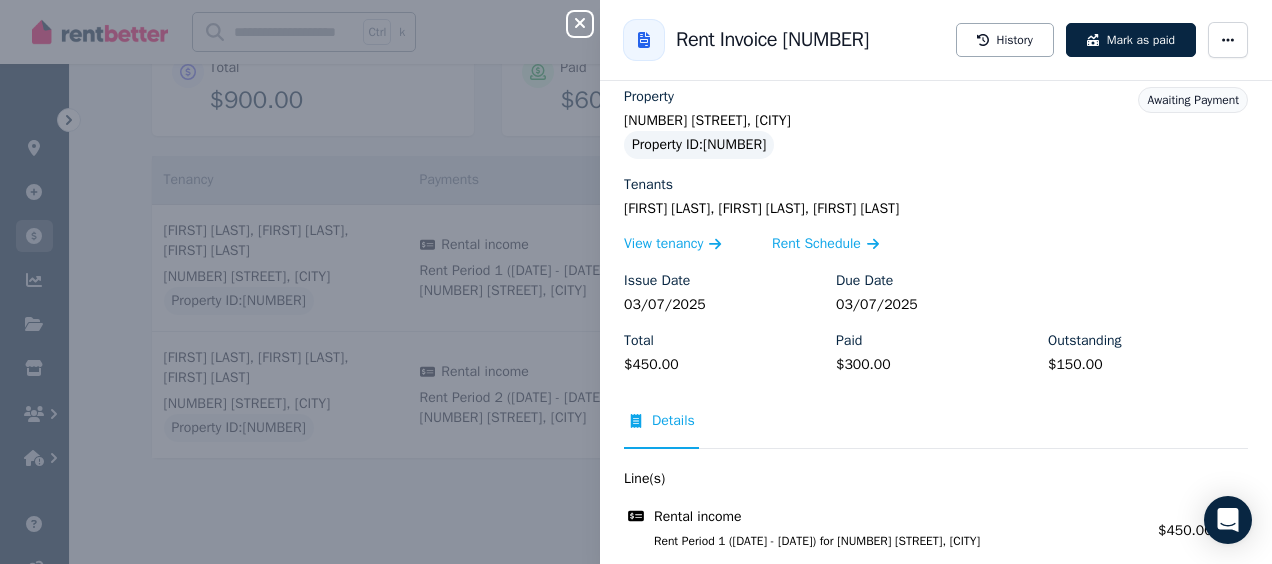 scroll, scrollTop: 0, scrollLeft: 0, axis: both 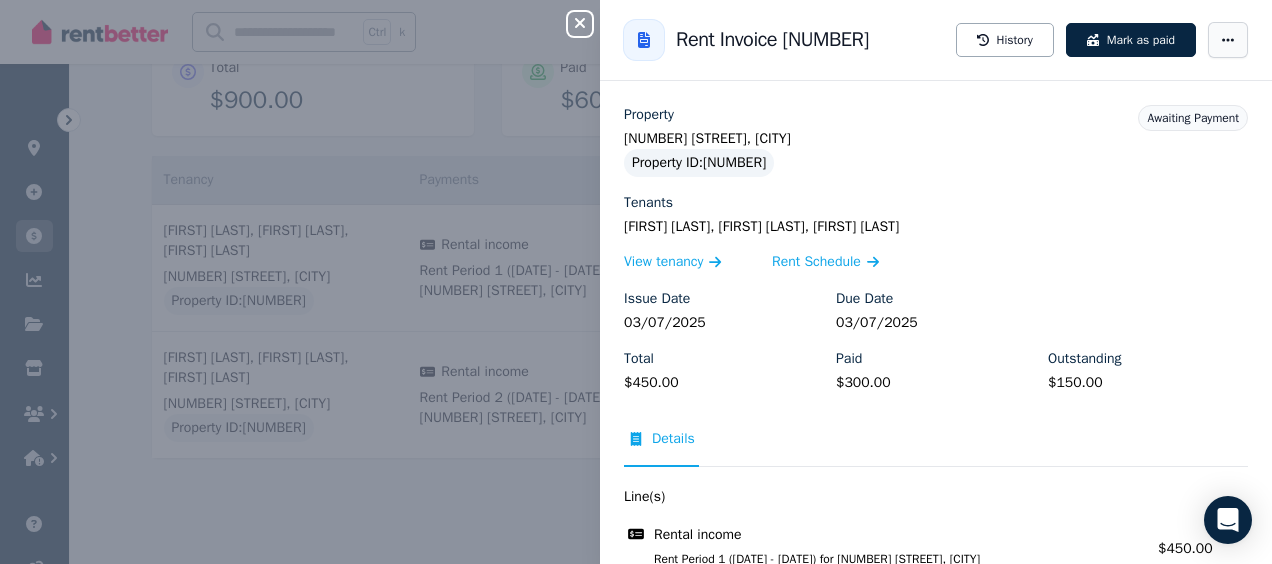 click 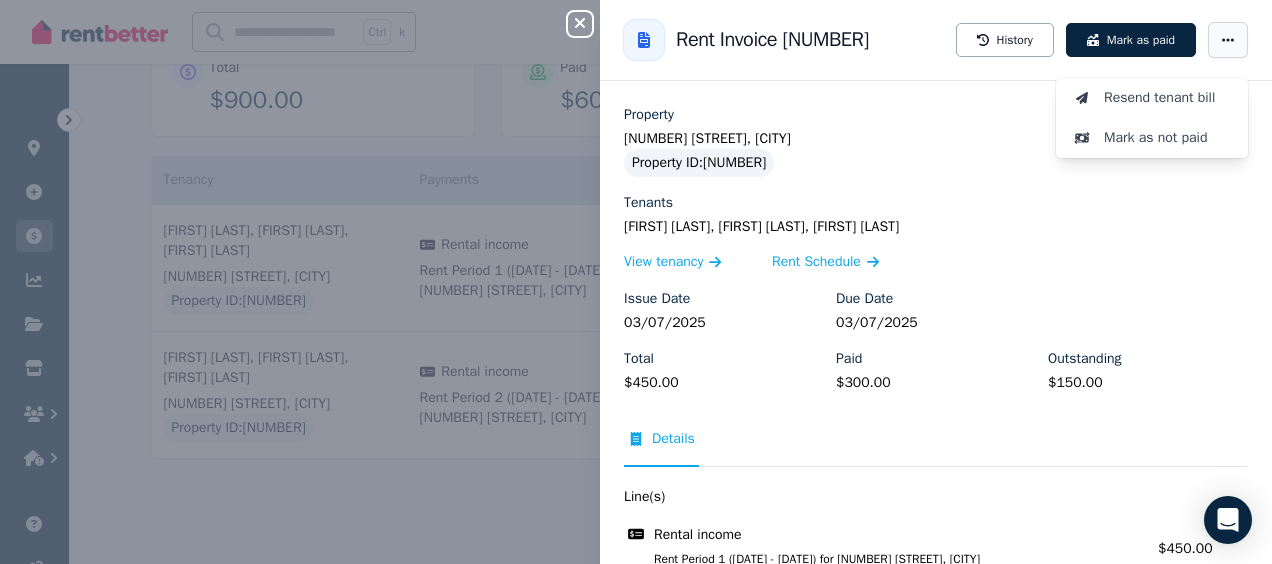 click 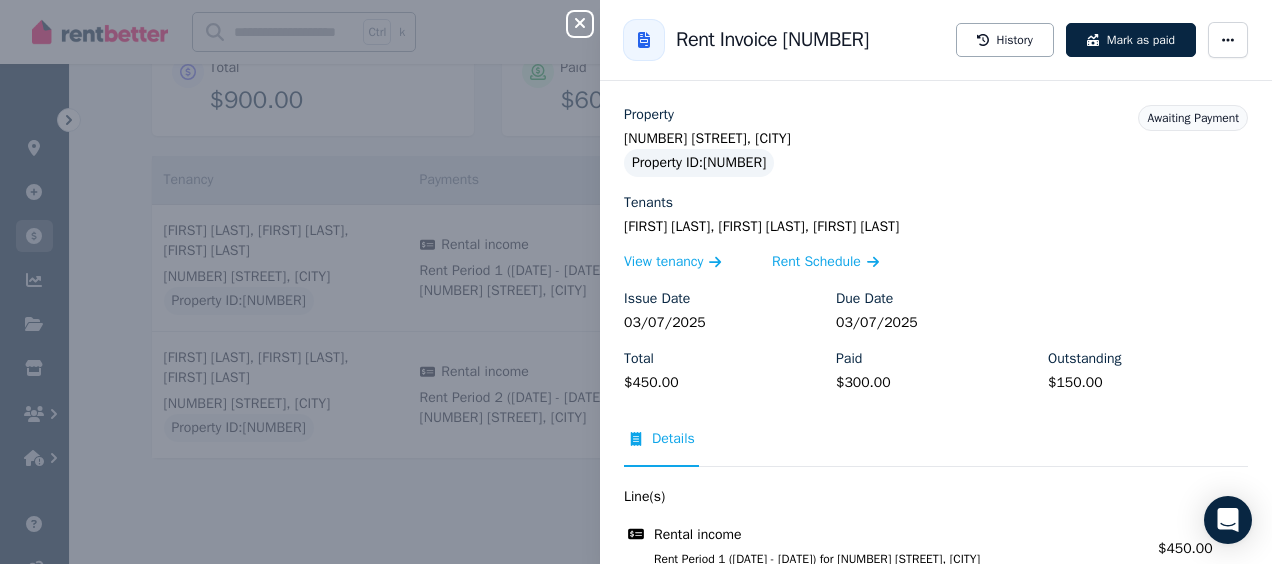 click 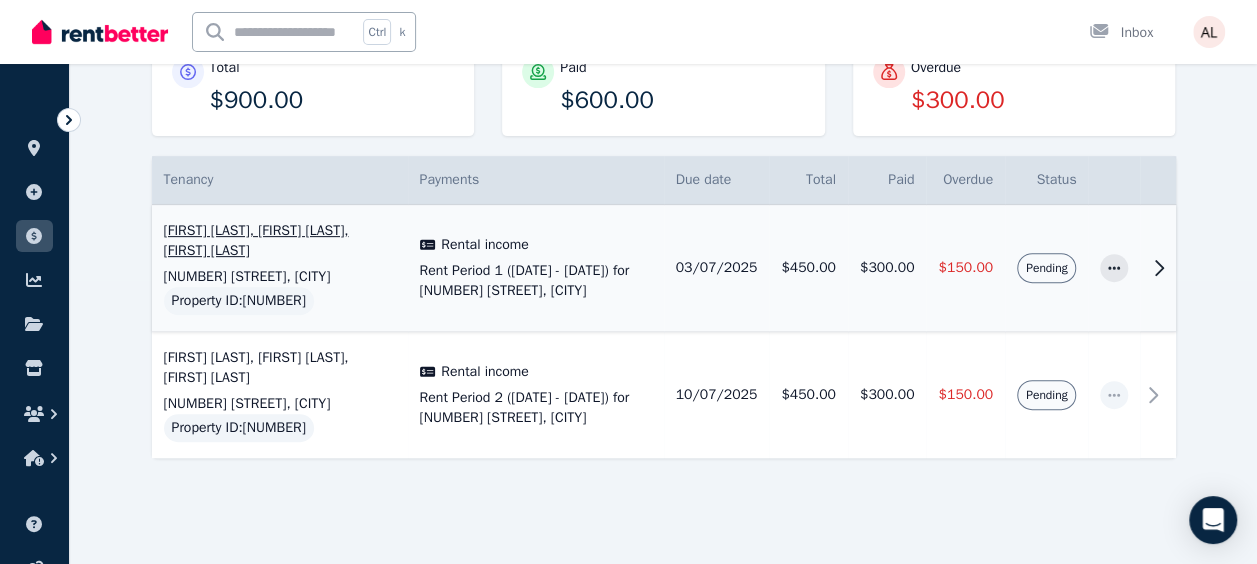 click on "$300.00" at bounding box center [887, 268] 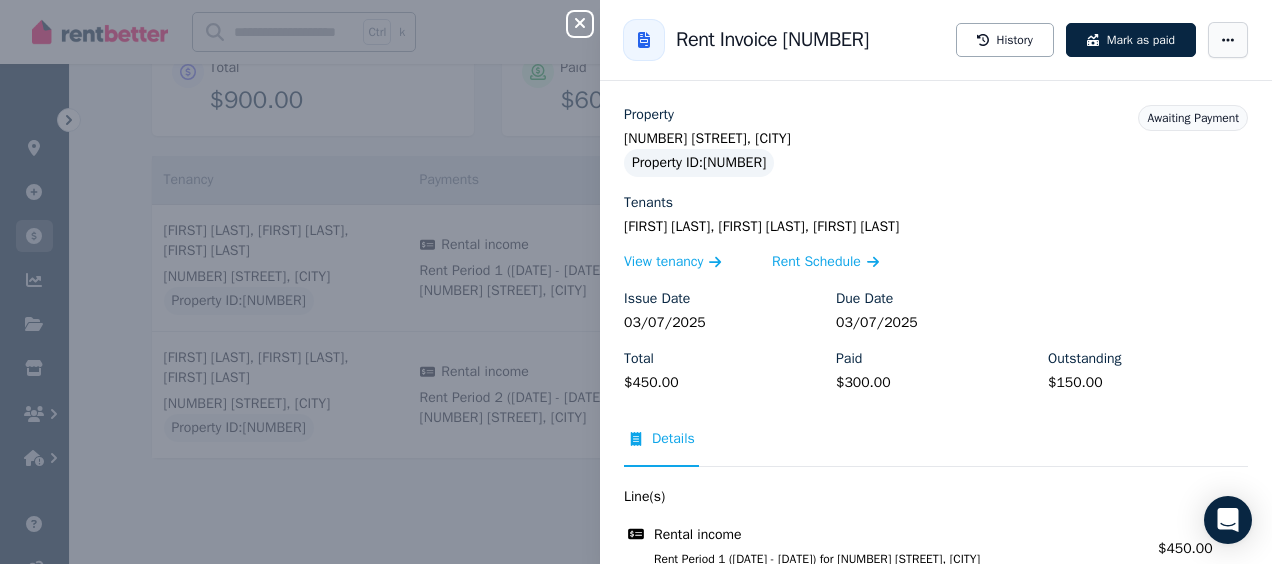 click 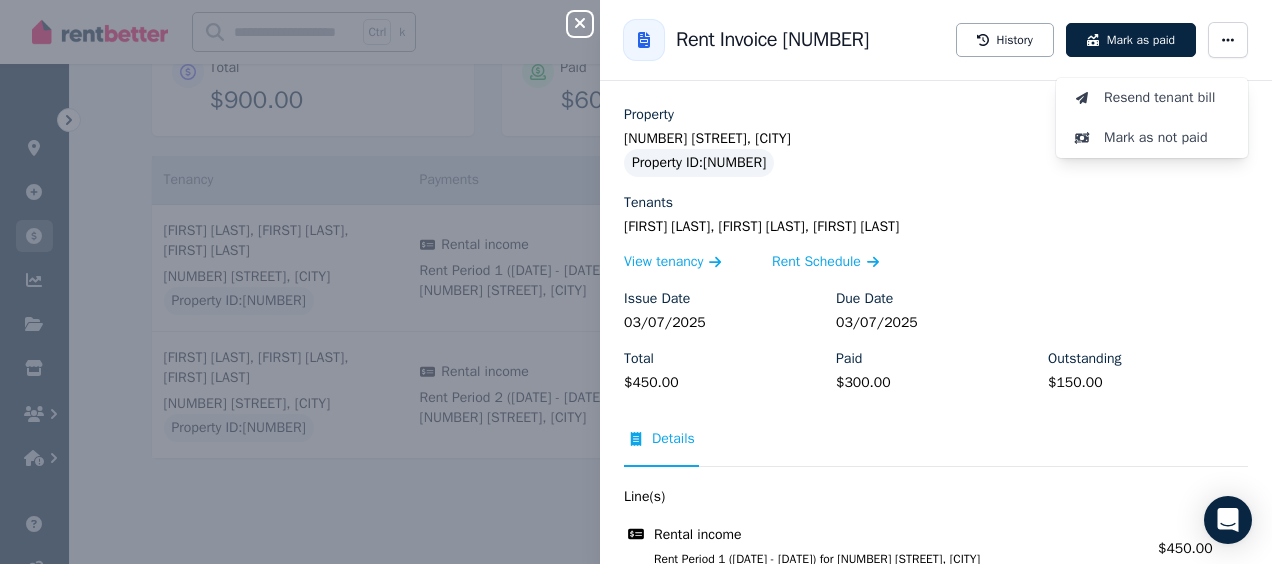 click on "Tenants [FIRST] [LAST], [FIRST] [LAST], [FIRST] [LAST] View tenancy Rent Schedule" at bounding box center (936, 233) 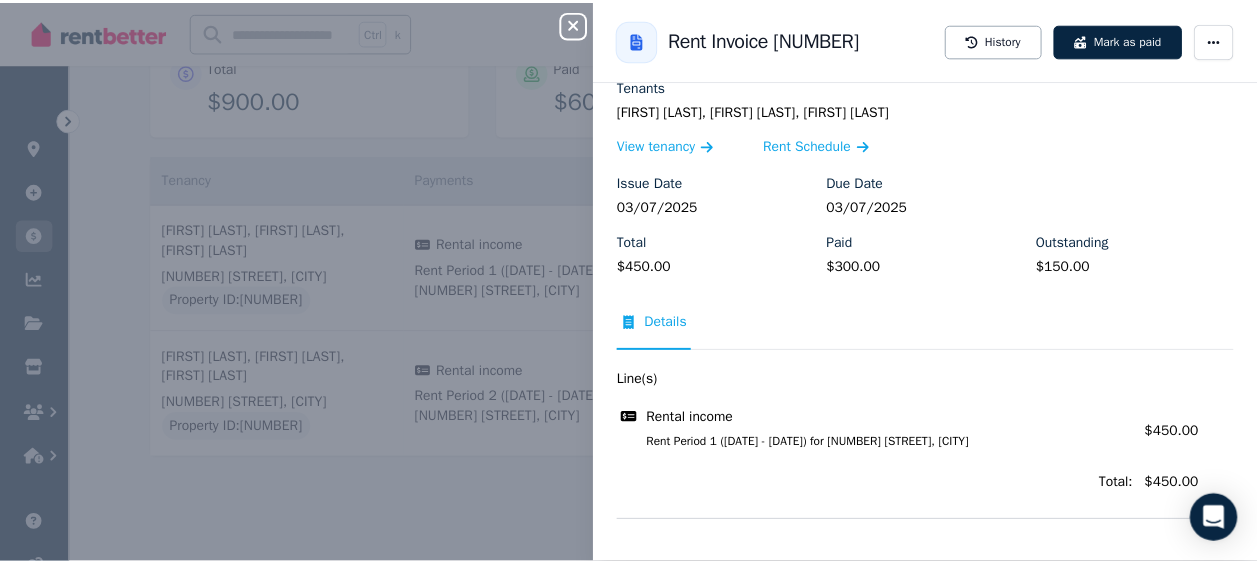 scroll, scrollTop: 0, scrollLeft: 0, axis: both 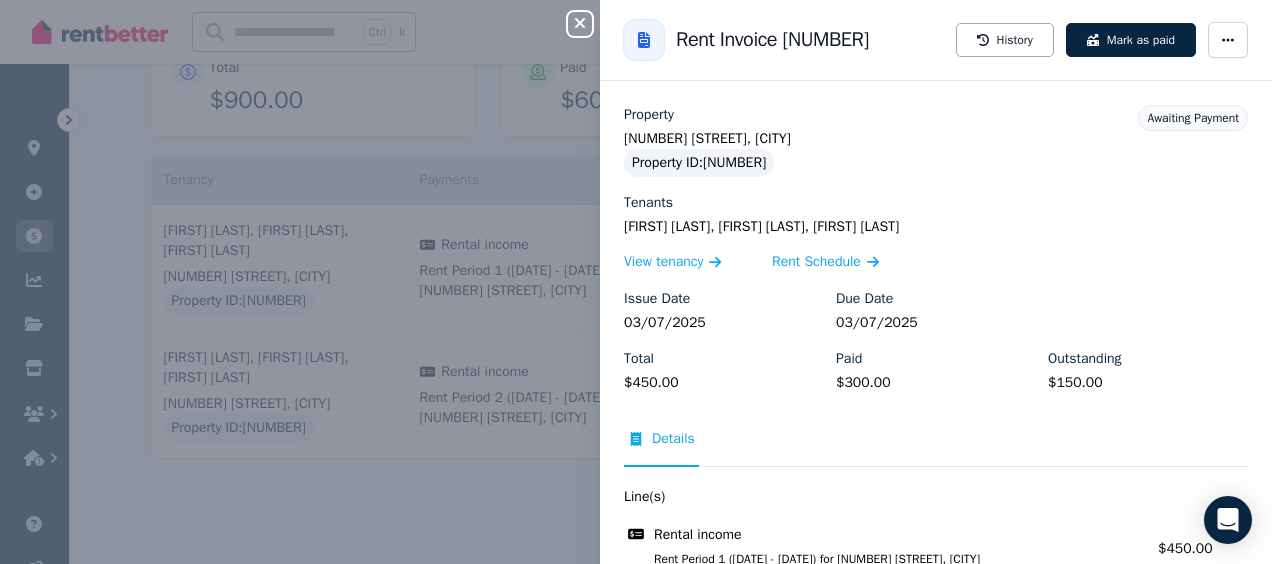 click 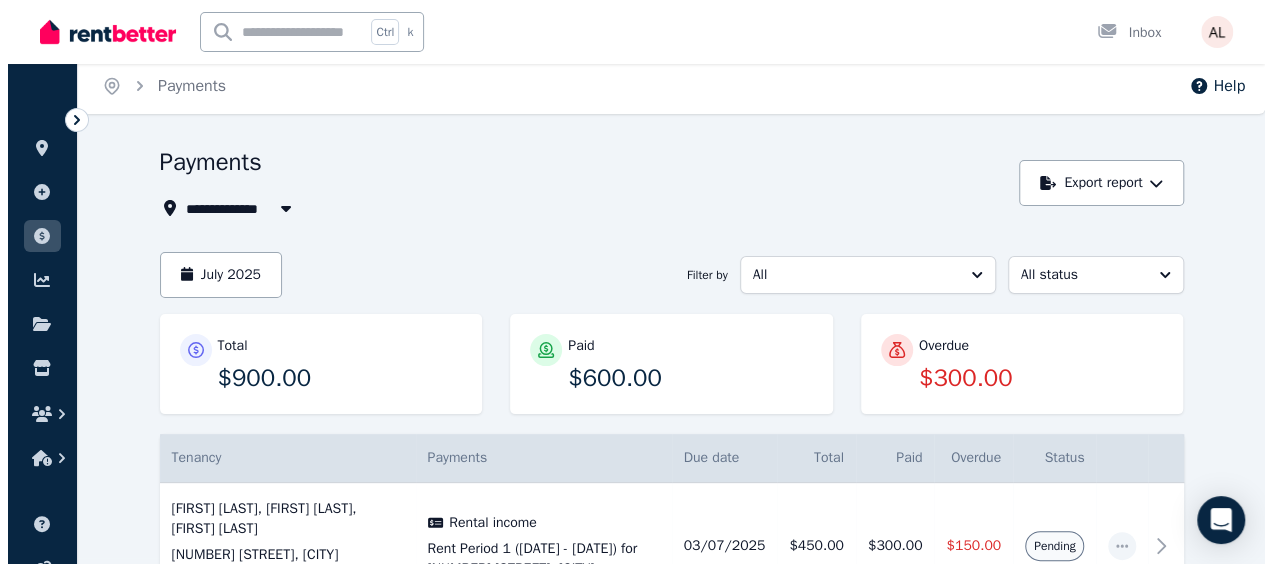 scroll, scrollTop: 0, scrollLeft: 0, axis: both 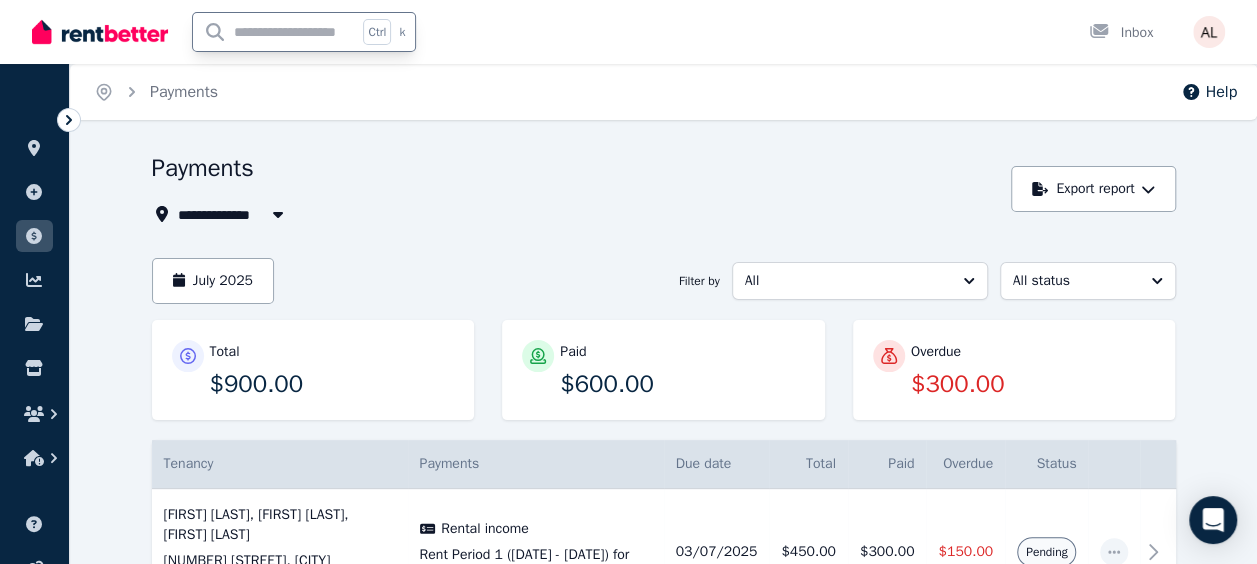 click at bounding box center (275, 32) 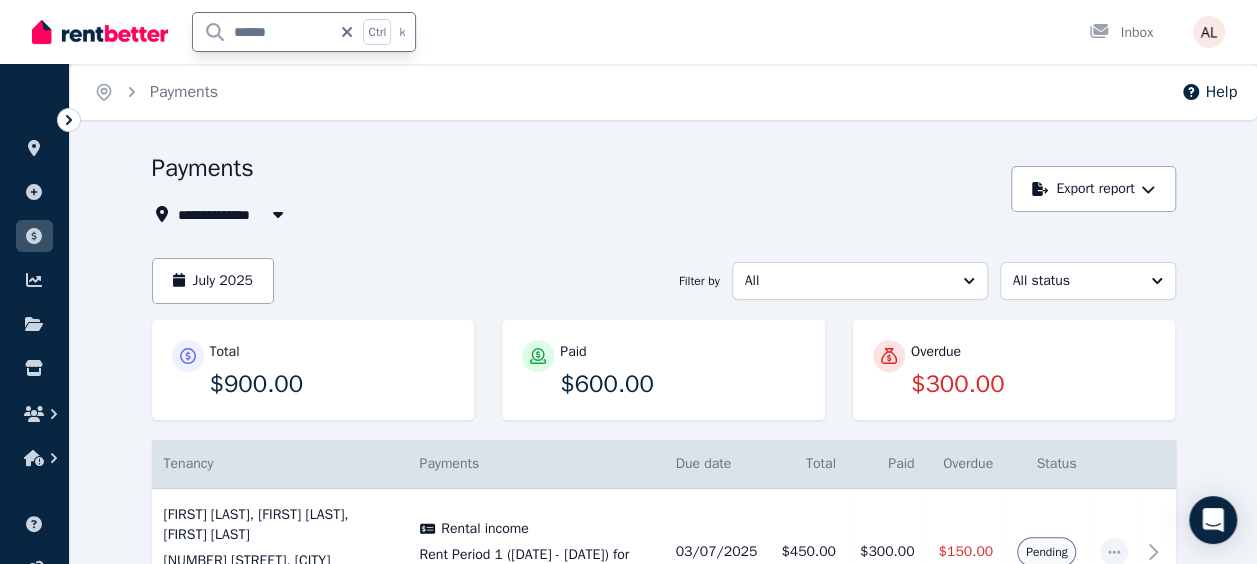 type on "*******" 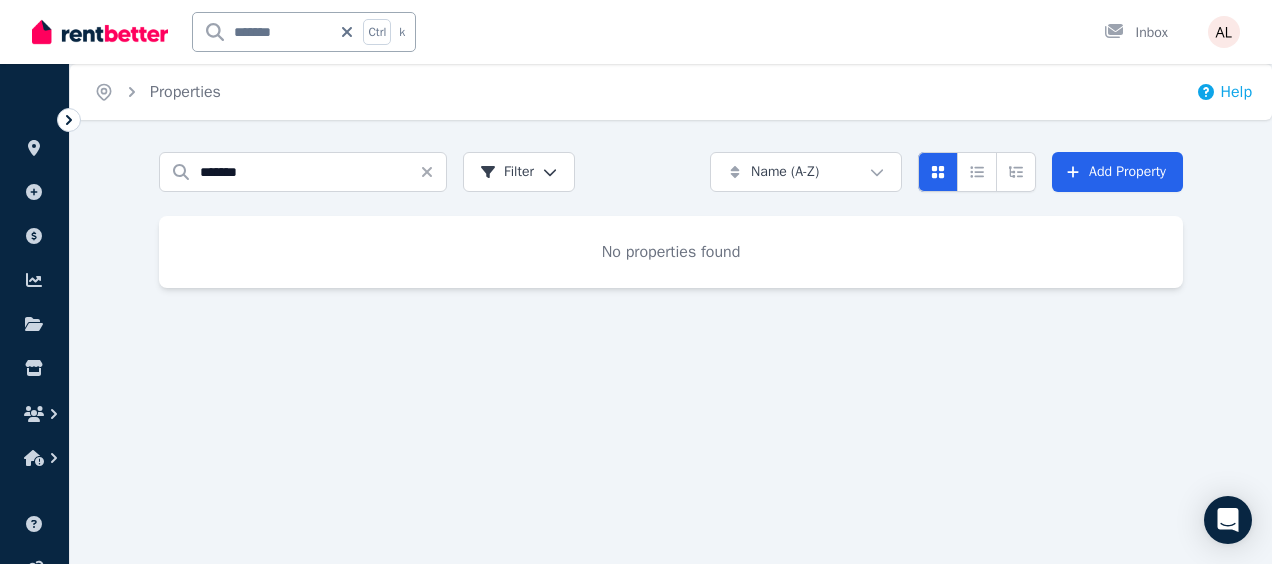 click on "Help" at bounding box center [1224, 92] 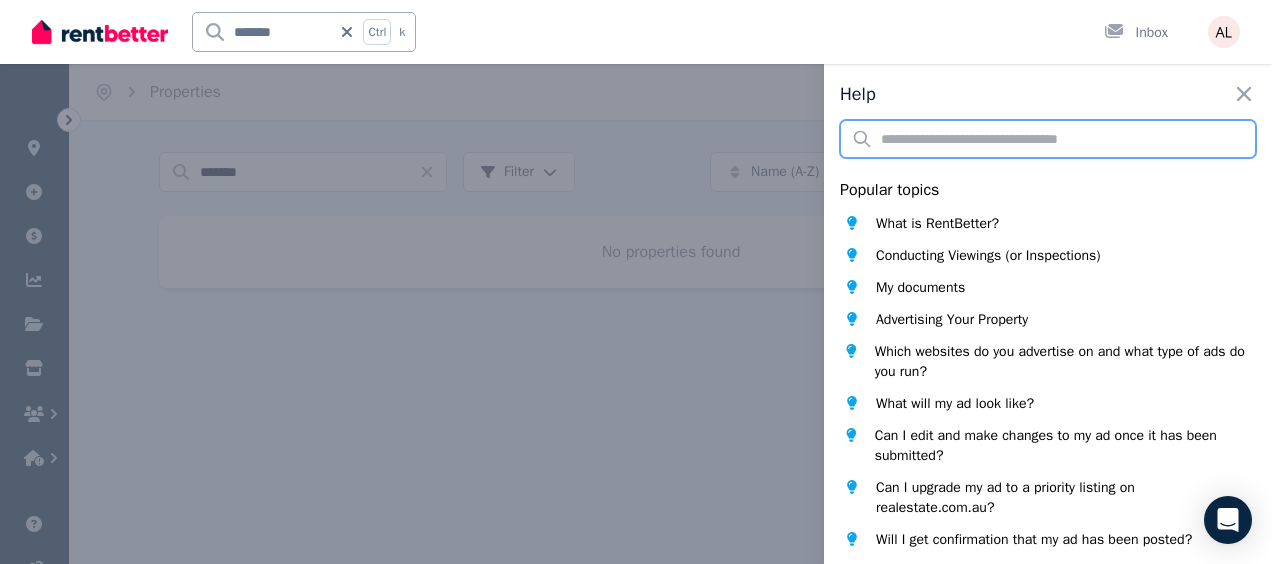 click at bounding box center (1048, 139) 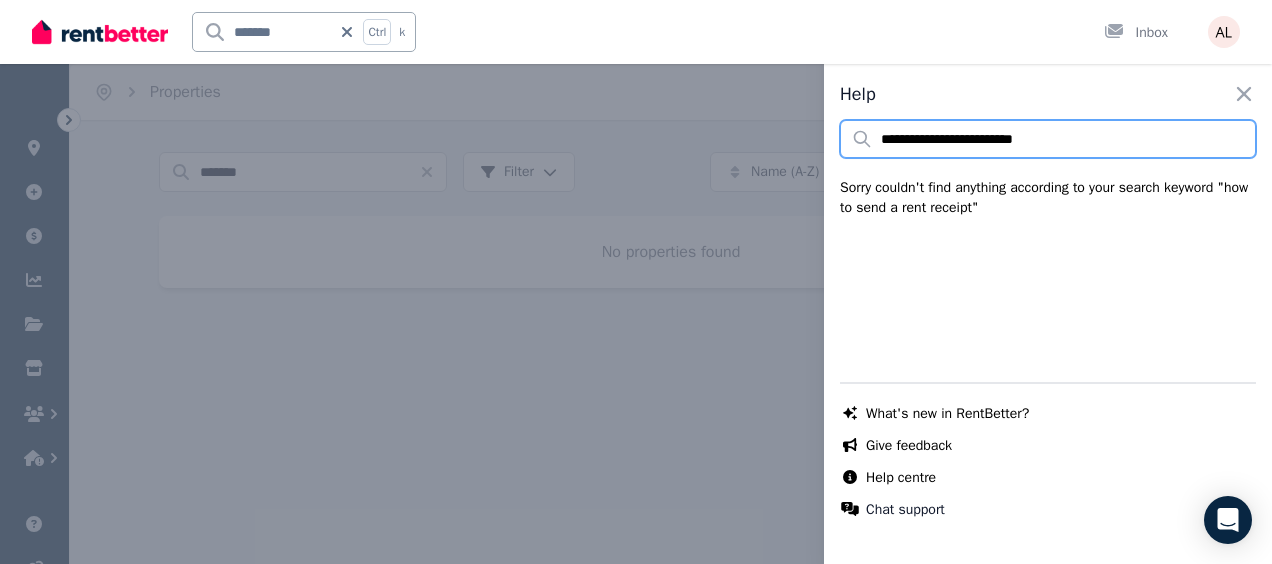 type on "**********" 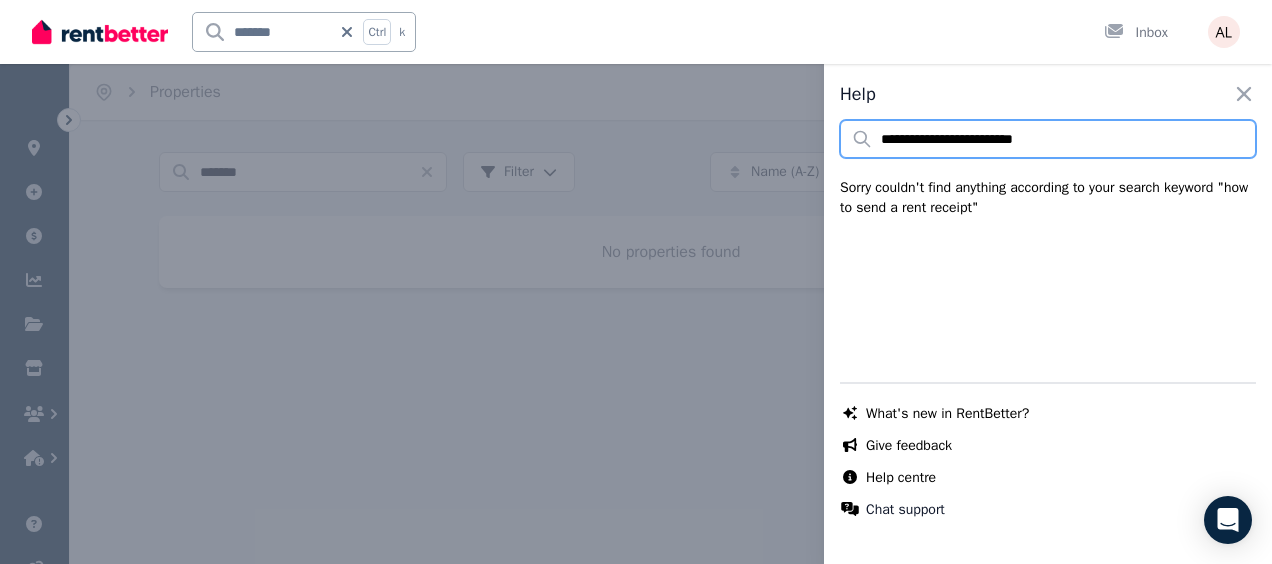 drag, startPoint x: 1078, startPoint y: 139, endPoint x: 828, endPoint y: 180, distance: 253.33969 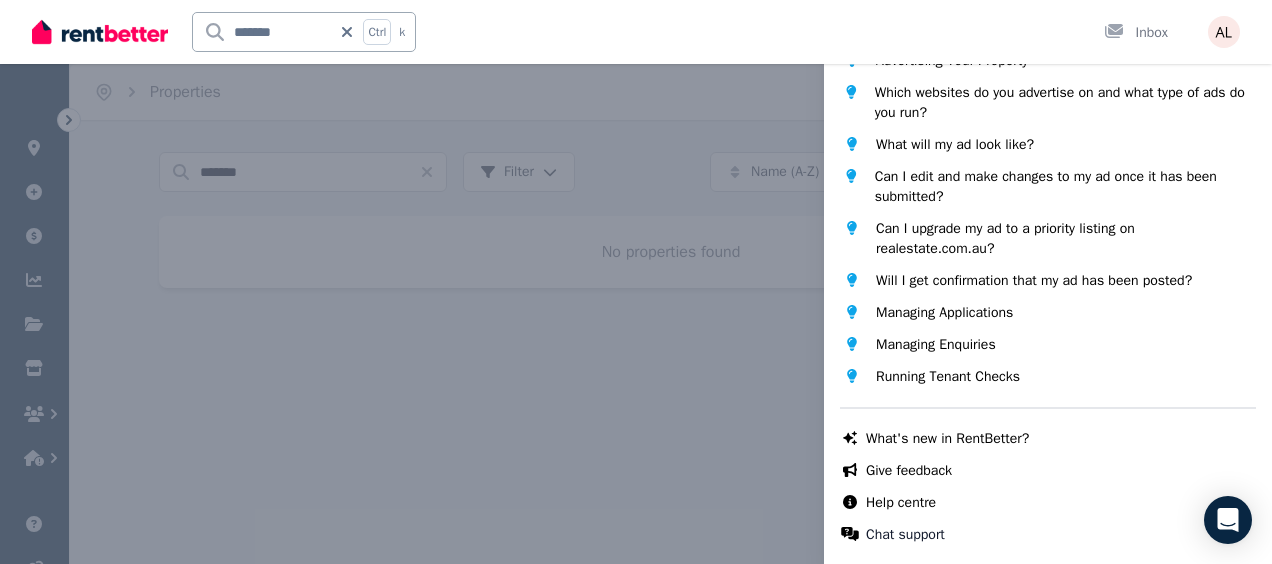 scroll, scrollTop: 0, scrollLeft: 0, axis: both 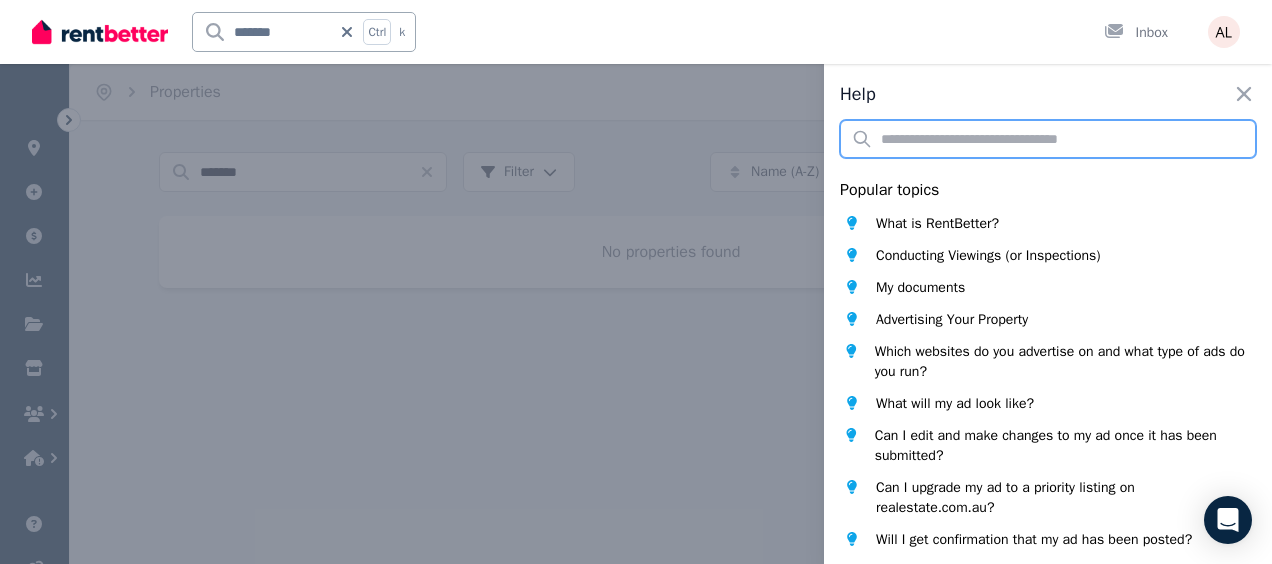 click at bounding box center (1048, 139) 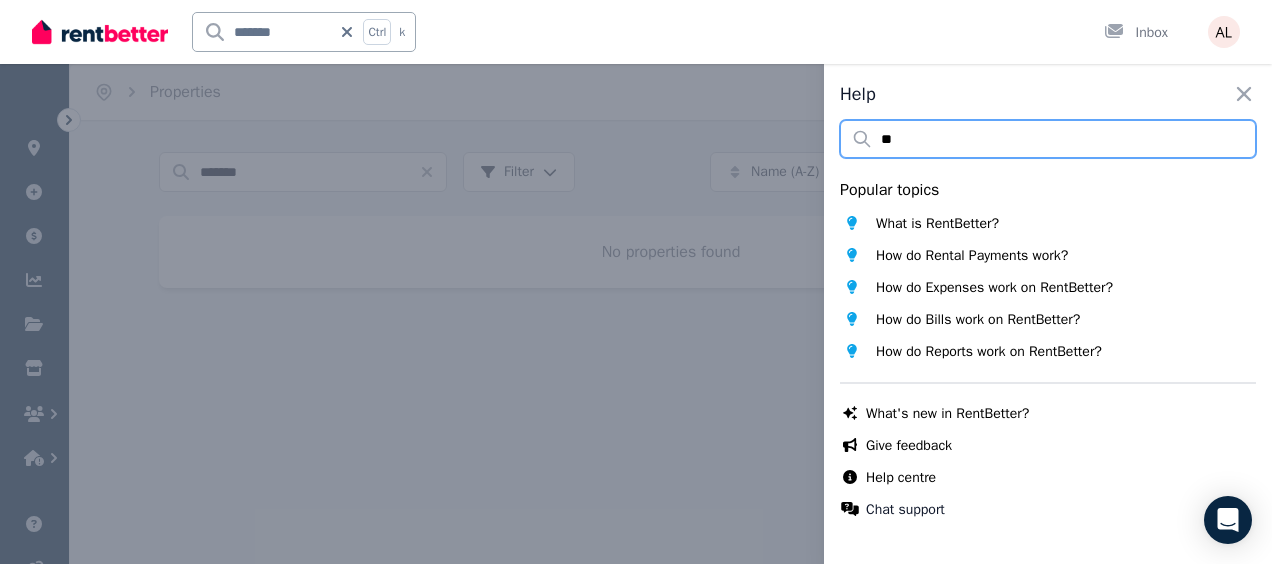 type on "*" 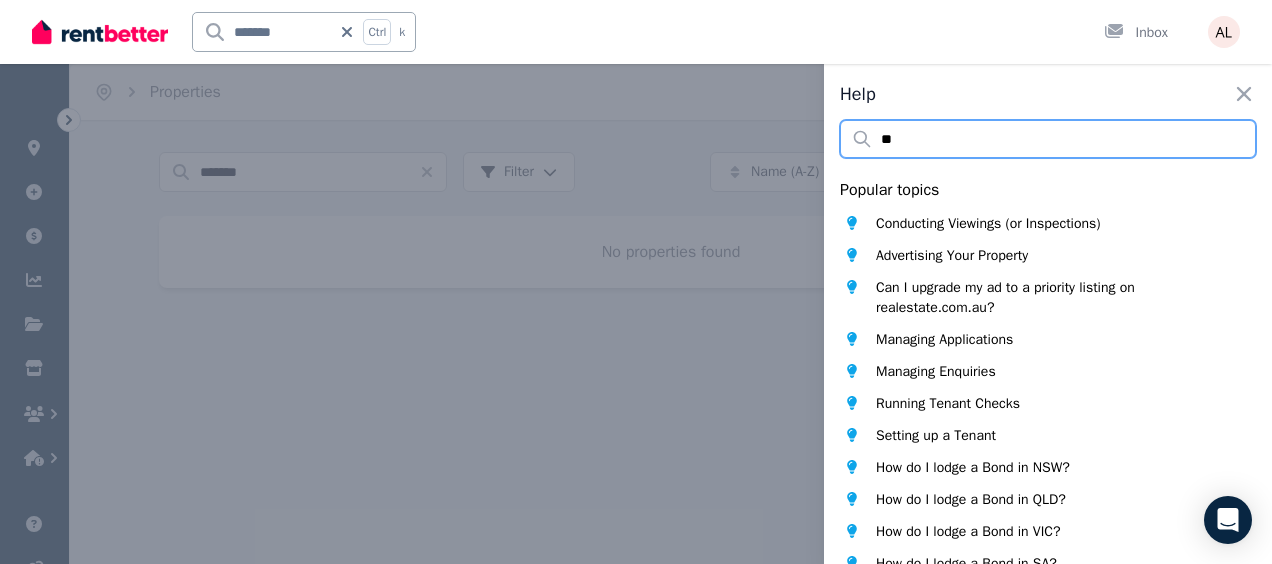 type on "*" 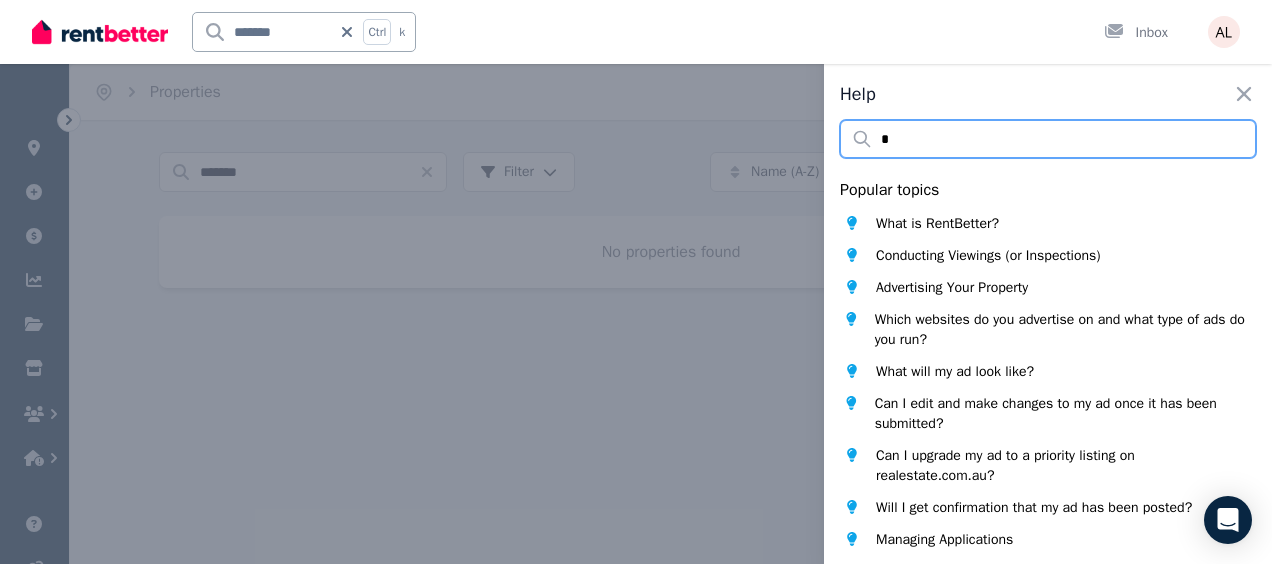 type 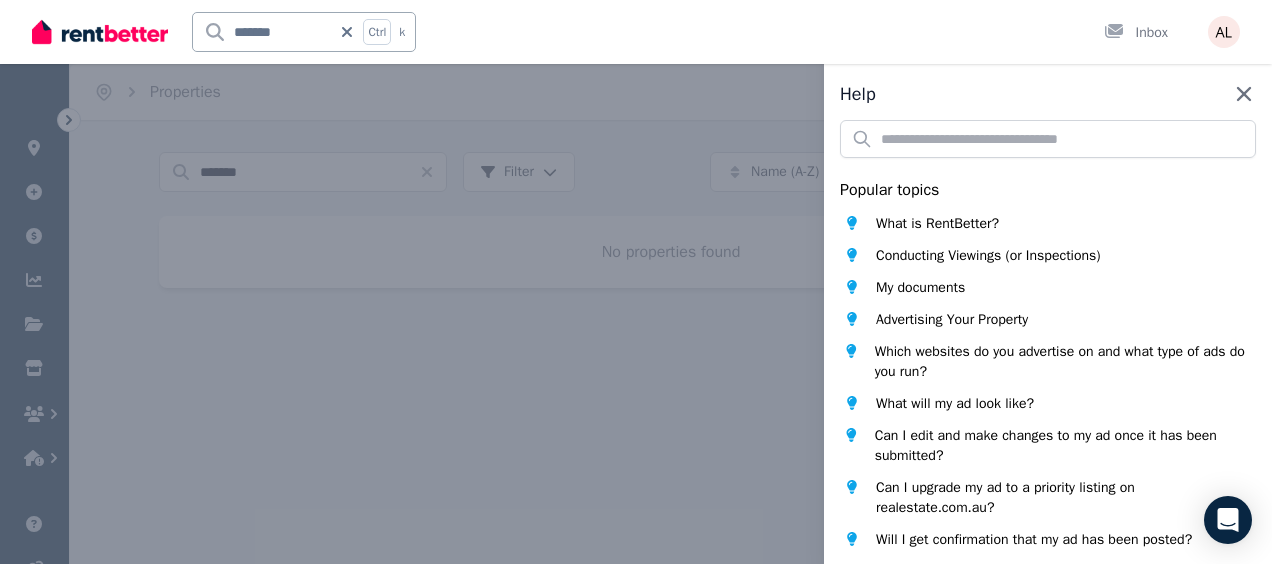 click 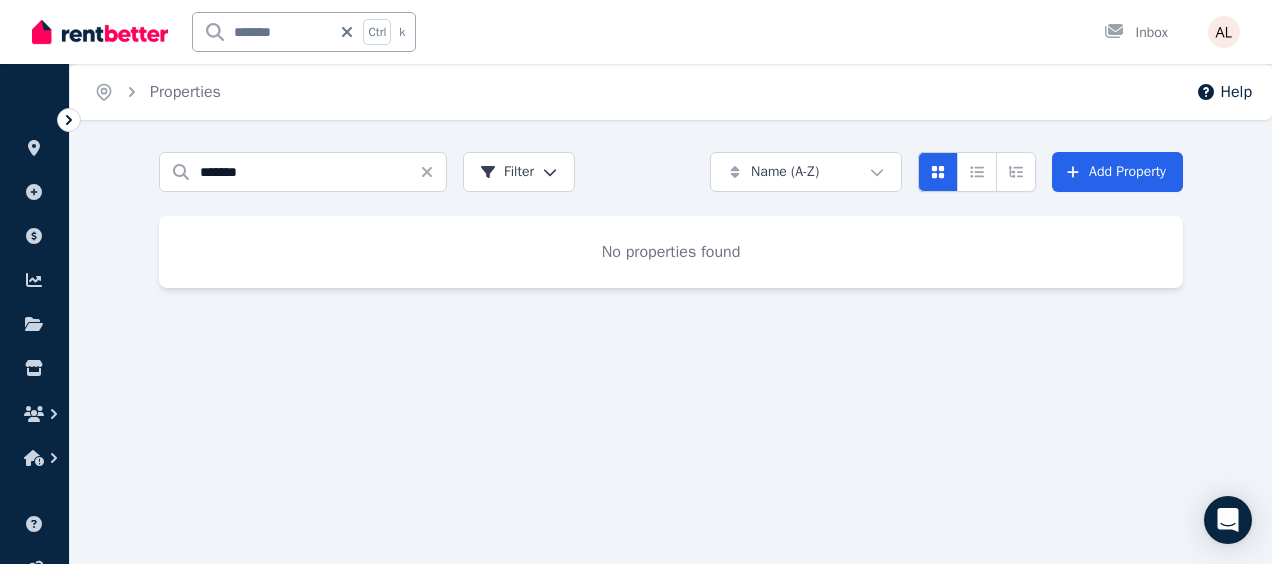 drag, startPoint x: 286, startPoint y: 418, endPoint x: 299, endPoint y: 430, distance: 17.691807 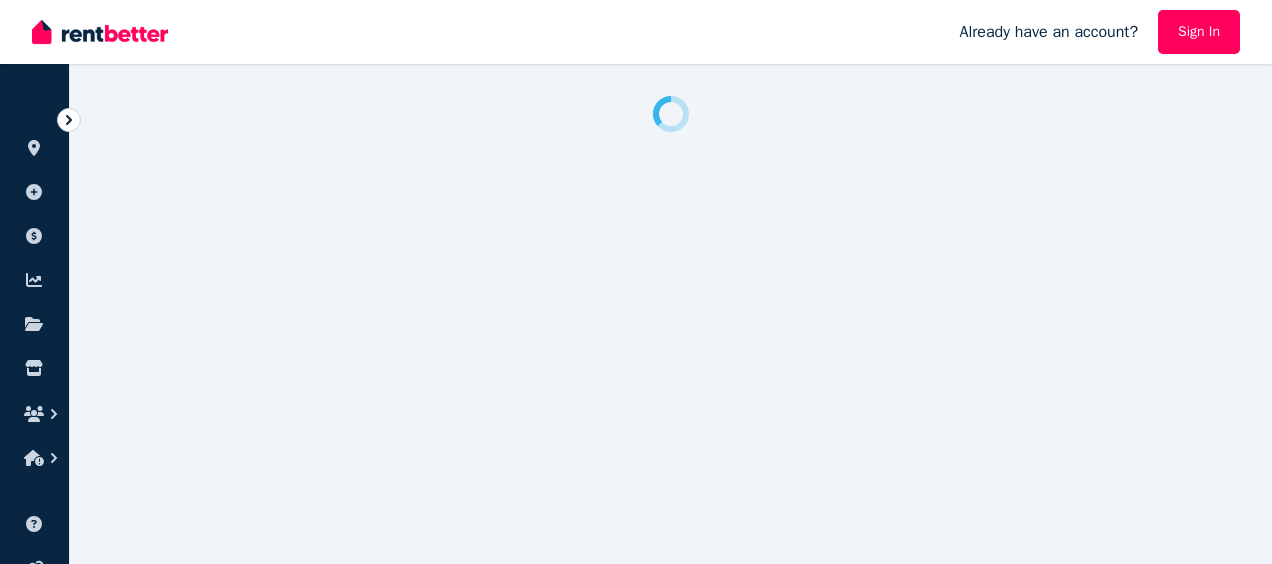 scroll, scrollTop: 0, scrollLeft: 0, axis: both 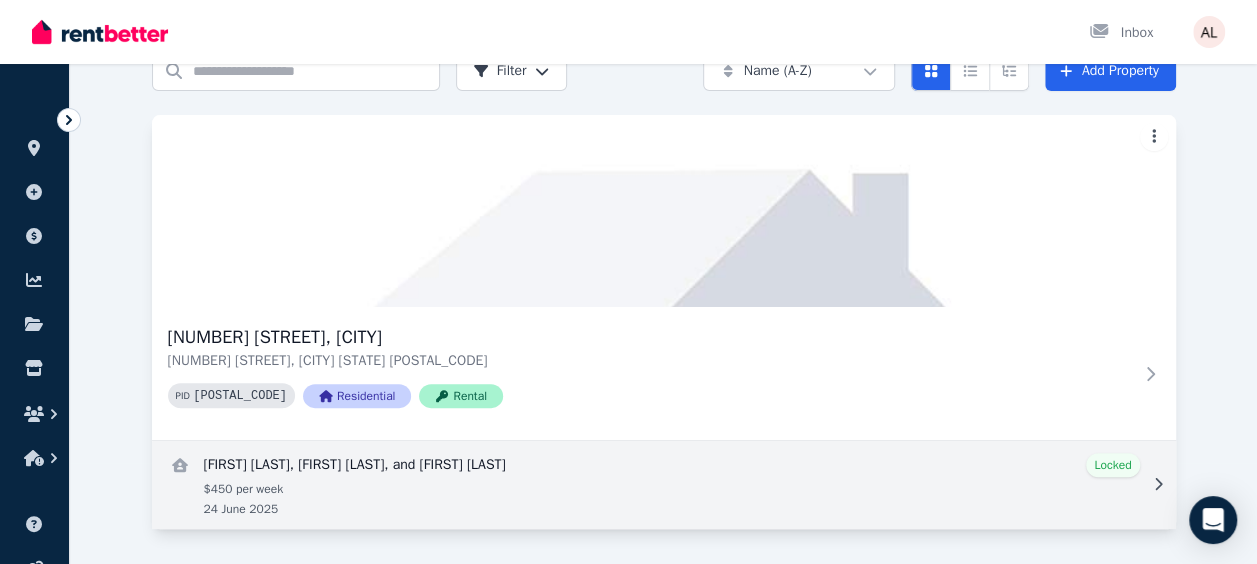 click at bounding box center [664, 485] 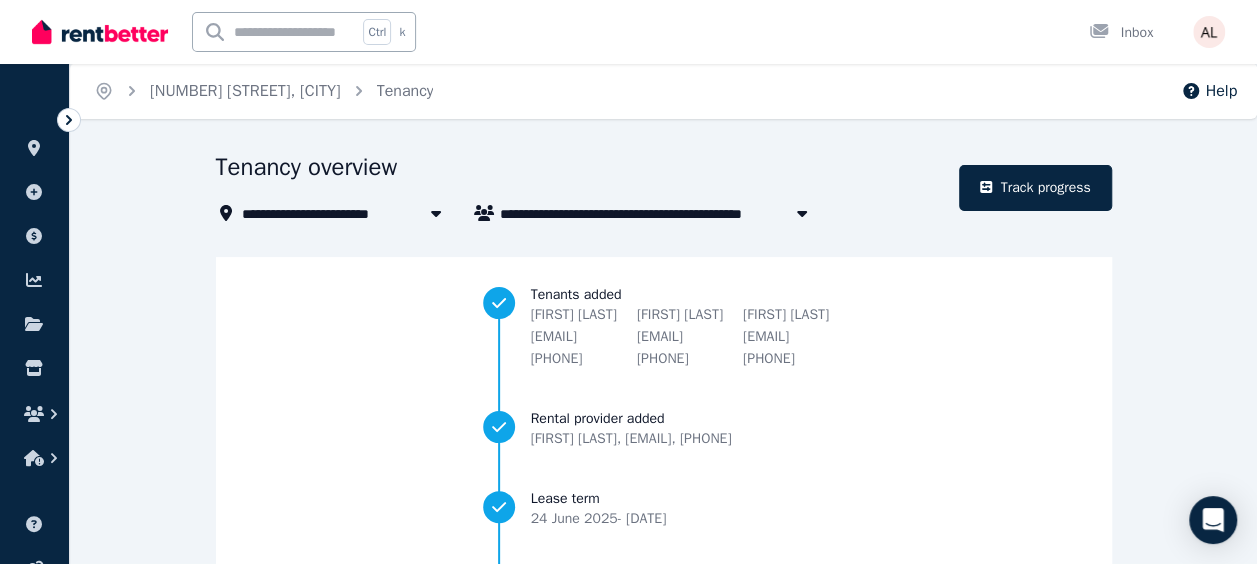 scroll, scrollTop: 0, scrollLeft: 0, axis: both 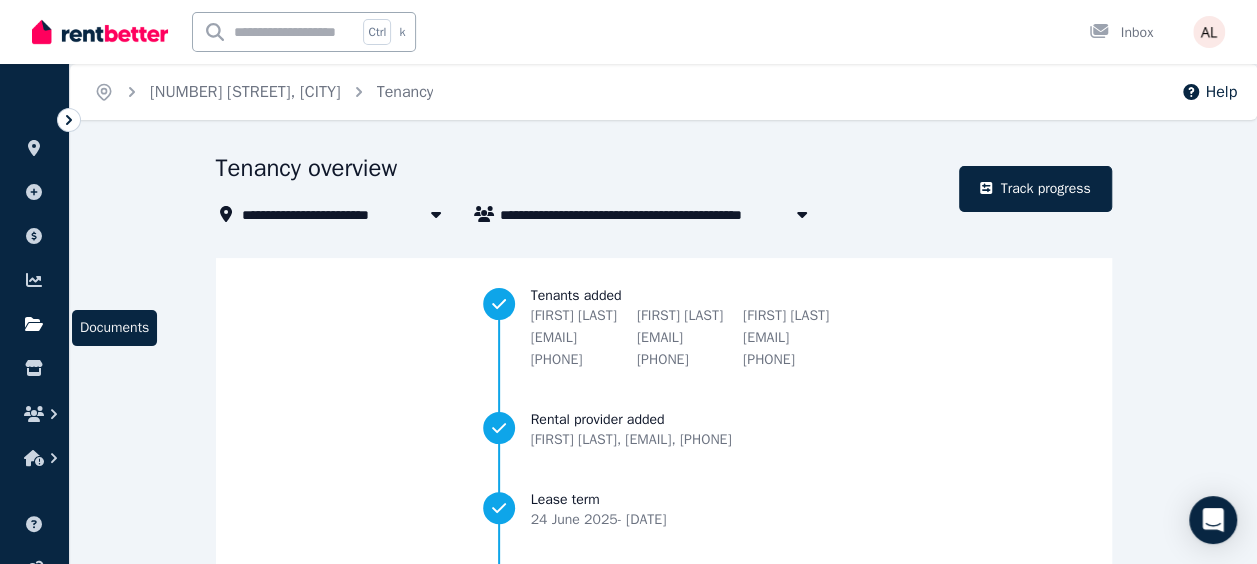 click at bounding box center (34, 324) 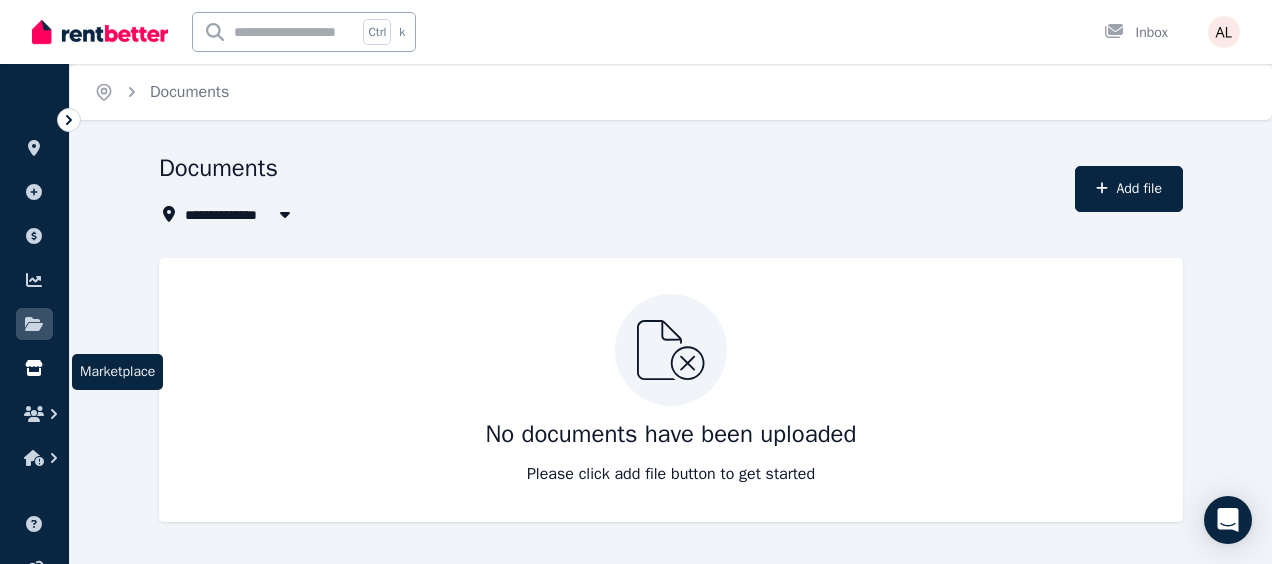 click at bounding box center [34, 368] 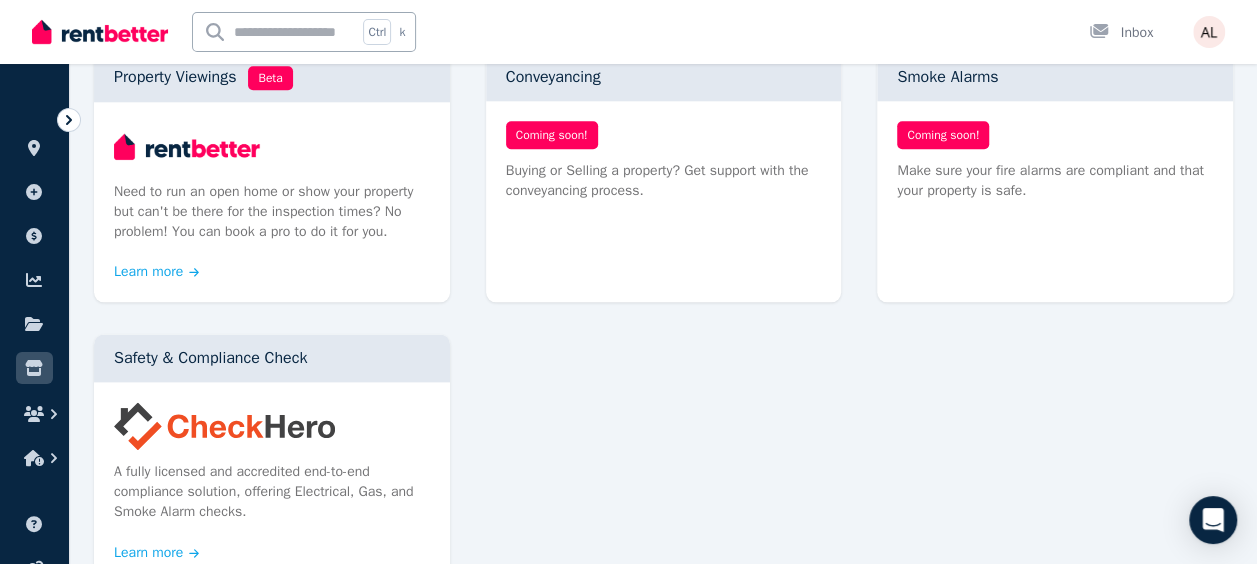 scroll, scrollTop: 1300, scrollLeft: 0, axis: vertical 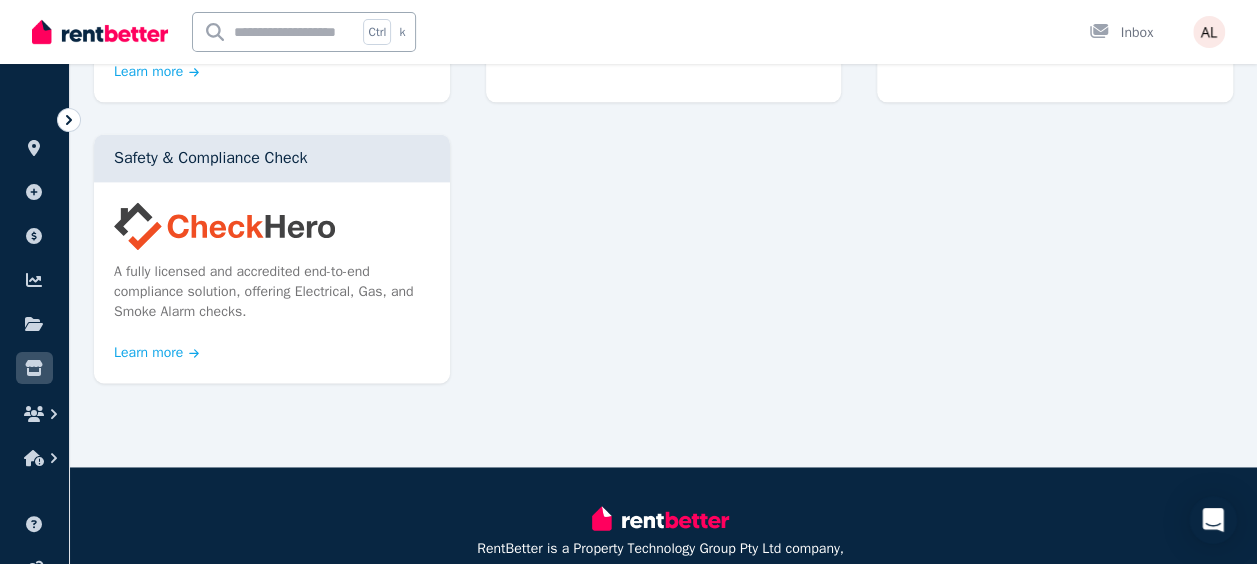 click on "Marketplace Explore our partner services where you can book an inspection, find a tradie or even landlord insurance, all in the one place! Condition Reports Hire a pro to complete a condition report at entry, exit or as a routine inspection during the lease. Learn more   National Tenancy Database Screen tenants with a comprehensive tenancy check from the National Tenancy Database. Learn more   Landlord Insurance: Terri Scheer  Get landlord insurance for your residential investment properties. Learn more   Landlord Insurance Get landlord insurance for your residential investment properties. Learn more   Utilities Make moving easy! Connect utilities, find deals, removalists and compare home services in one place. Learn more   Professional Photography Make your property ad stand out with professional photos. Learn more   Trades & Maintenance Need help with a repair? Find & hire a tradesperson to sort out your home maintenance and repairs. Learn more   Tax Depreciation Schedule Learn more   Learn more   Beta" at bounding box center [663, -341] 